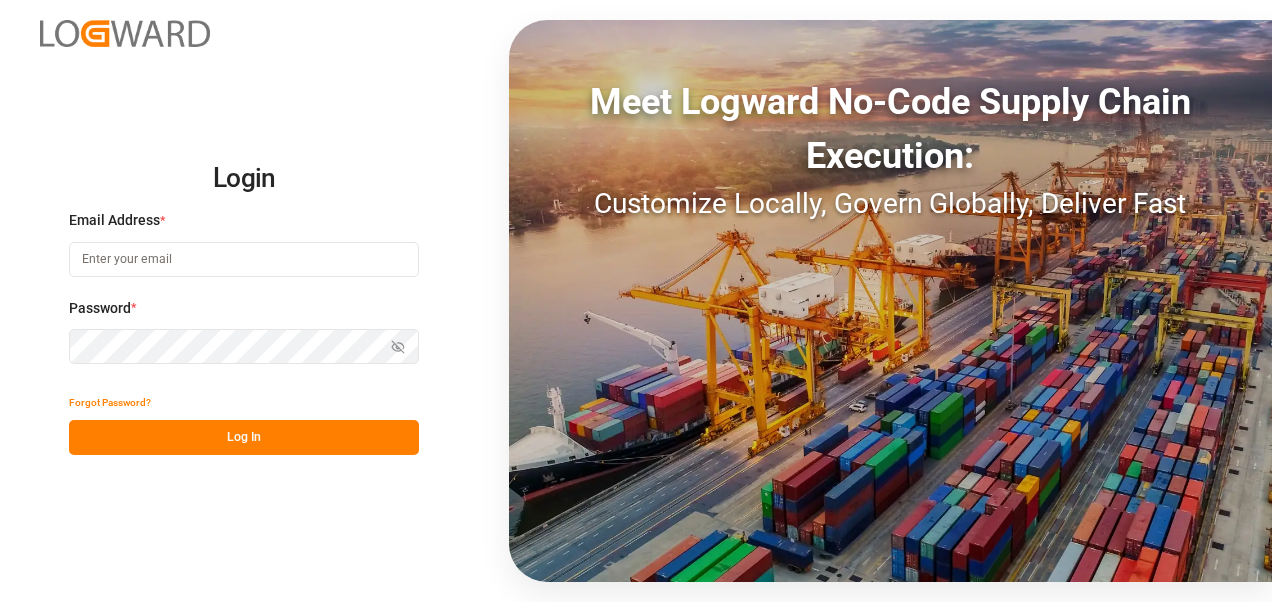 scroll, scrollTop: 0, scrollLeft: 0, axis: both 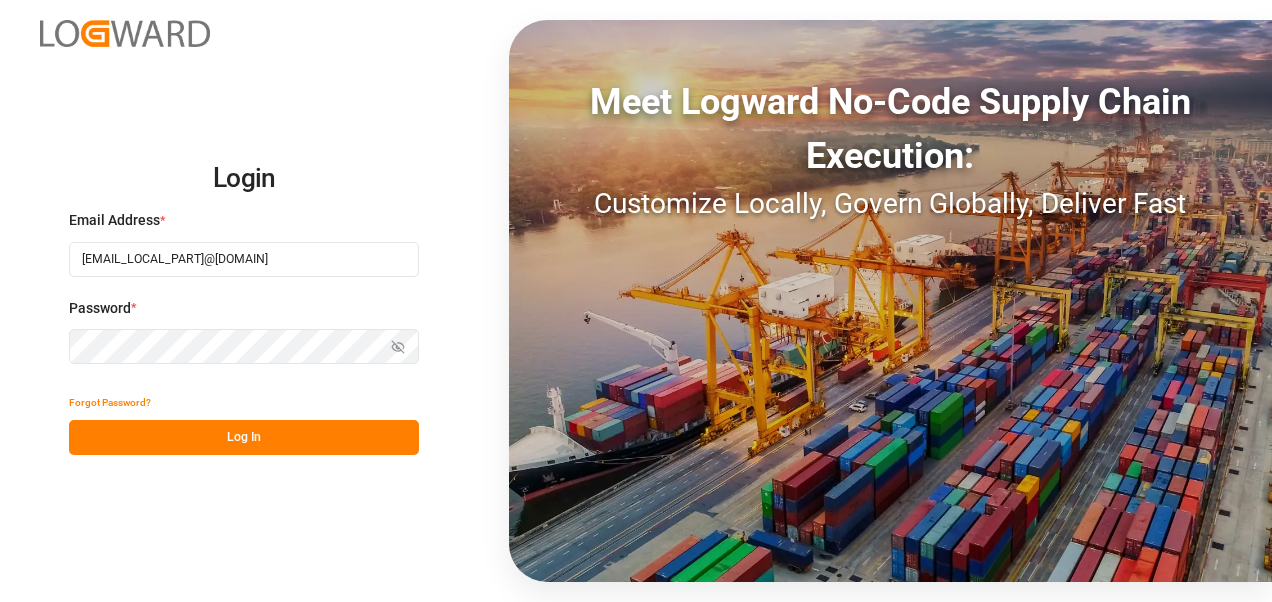type on "[EMAIL_LOCAL_PART]@[DOMAIN]" 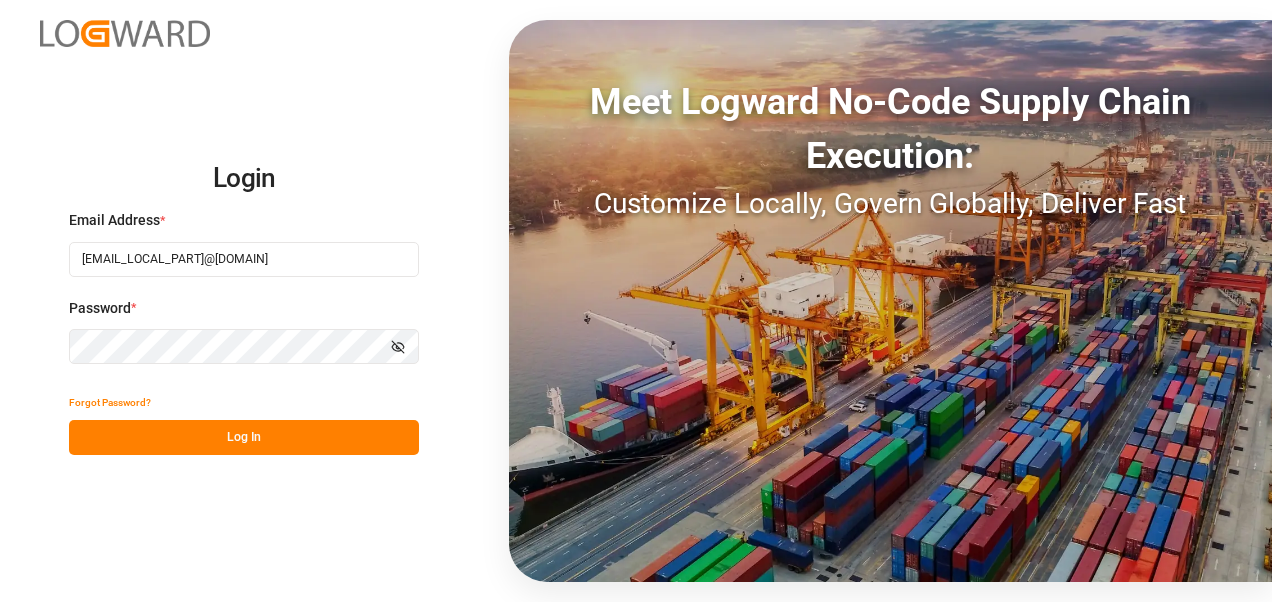click on "Log In" at bounding box center [244, 437] 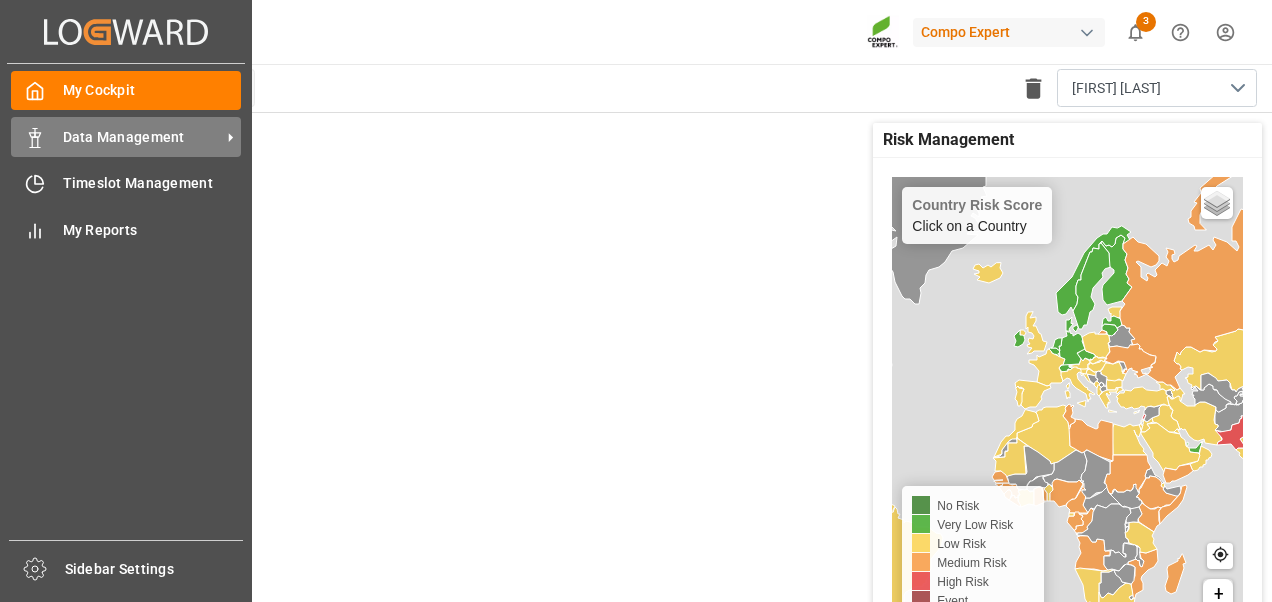 click on "Data Management" at bounding box center (142, 137) 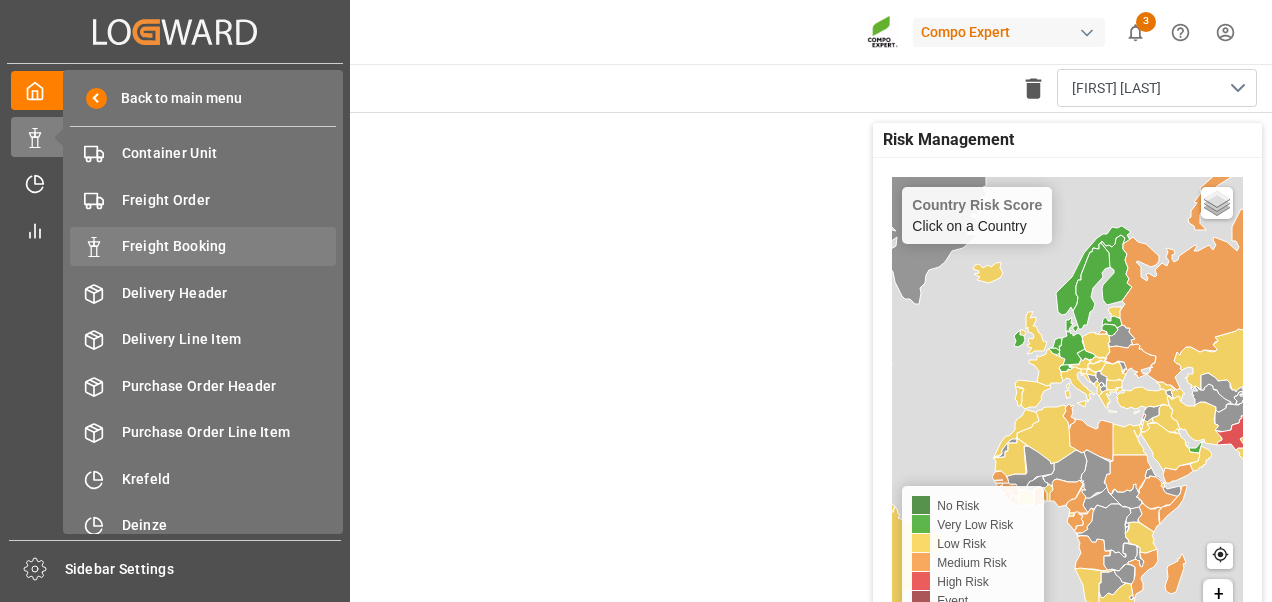 click on "Freight Booking" at bounding box center (229, 246) 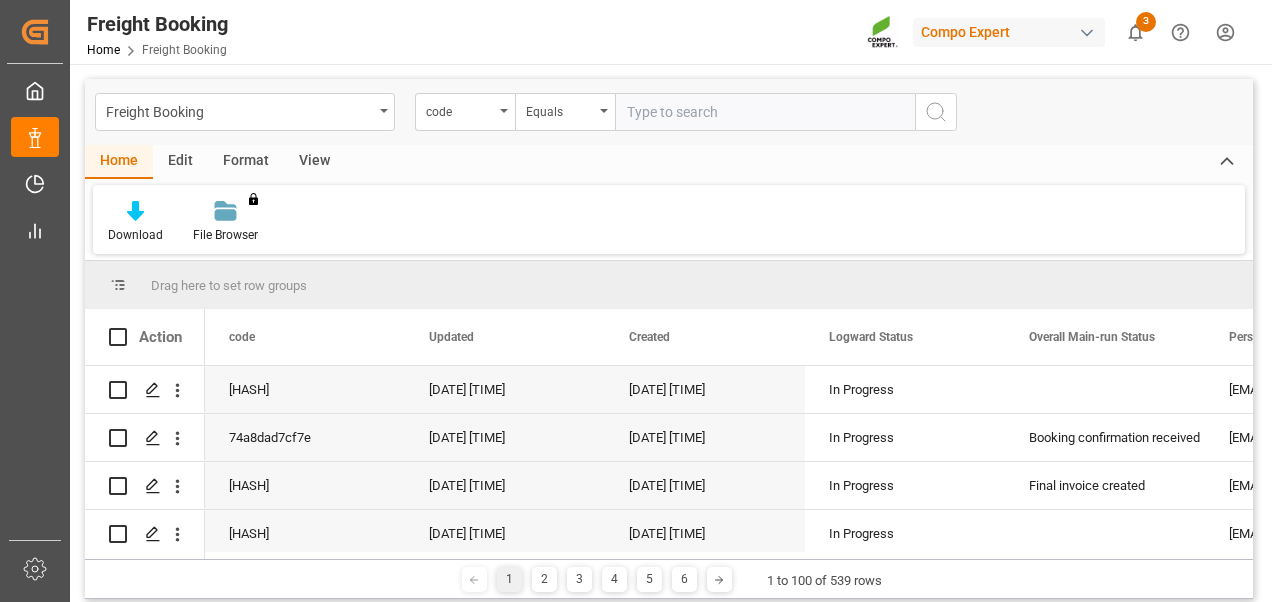 click on "View" at bounding box center (314, 162) 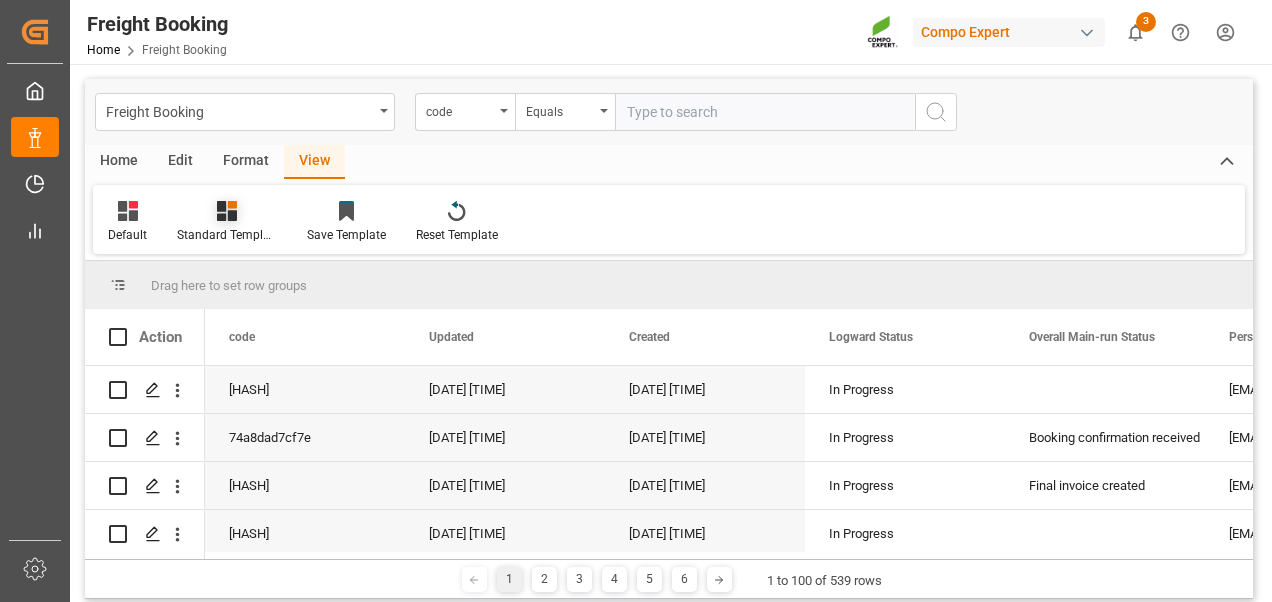 click on "Standard Templates" at bounding box center (227, 235) 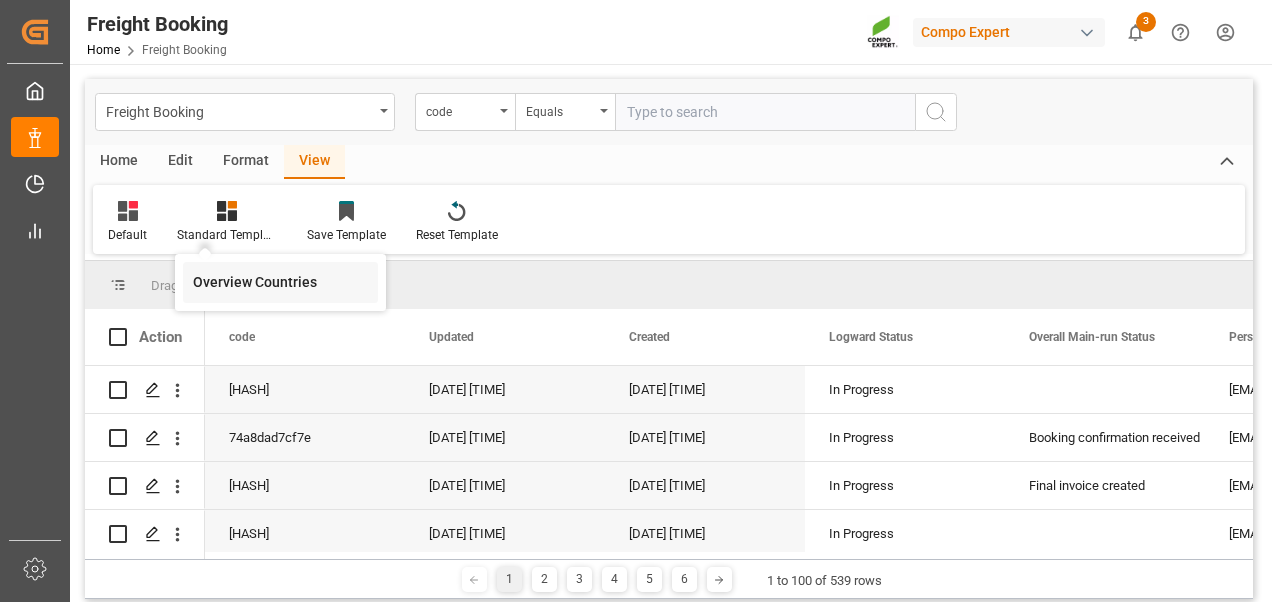 click on "Overview Countries" at bounding box center (280, 282) 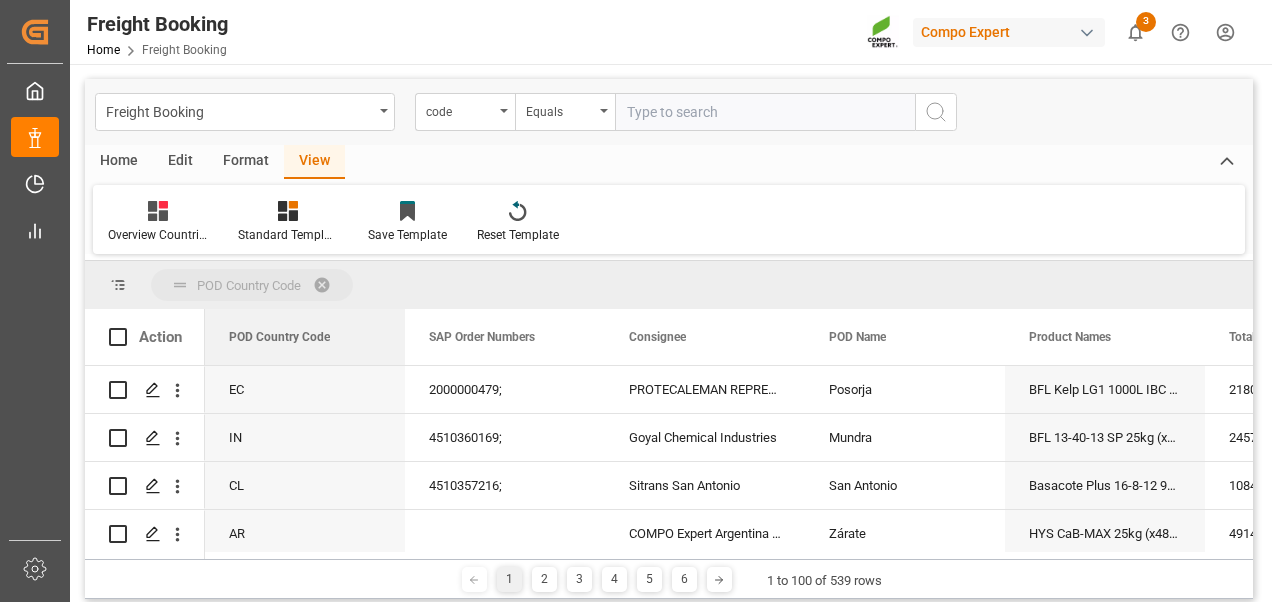 drag, startPoint x: 319, startPoint y: 320, endPoint x: 319, endPoint y: 297, distance: 23 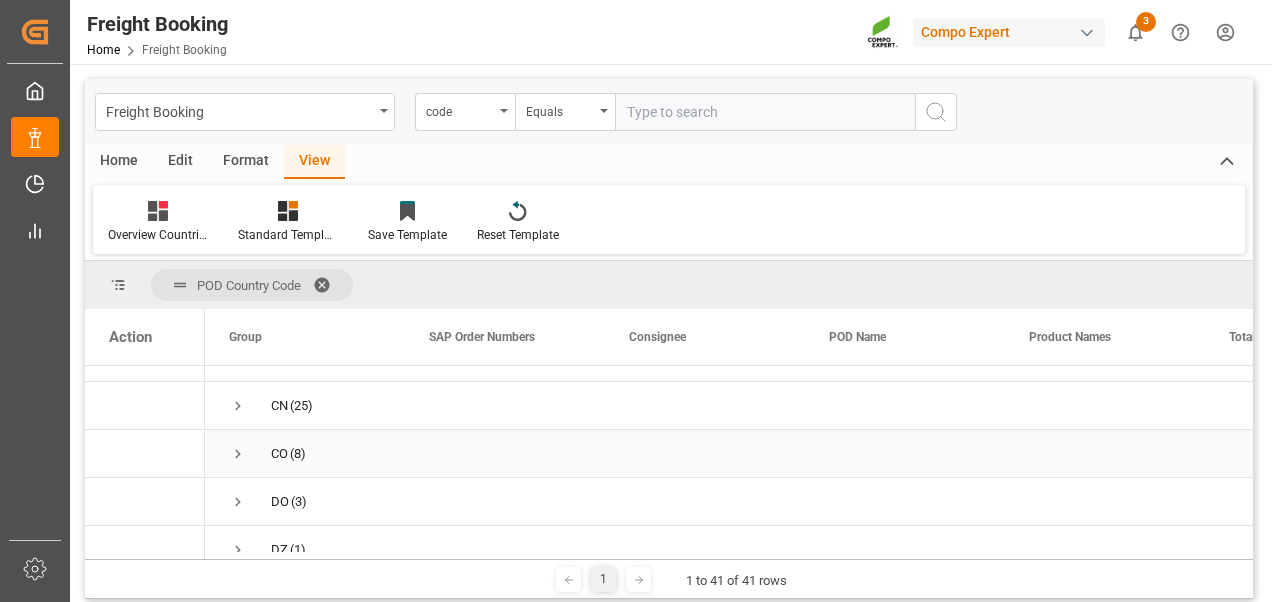 scroll, scrollTop: 300, scrollLeft: 0, axis: vertical 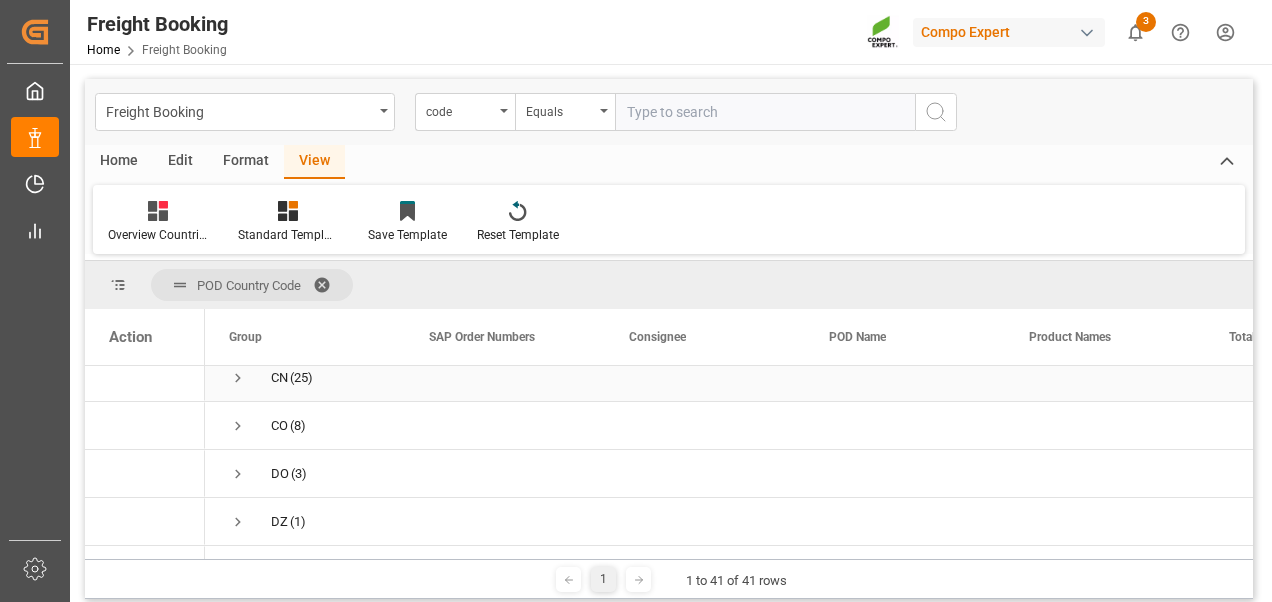 click at bounding box center (238, 378) 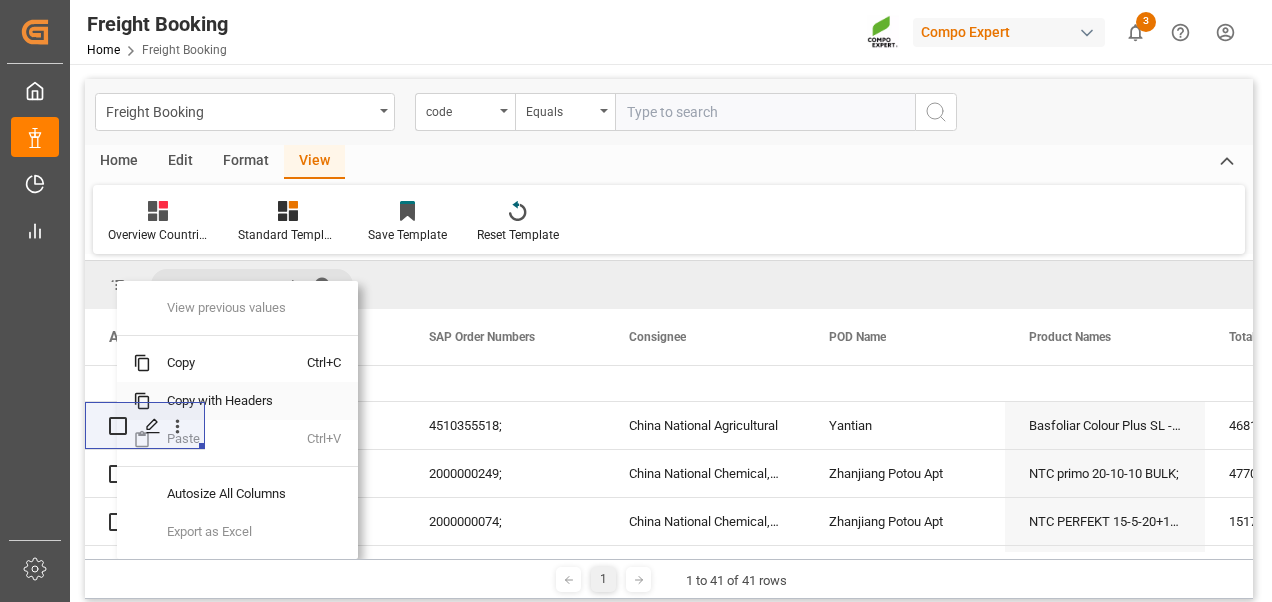 click on "Copy with Headers" at bounding box center [229, 401] 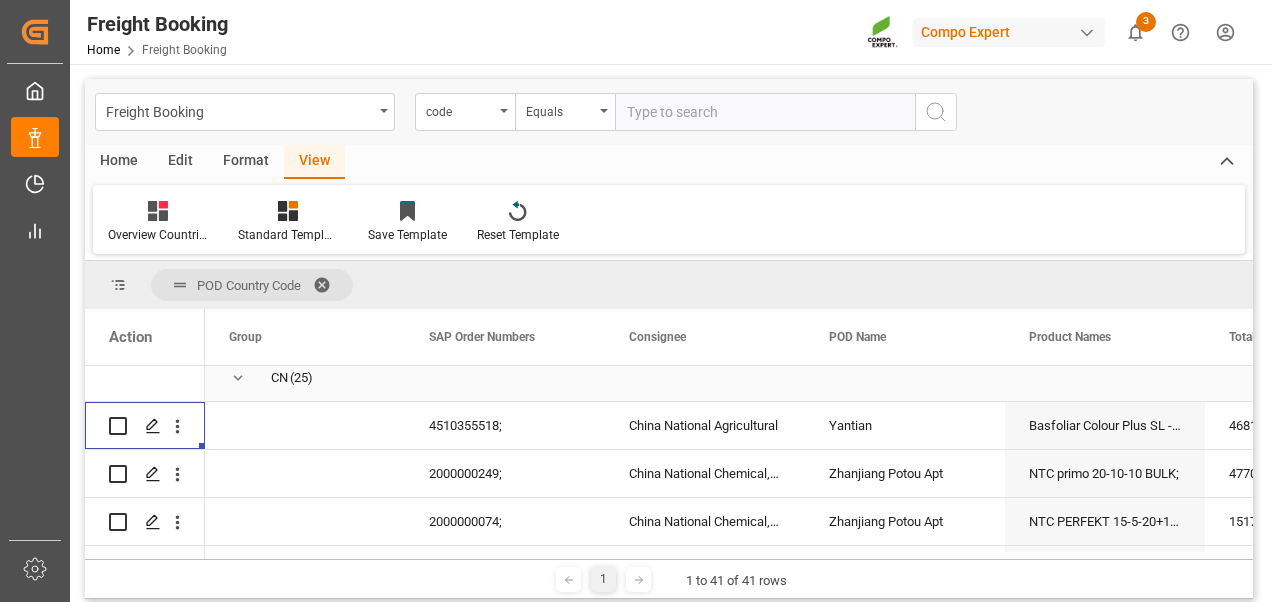 click on "CN
(25)" at bounding box center (305, 377) 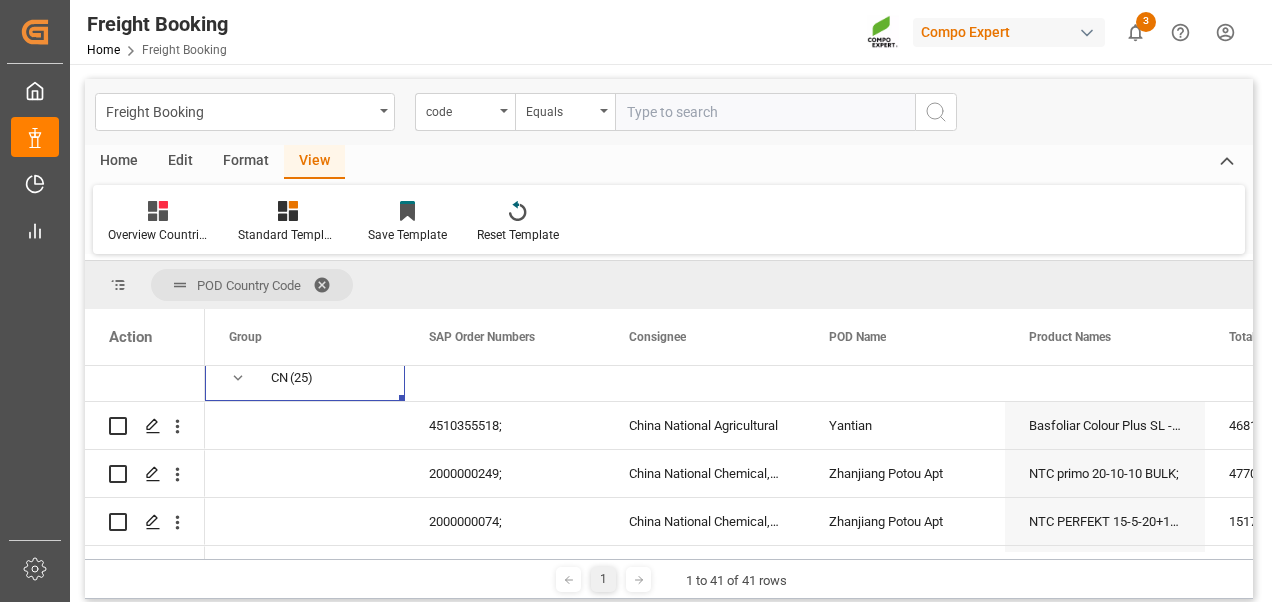 click on "Created by potrace 1.15, written by Peter Selinger 2001-2017 Created by potrace 1.15, written by Peter Selinger 2001-2017 My Cockpit My Cockpit Data Management Data Management Timeslot Management Timeslot Management My Reports My Reports Sidebar Settings Back to main menu Freight Booking Home Freight Booking Compo Expert 3 Notifications Only show unread All Watching Mark all categories read Downloads Mark all as read Freight Booking 4 days ago 490 number of rows downloaded Freight Booking 8 days ago 446 number of rows downloaded Freight Booking 8 days ago 446 number of rows downloaded Freight Booking 12 days ago 419 number of rows downloaded Freight Booking 14 days ago 406 number of rows downloaded Freight Booking code Equals Home Edit Format View Overview Countries Standard Templates Save Template Reset Template
POD Country Code
Drag here to set column labels" at bounding box center [636, 301] 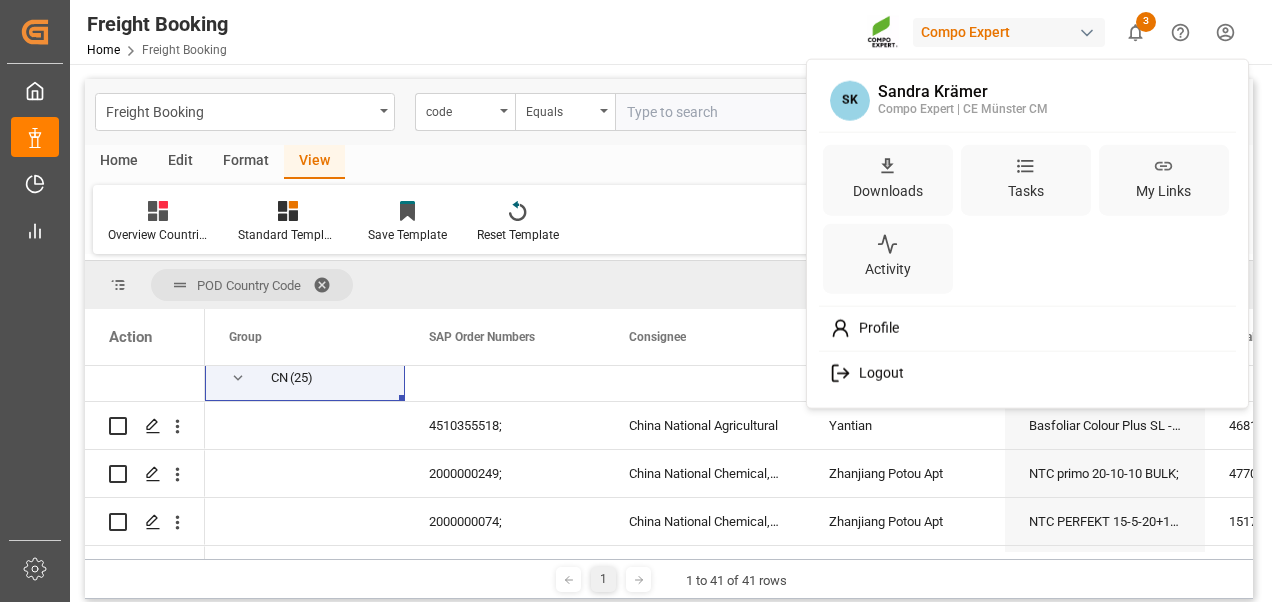 click on "Profile" at bounding box center (875, 329) 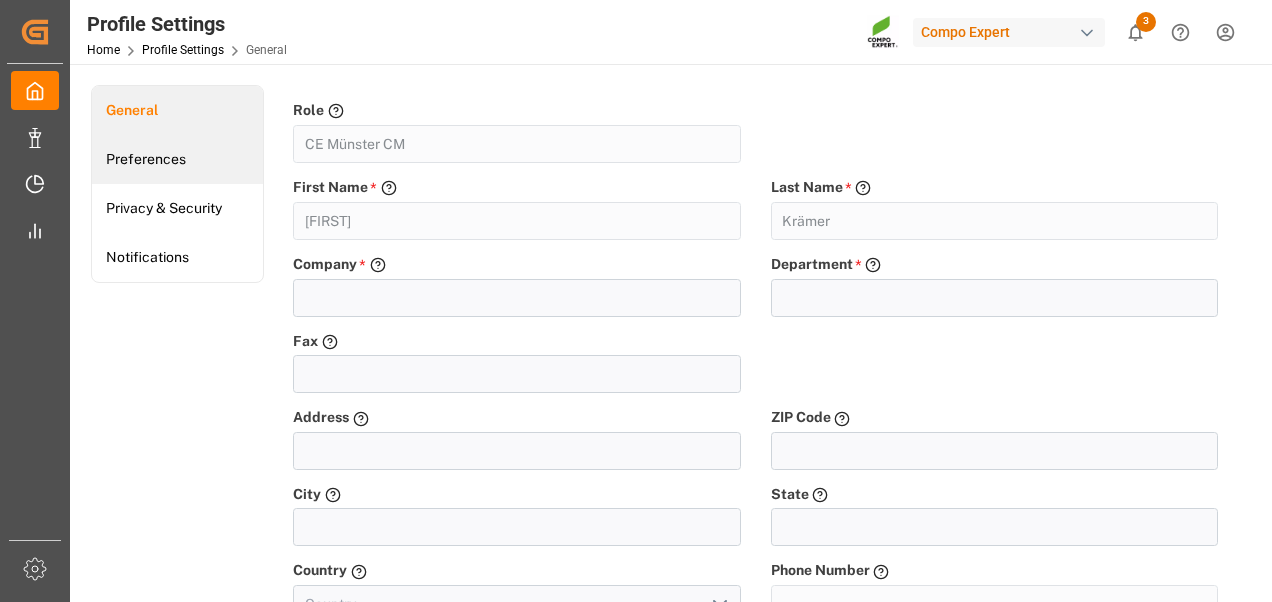 click on "Preferences" at bounding box center (177, 159) 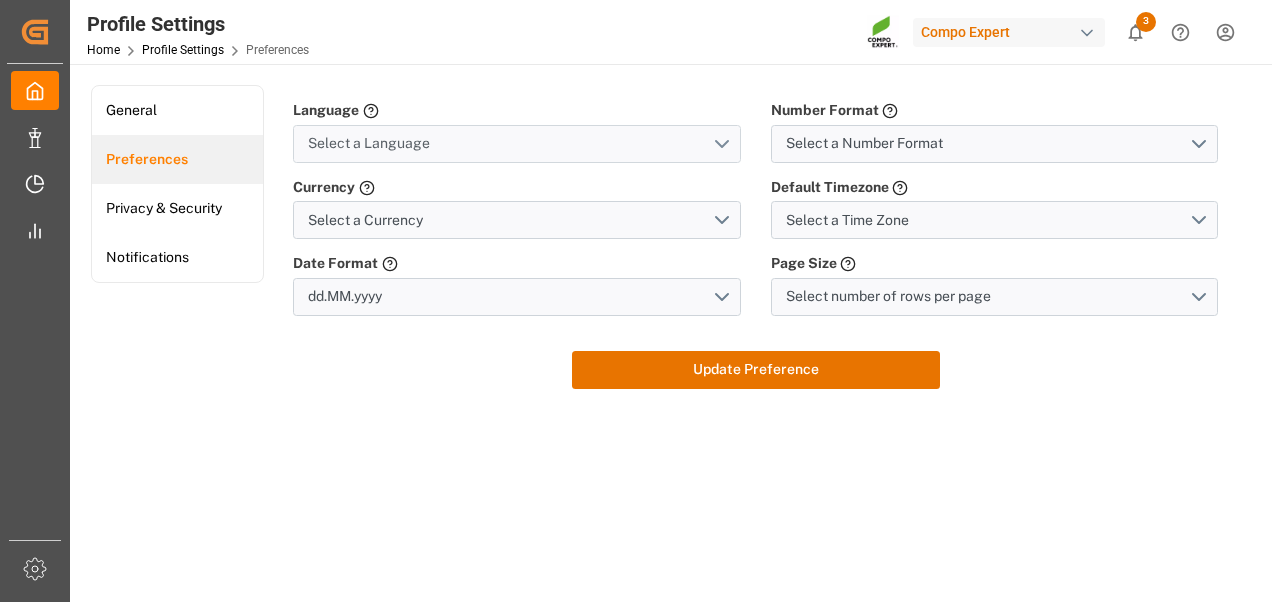 click on "Select a Language" at bounding box center [369, 143] 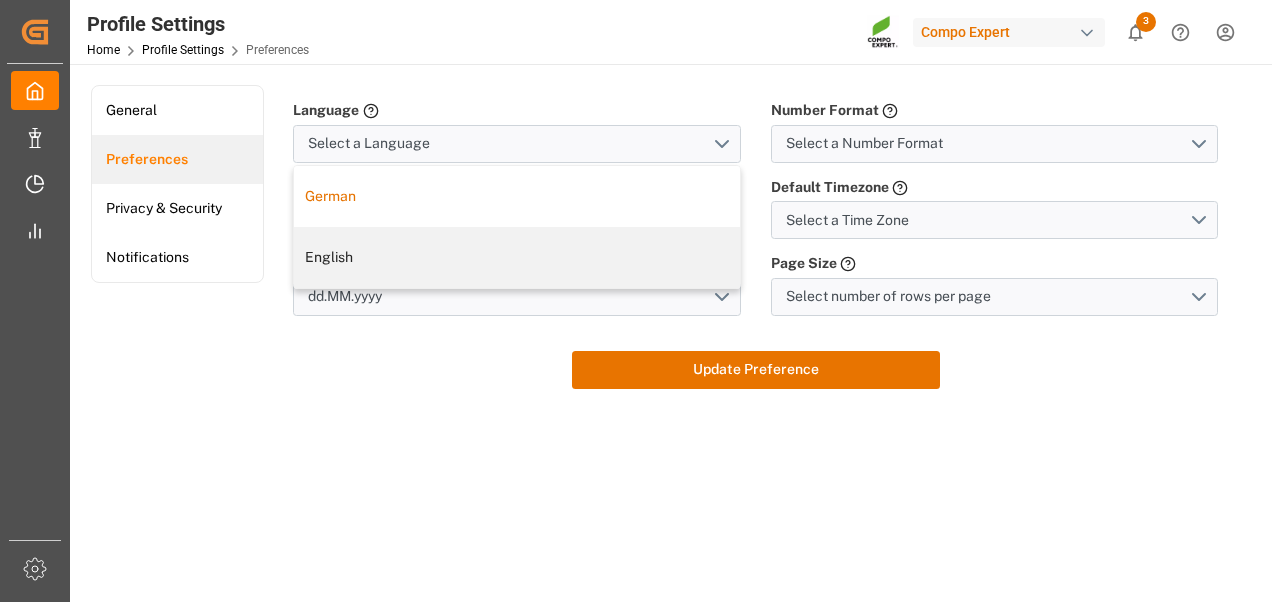 click on "German" at bounding box center (517, 196) 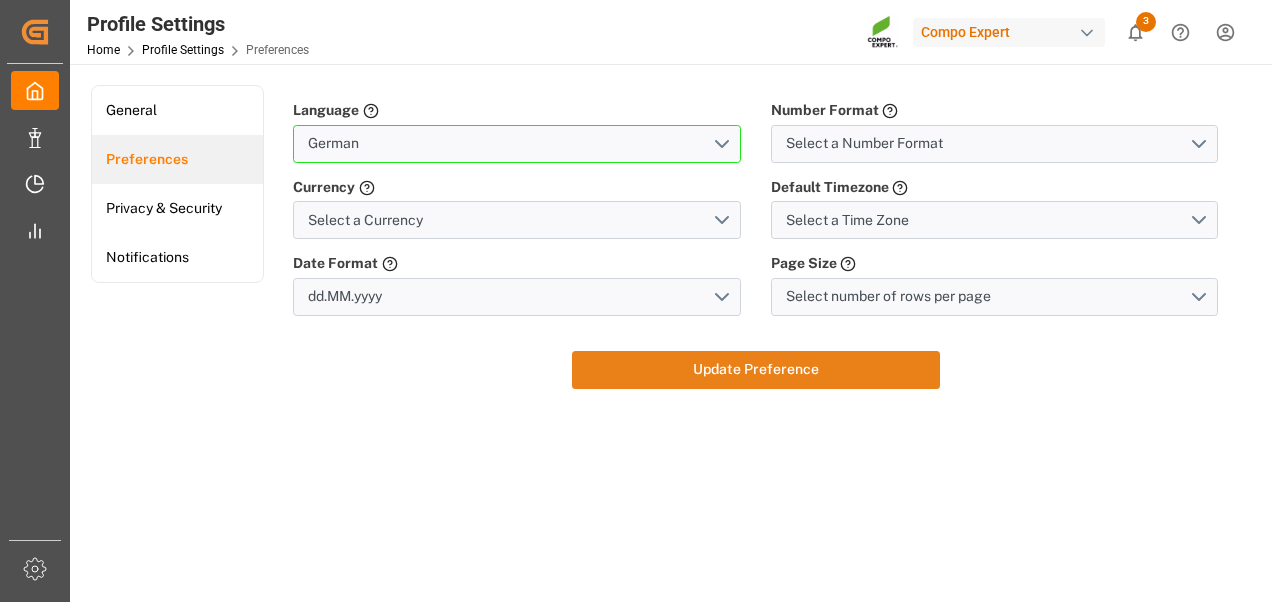 click on "Update Preference" at bounding box center [756, 370] 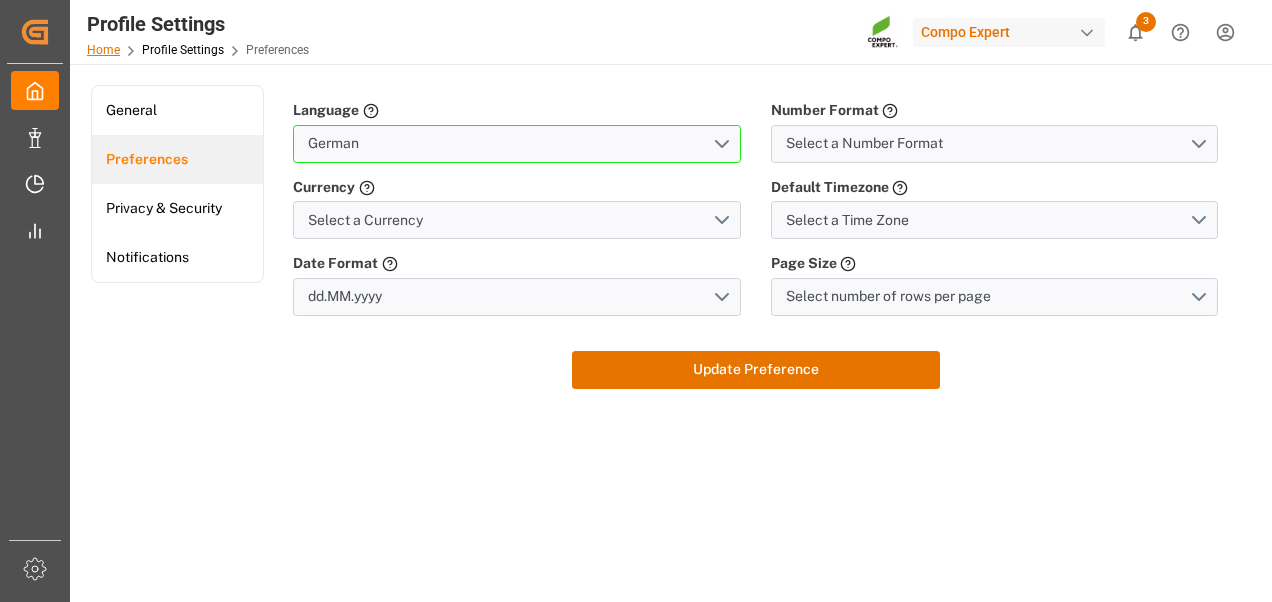 click on "Home" at bounding box center (103, 50) 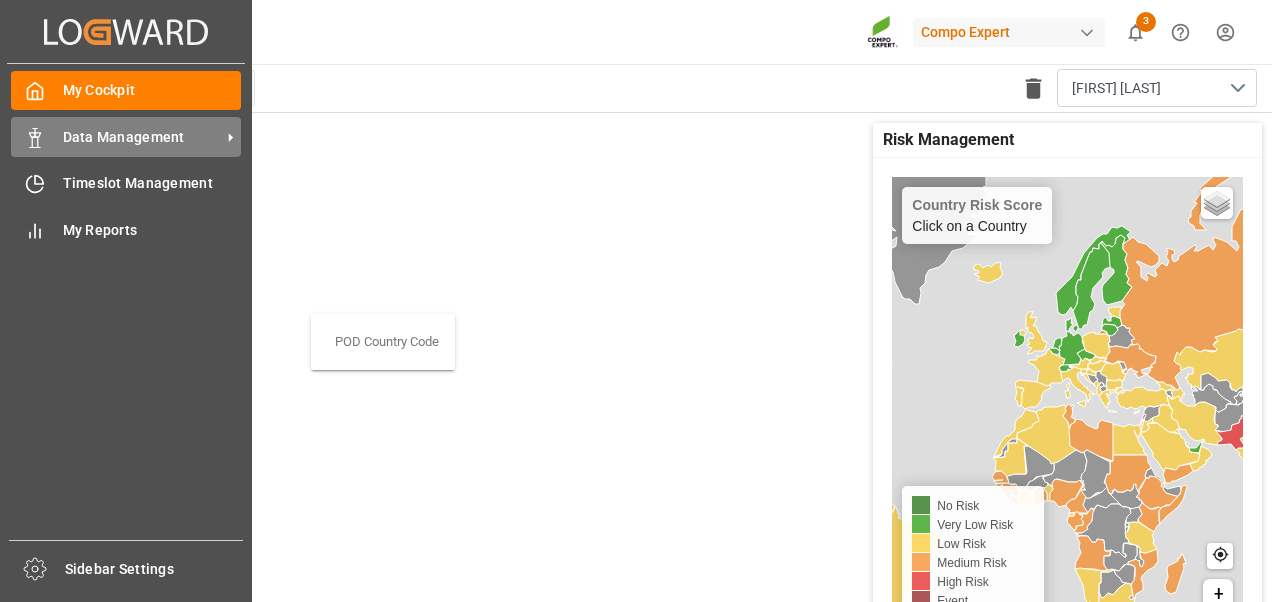 click on "Data Management" at bounding box center (142, 137) 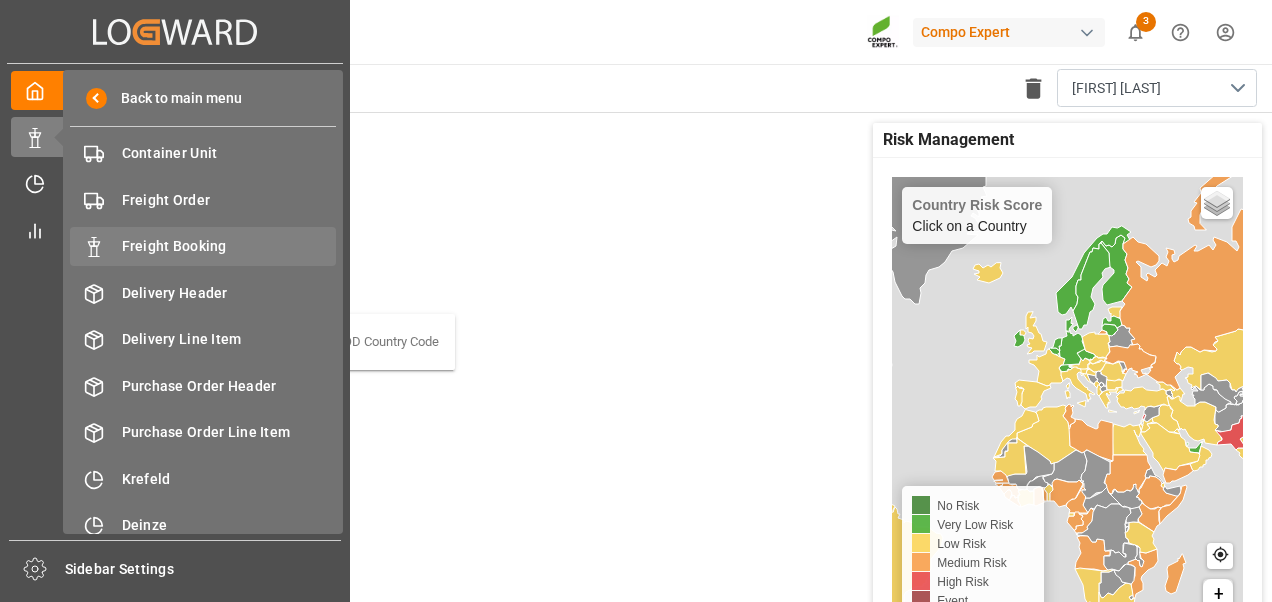 click on "Freight Booking" at bounding box center [229, 246] 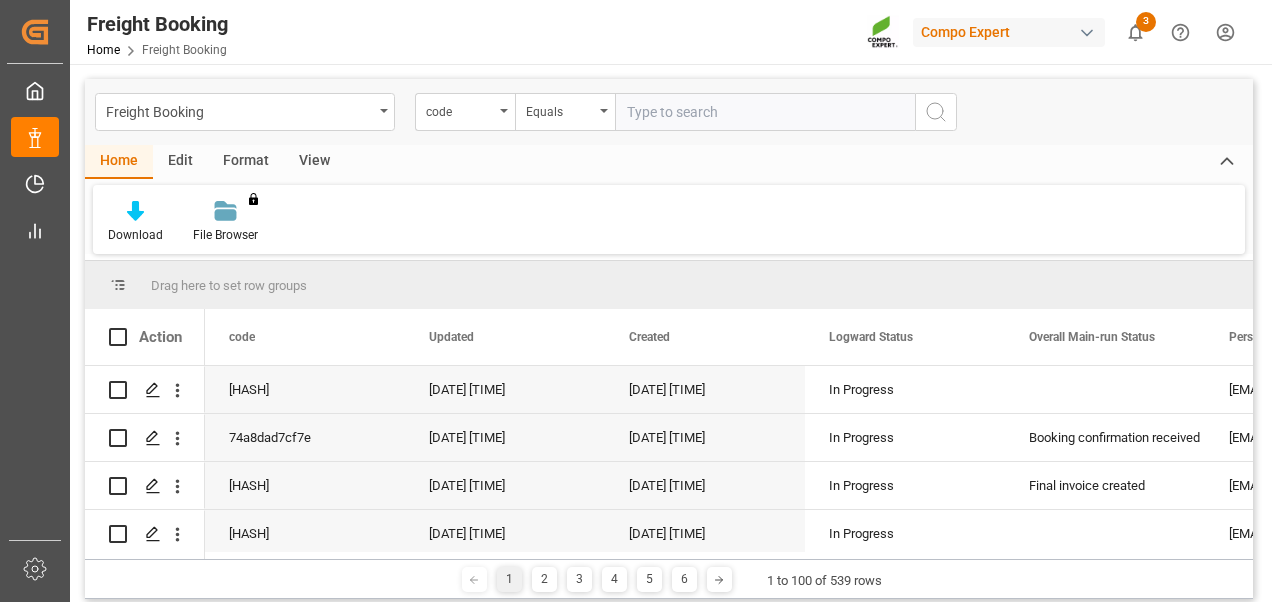 click on "View" at bounding box center [314, 162] 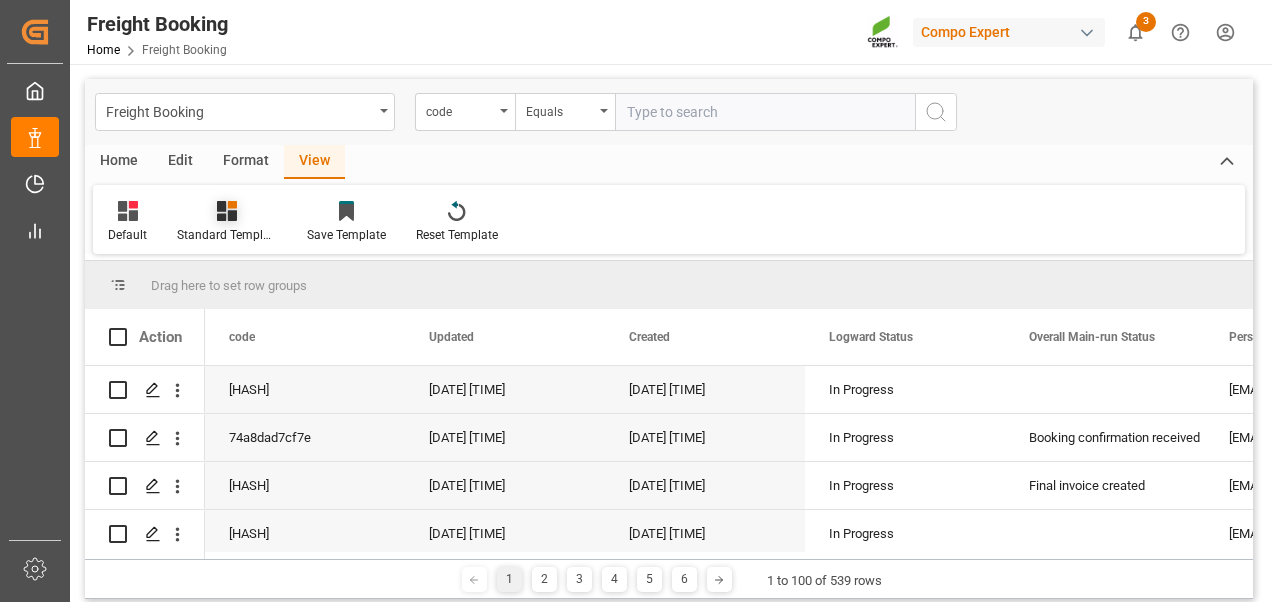 click 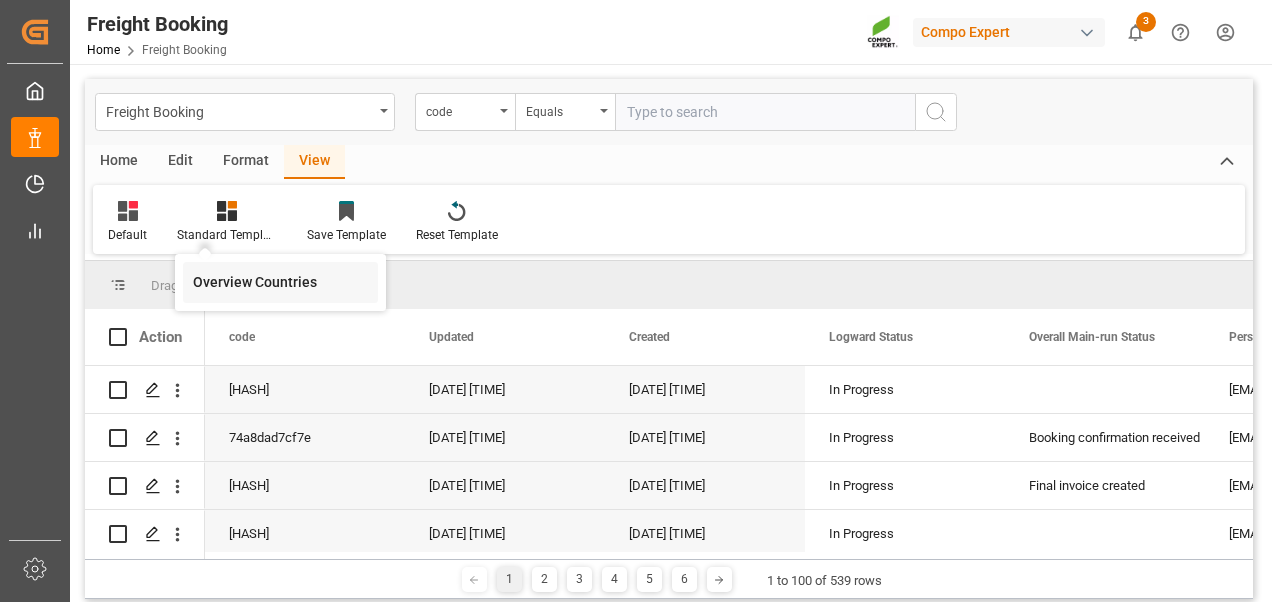 click on "Overview Countries" at bounding box center (280, 282) 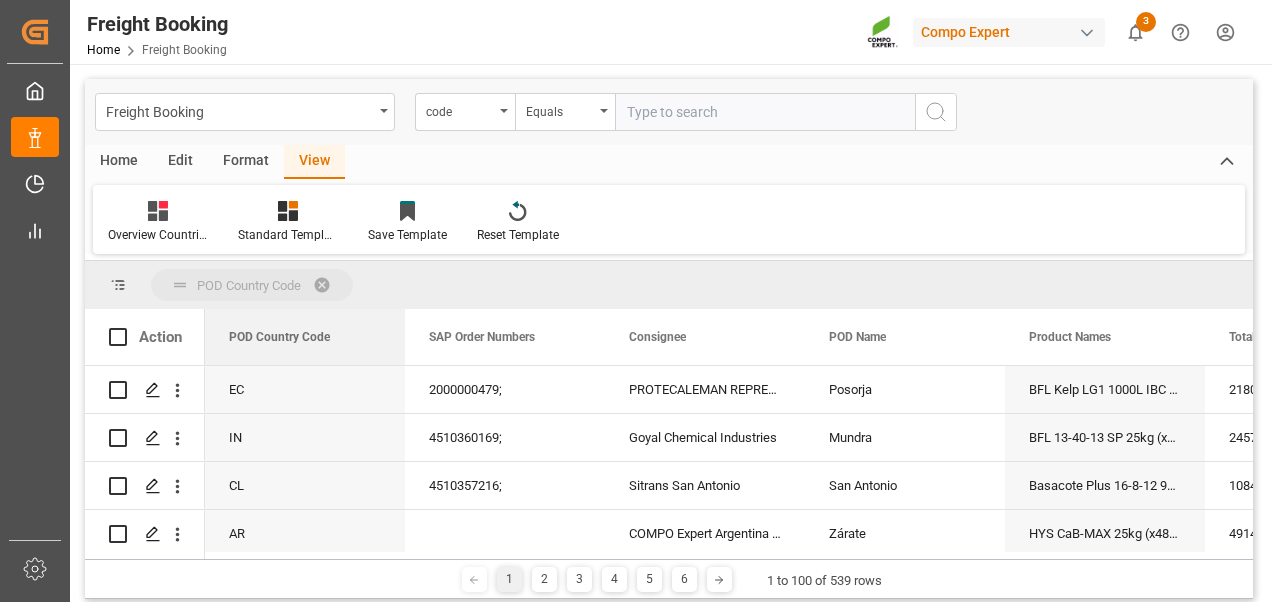 drag, startPoint x: 290, startPoint y: 318, endPoint x: 293, endPoint y: 293, distance: 25.179358 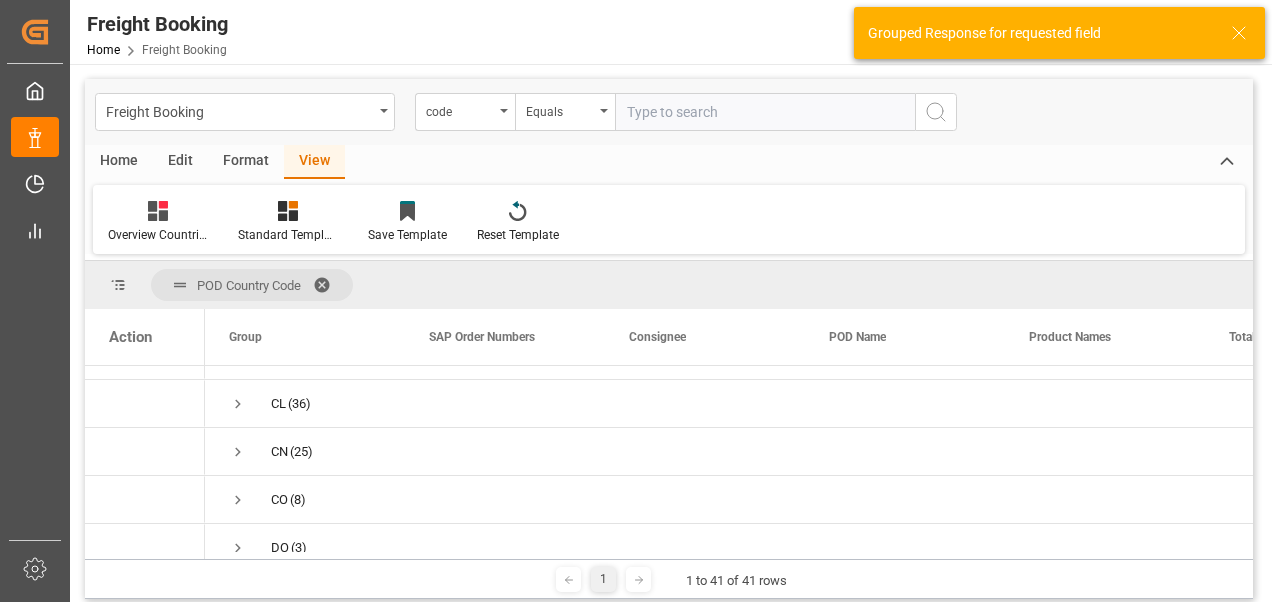 scroll, scrollTop: 200, scrollLeft: 0, axis: vertical 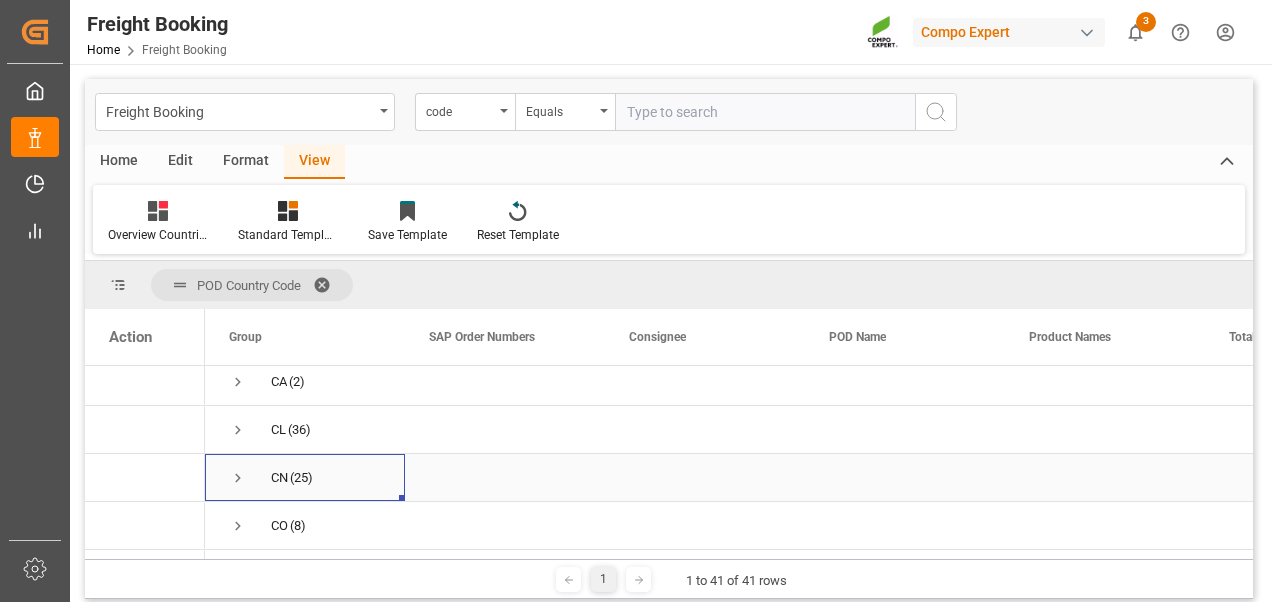 click at bounding box center (238, 478) 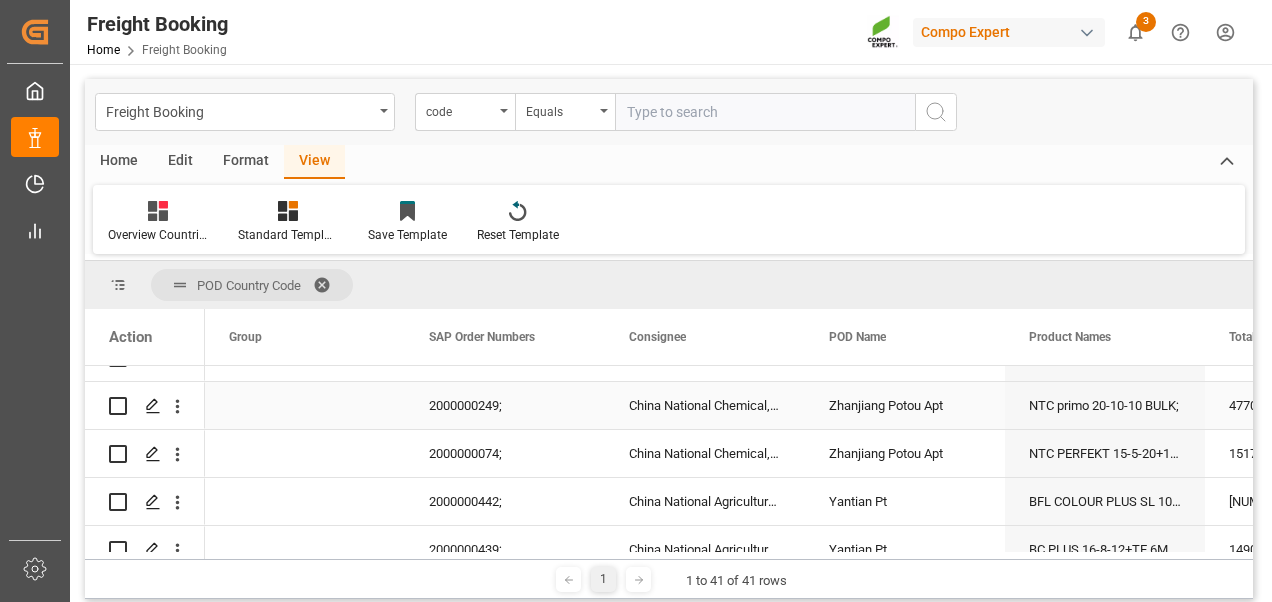 scroll, scrollTop: 400, scrollLeft: 0, axis: vertical 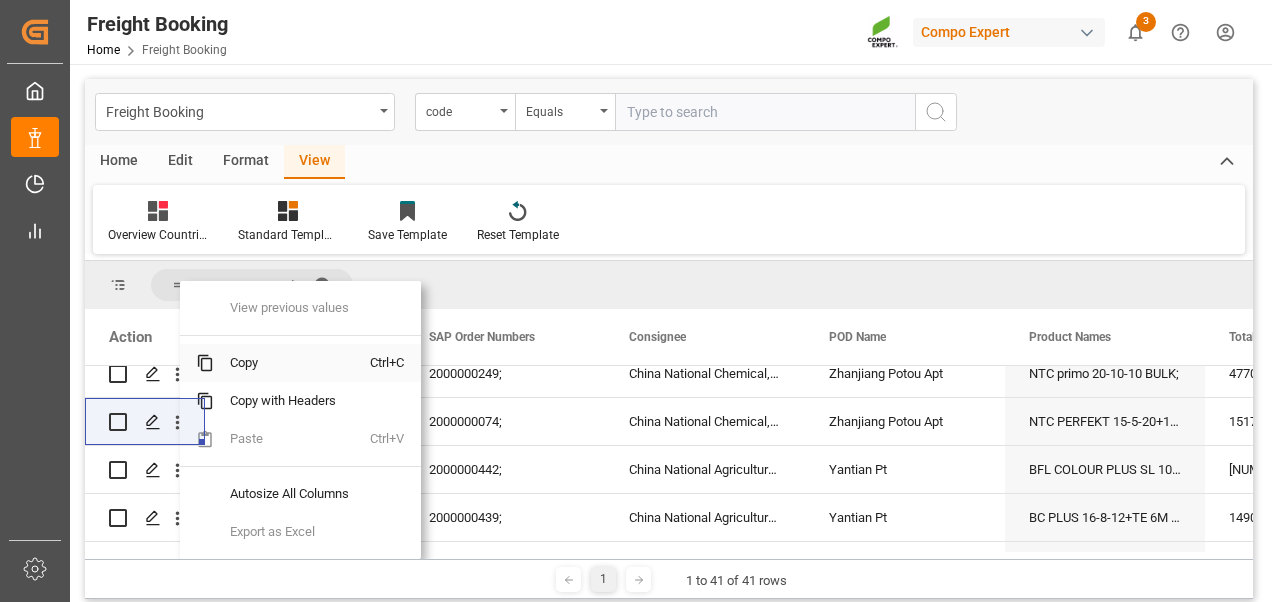 click on "Copy" at bounding box center [292, 363] 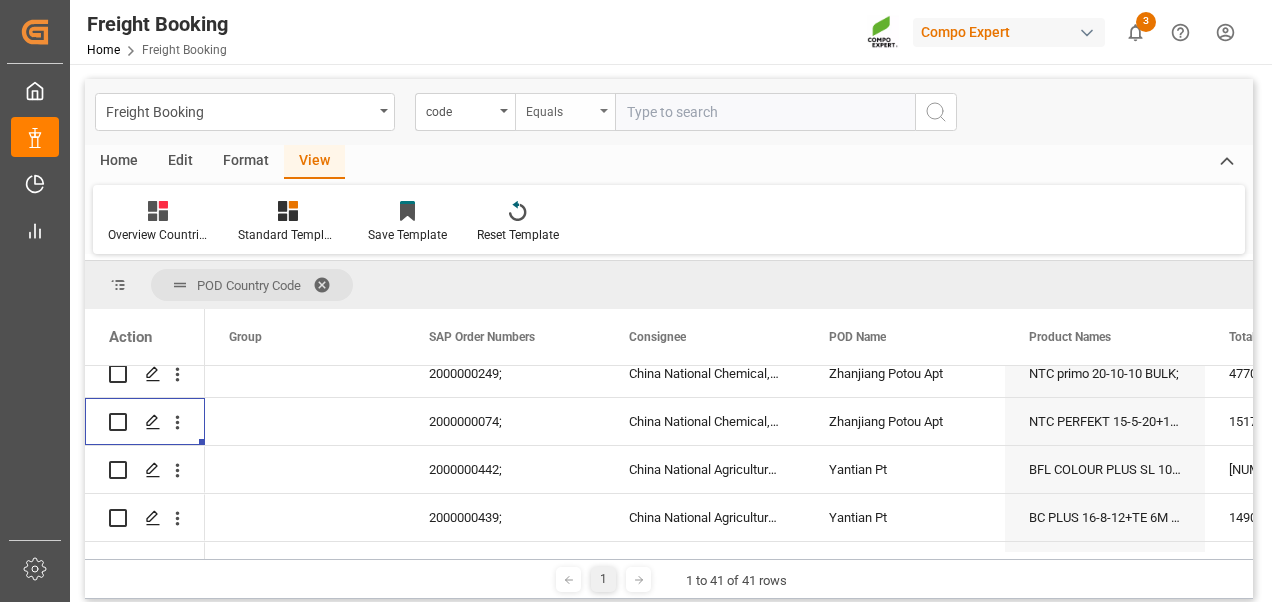 click on "Equals" at bounding box center (565, 112) 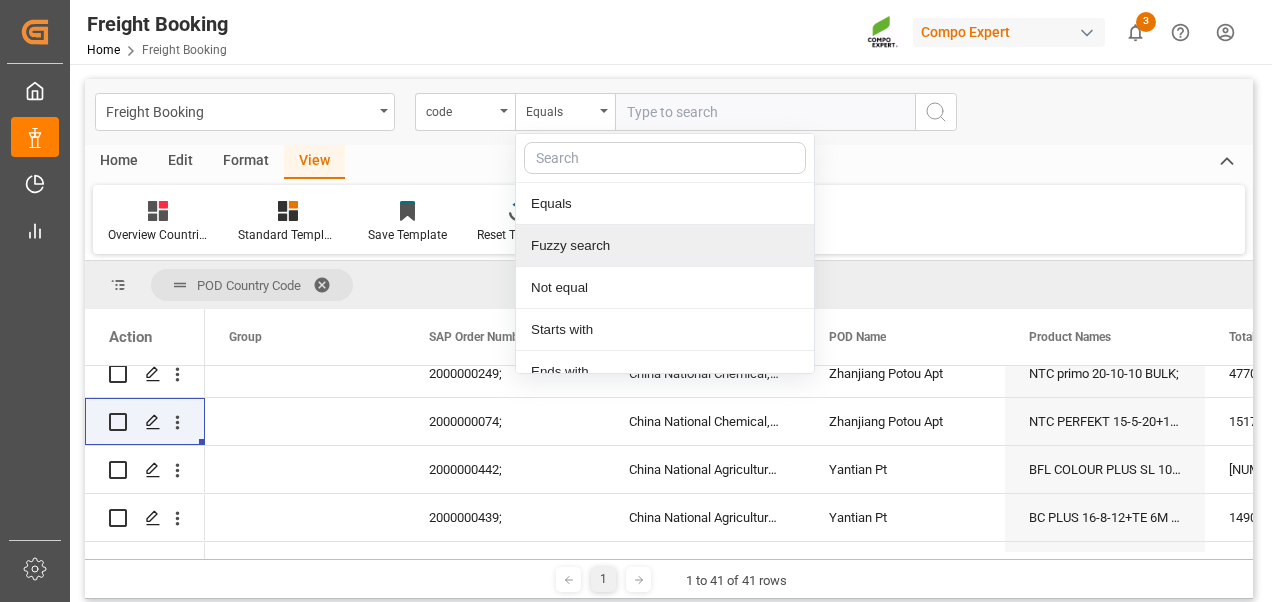 click on "Fuzzy search" at bounding box center [665, 246] 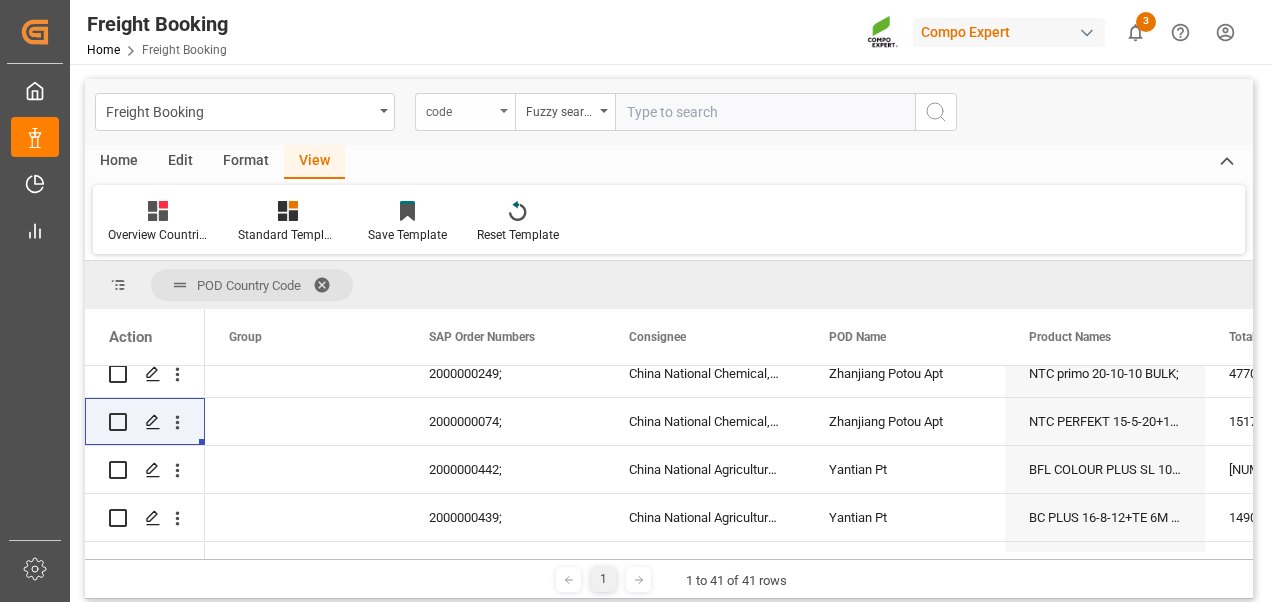 click at bounding box center (504, 111) 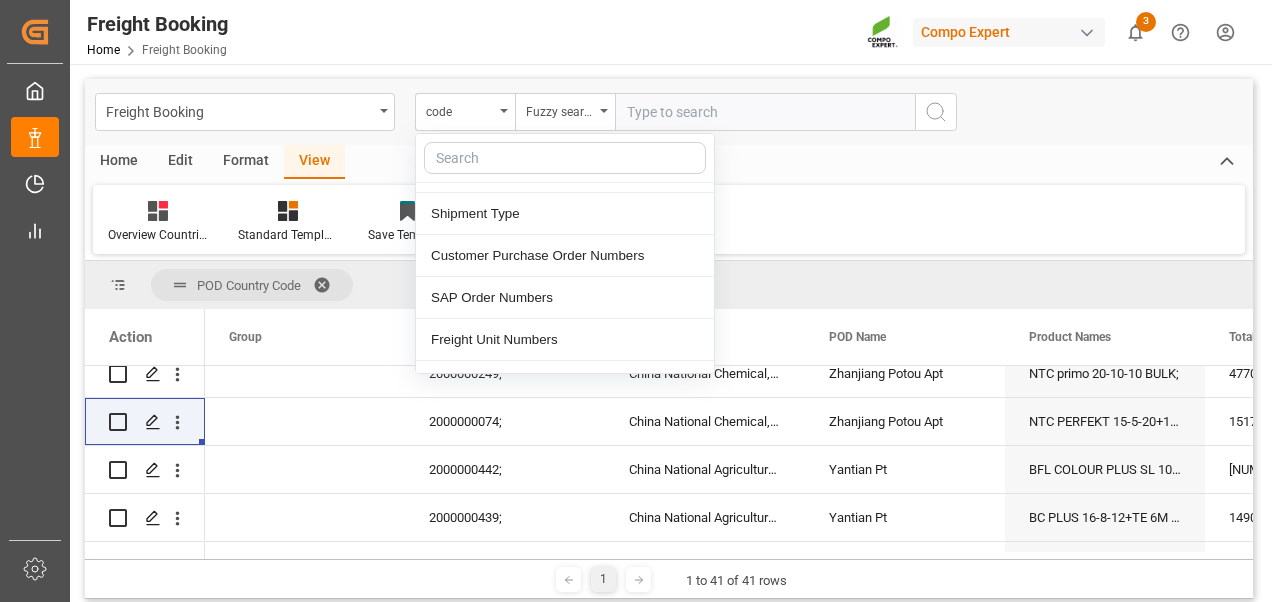 scroll, scrollTop: 400, scrollLeft: 0, axis: vertical 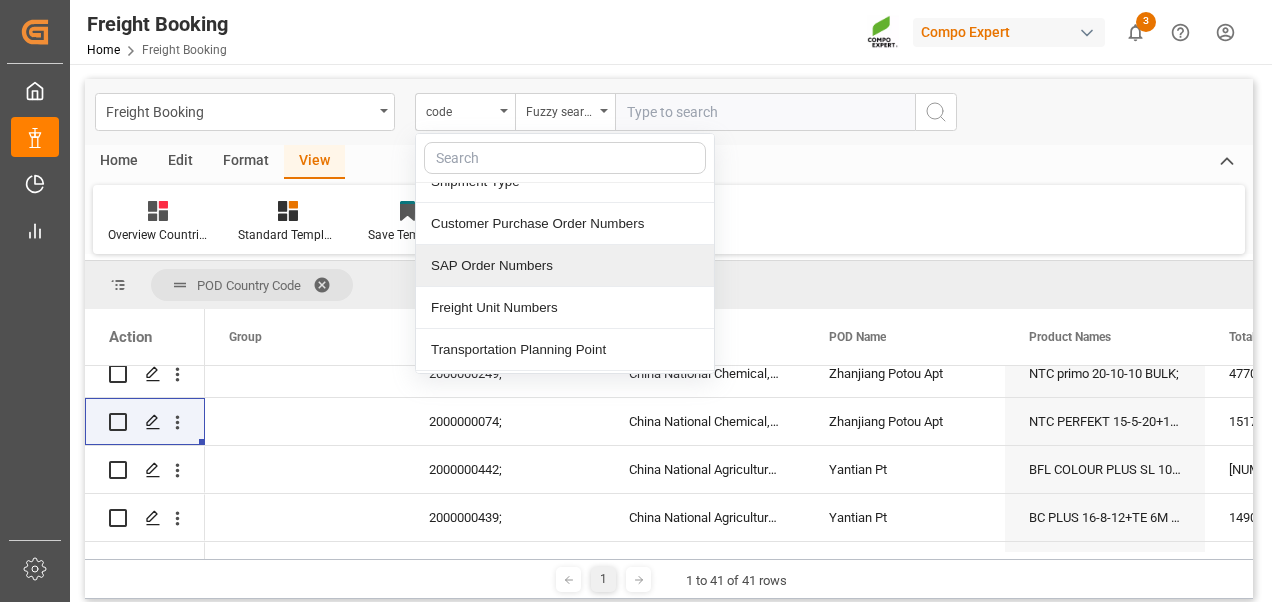 click on "SAP Order Numbers" at bounding box center [565, 266] 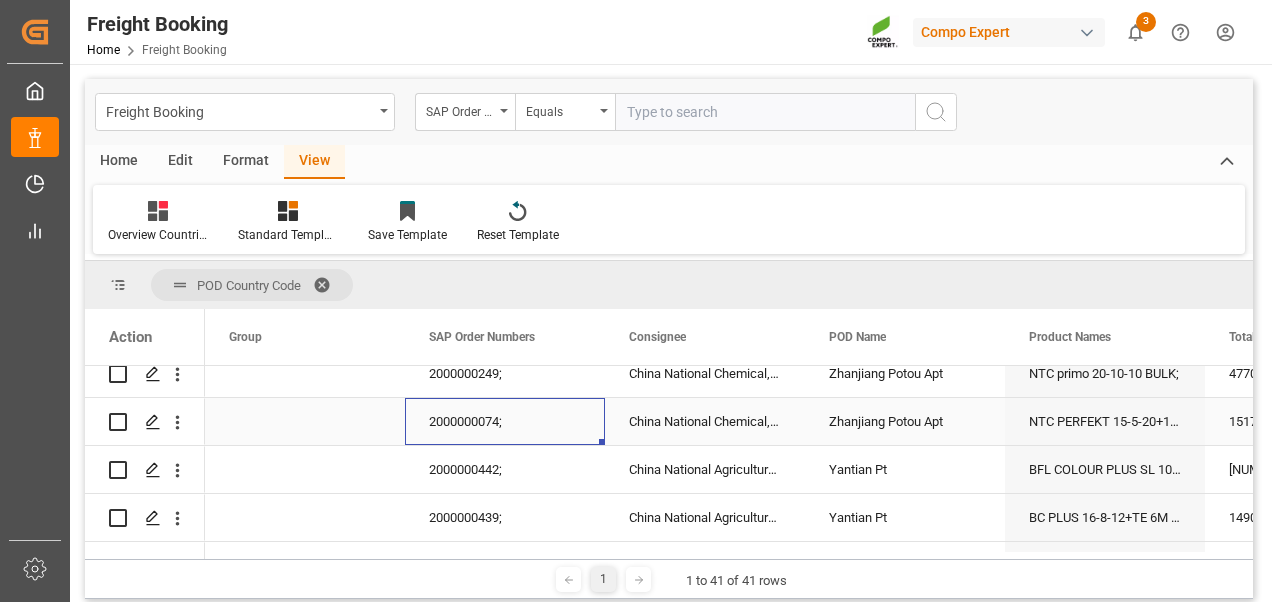click on "2000000074;" at bounding box center (505, 421) 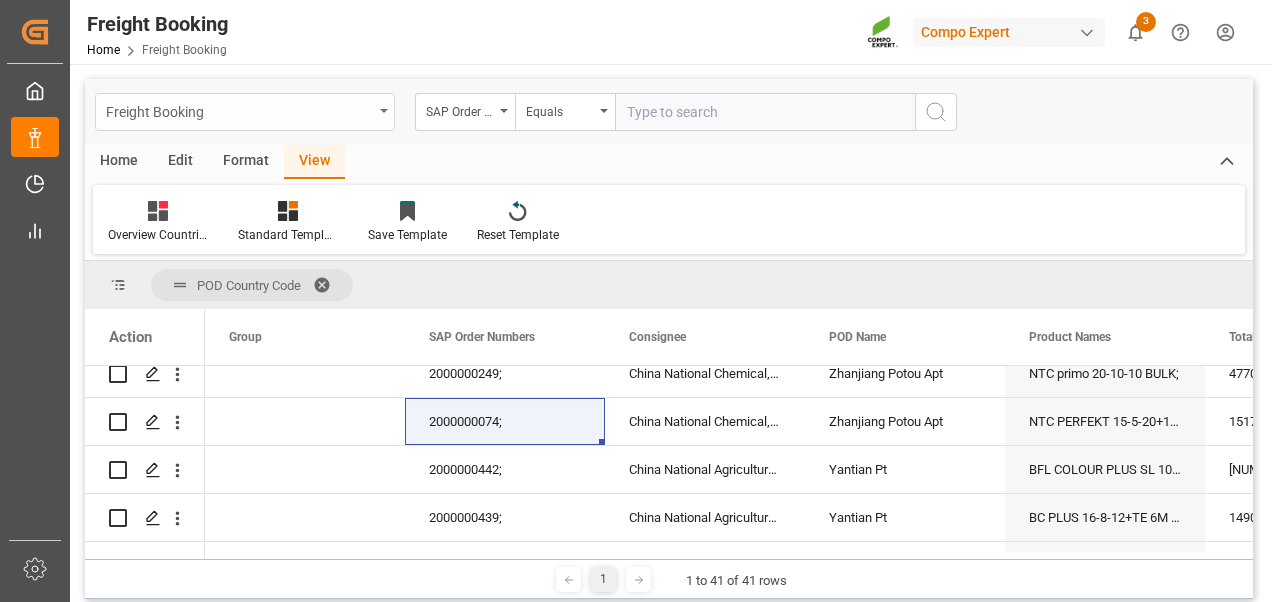 click on "Freight Booking" at bounding box center [239, 110] 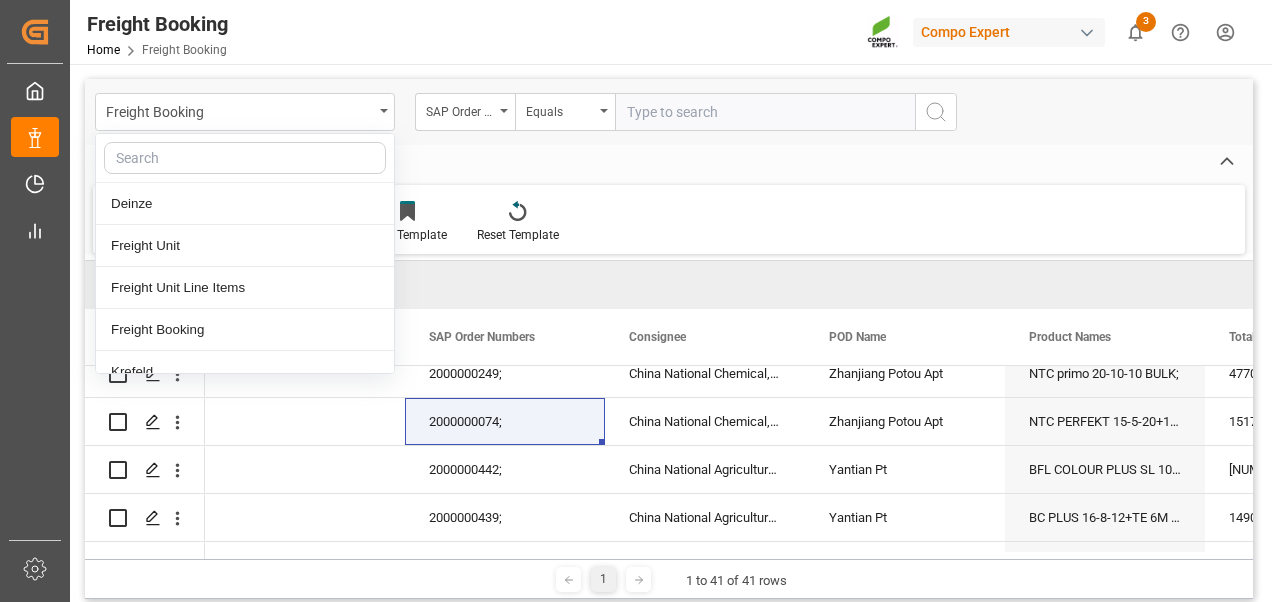 click at bounding box center (765, 112) 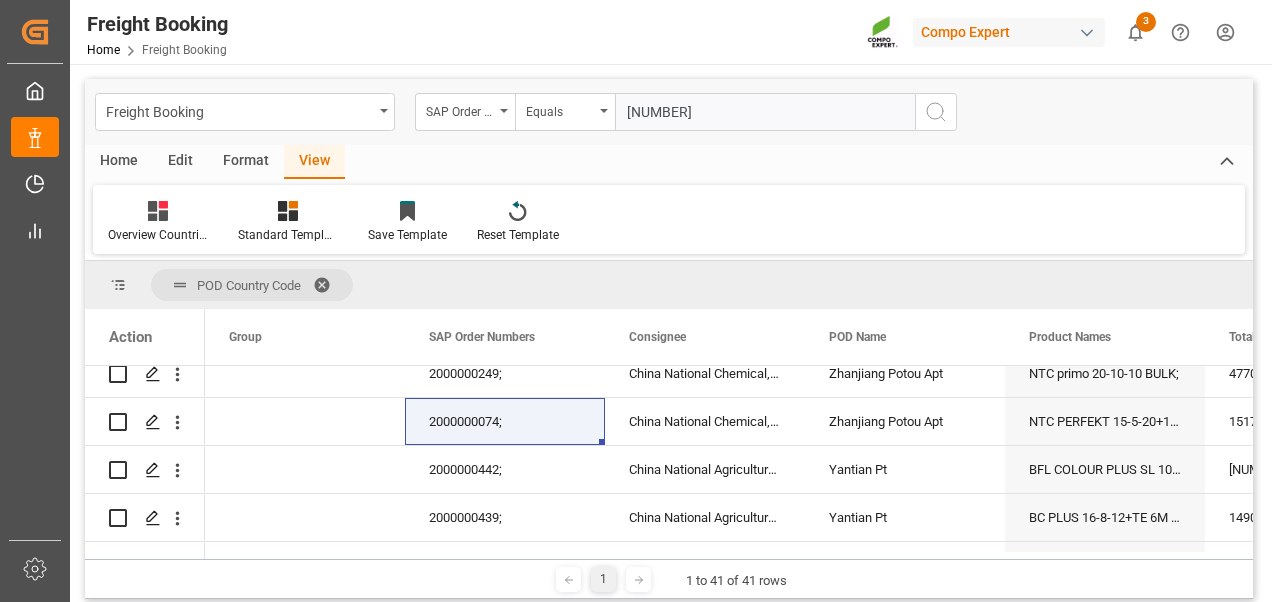 type on "2000000074" 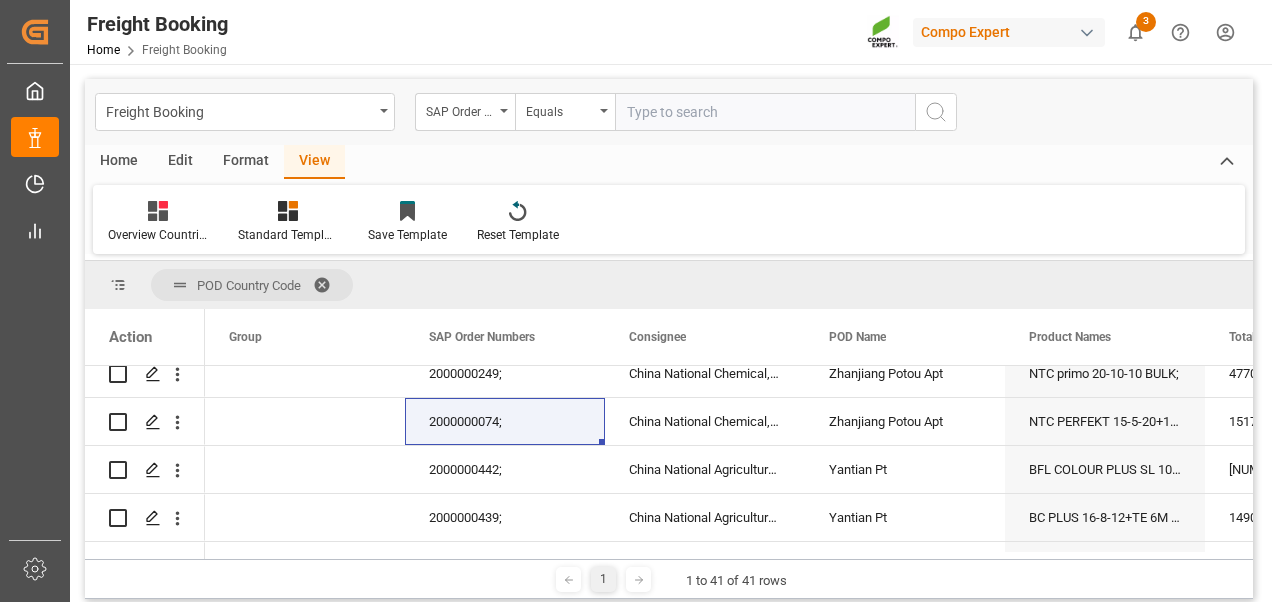 scroll, scrollTop: 0, scrollLeft: 0, axis: both 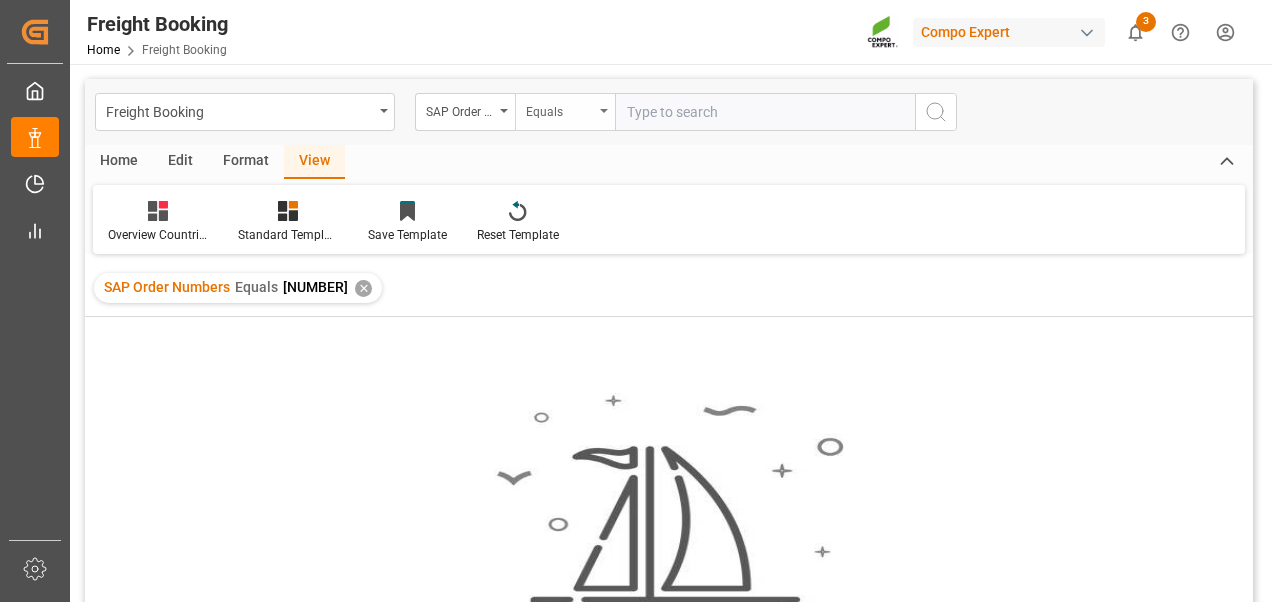 click on "Equals" at bounding box center [565, 112] 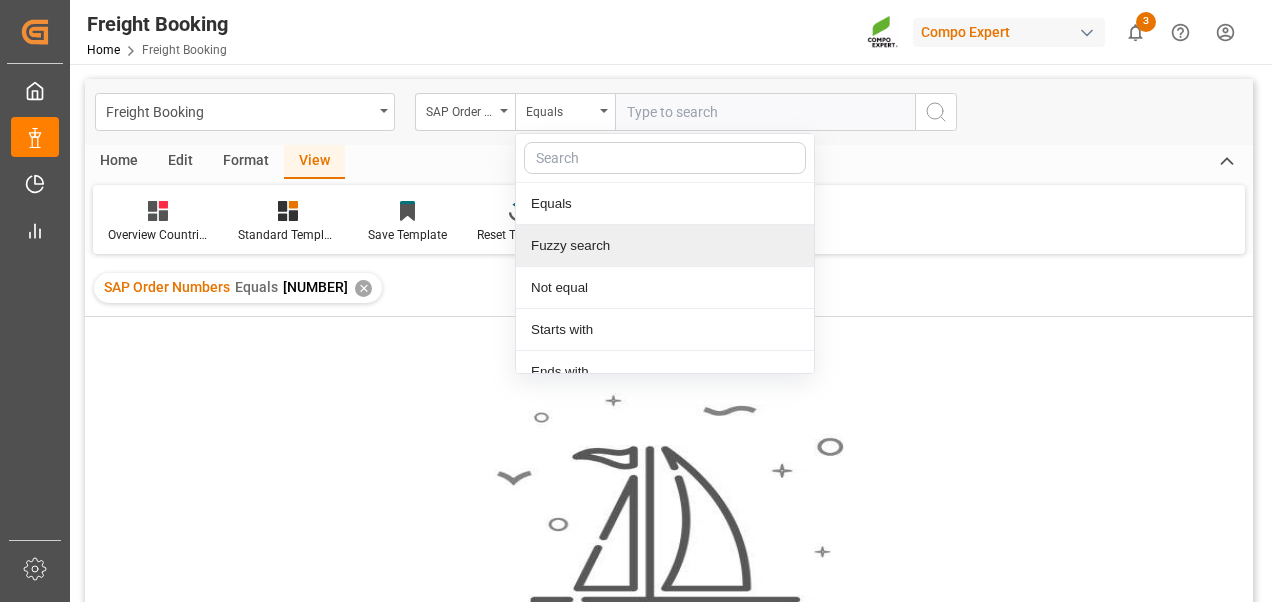 click on "Fuzzy search" at bounding box center [665, 246] 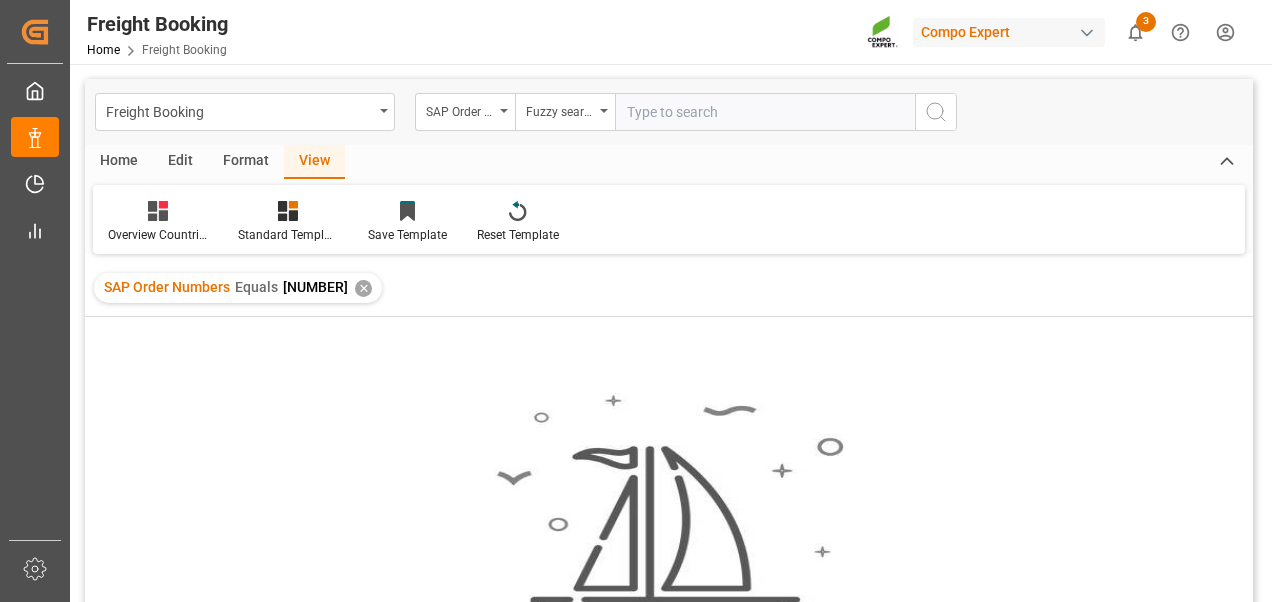 click at bounding box center [765, 112] 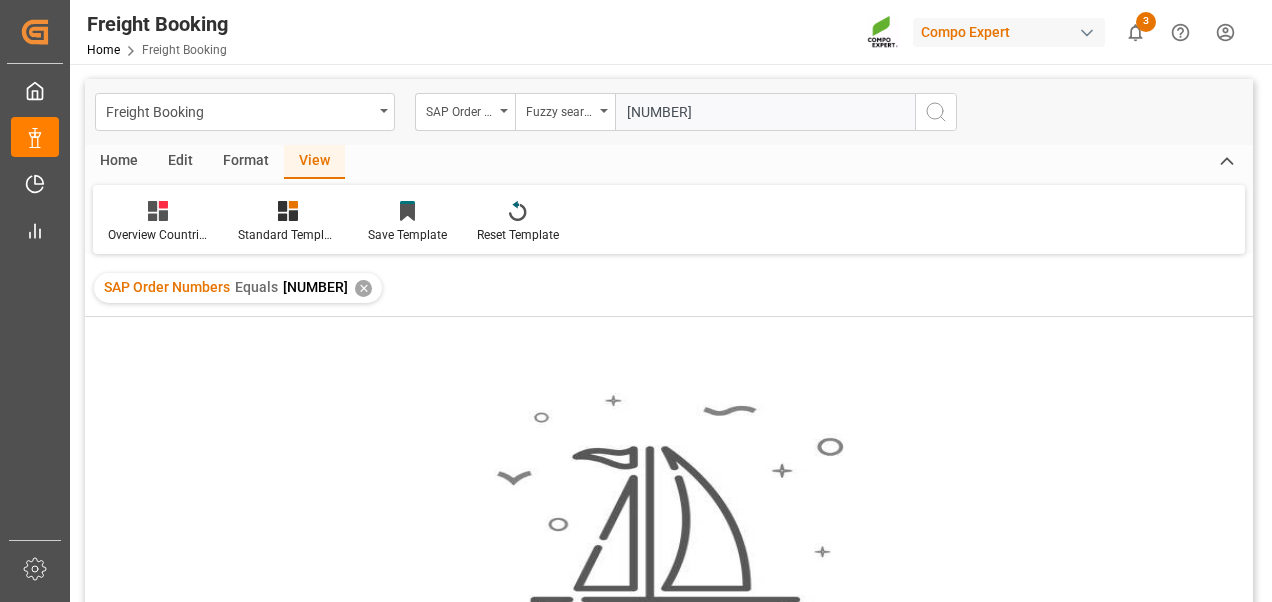 type on "2000000074" 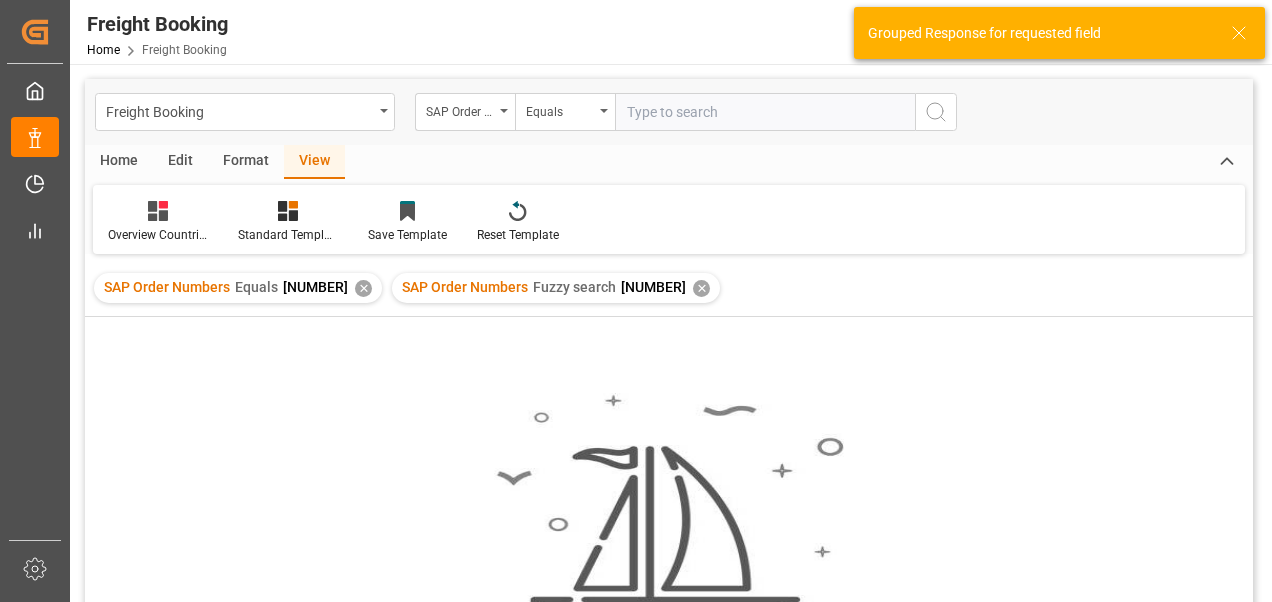 click on "SAP Order Numbers" at bounding box center [465, 287] 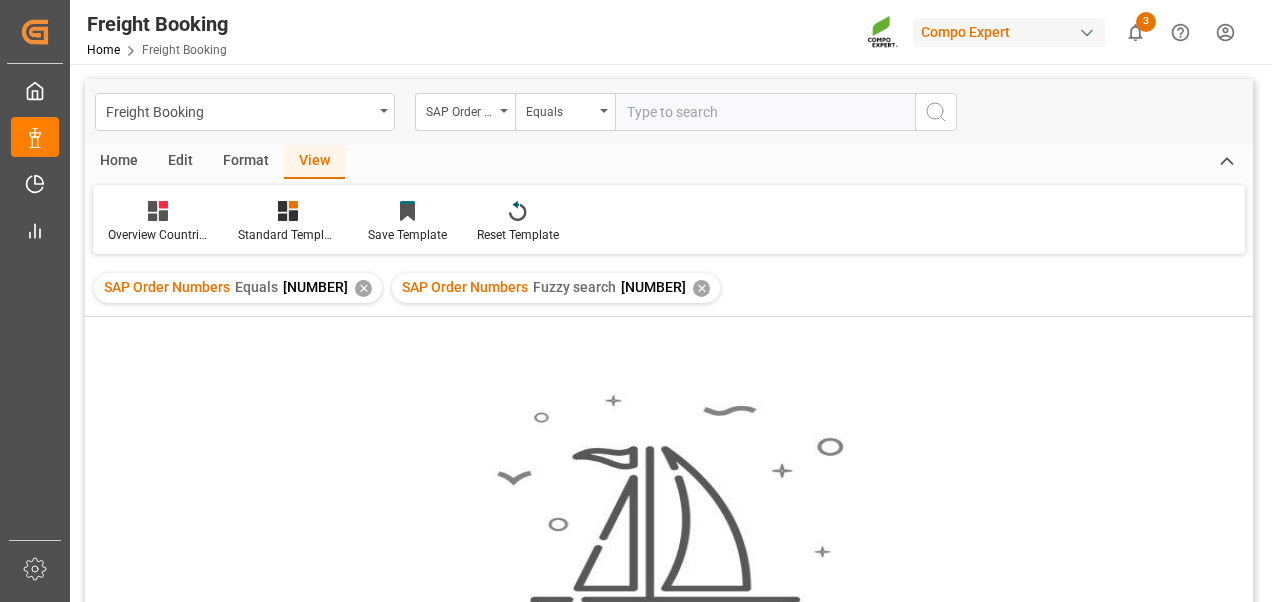 click on "✕" at bounding box center (363, 288) 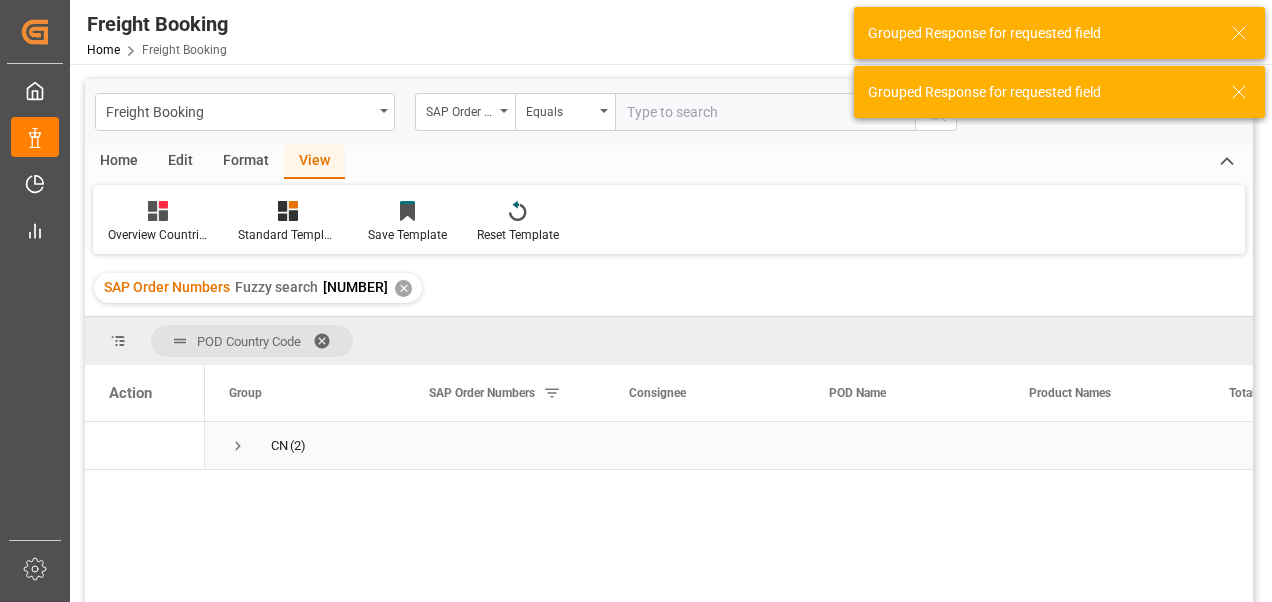 click at bounding box center (238, 446) 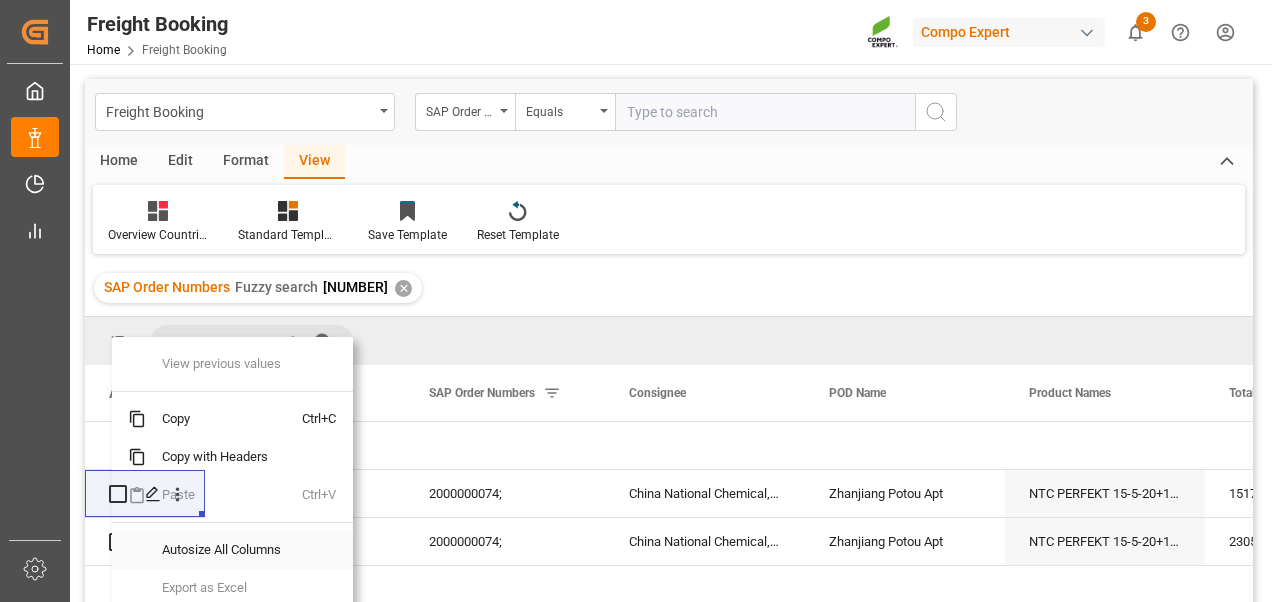 click on "Autosize All Columns" at bounding box center (224, 550) 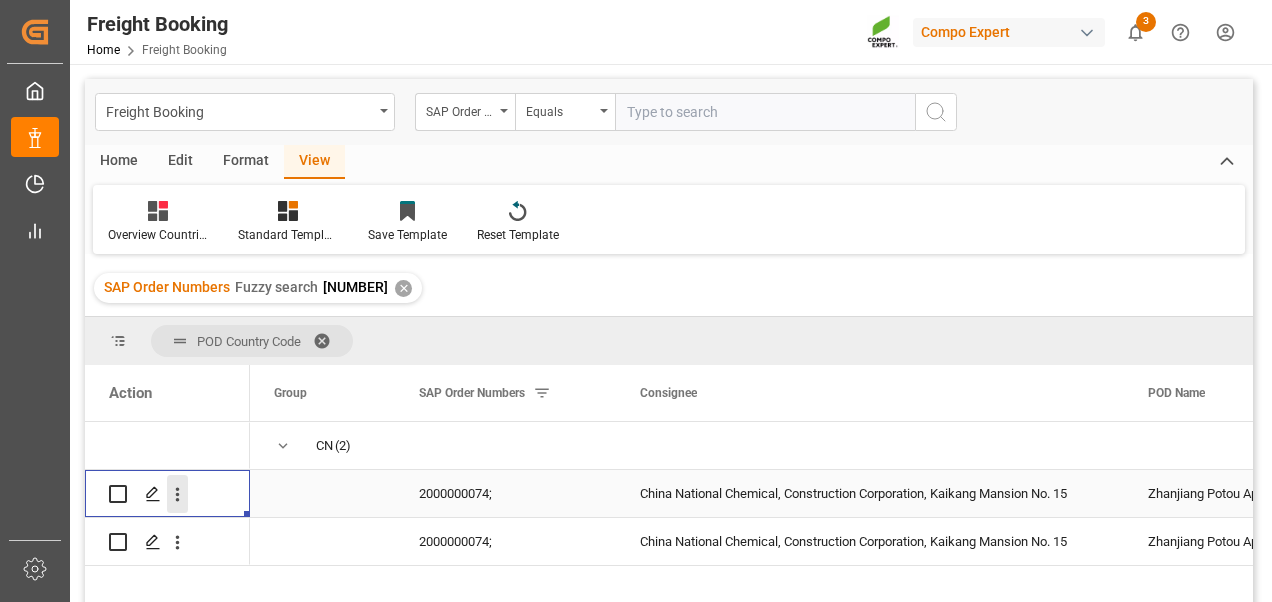click 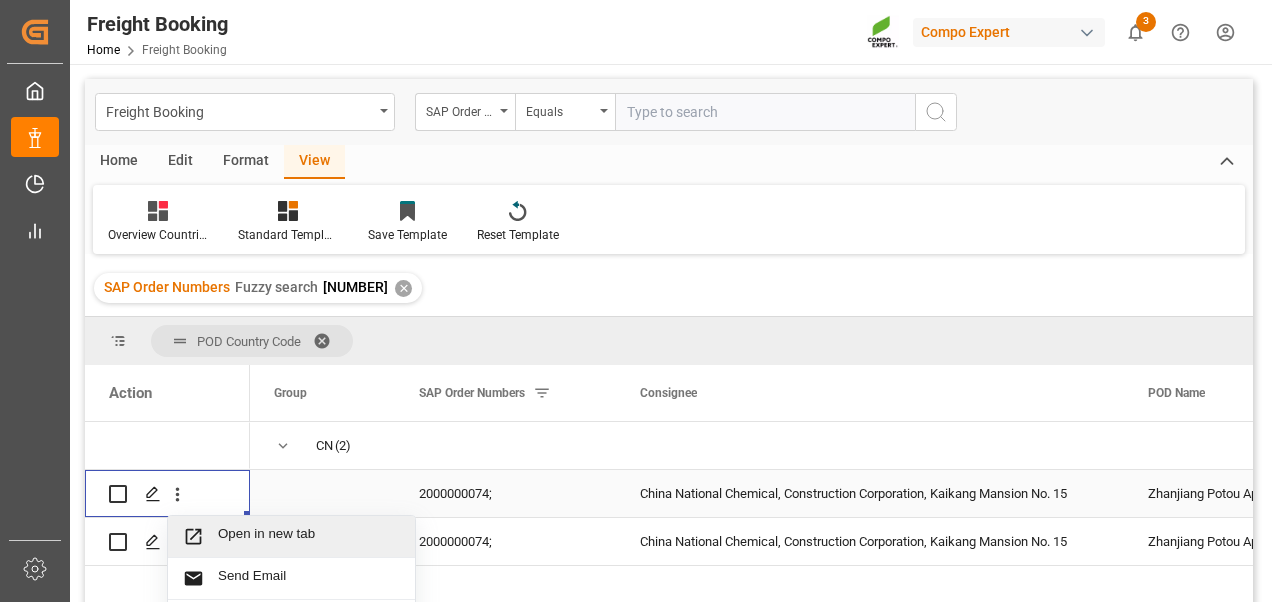 click on "Open in new tab" at bounding box center [309, 536] 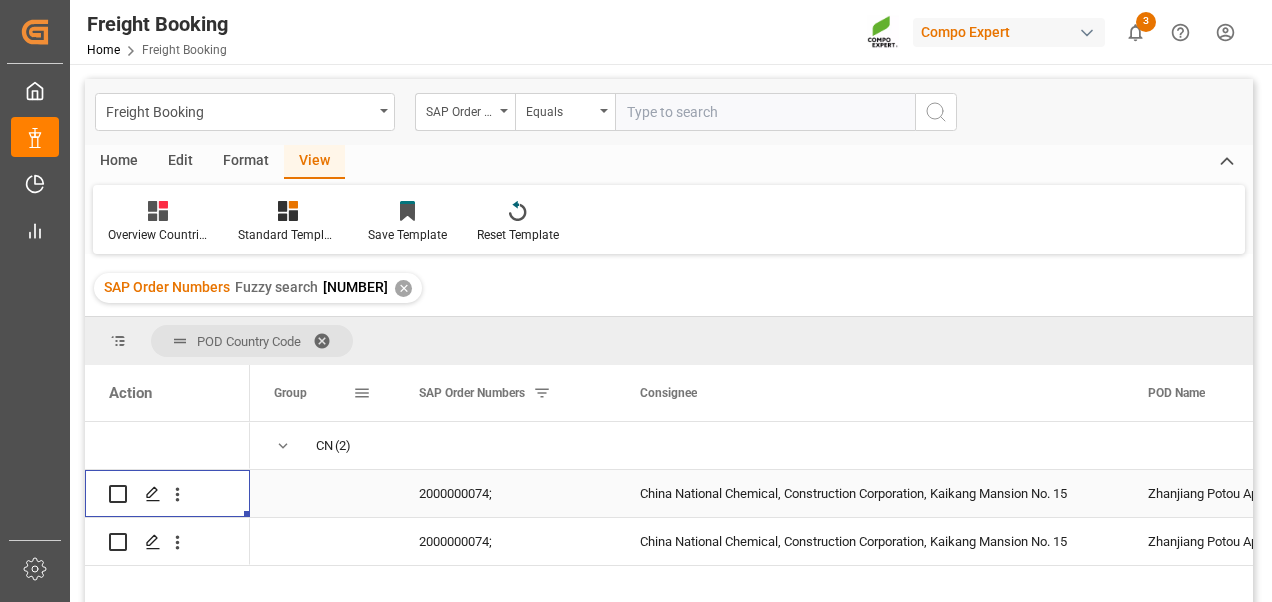 scroll, scrollTop: 100, scrollLeft: 0, axis: vertical 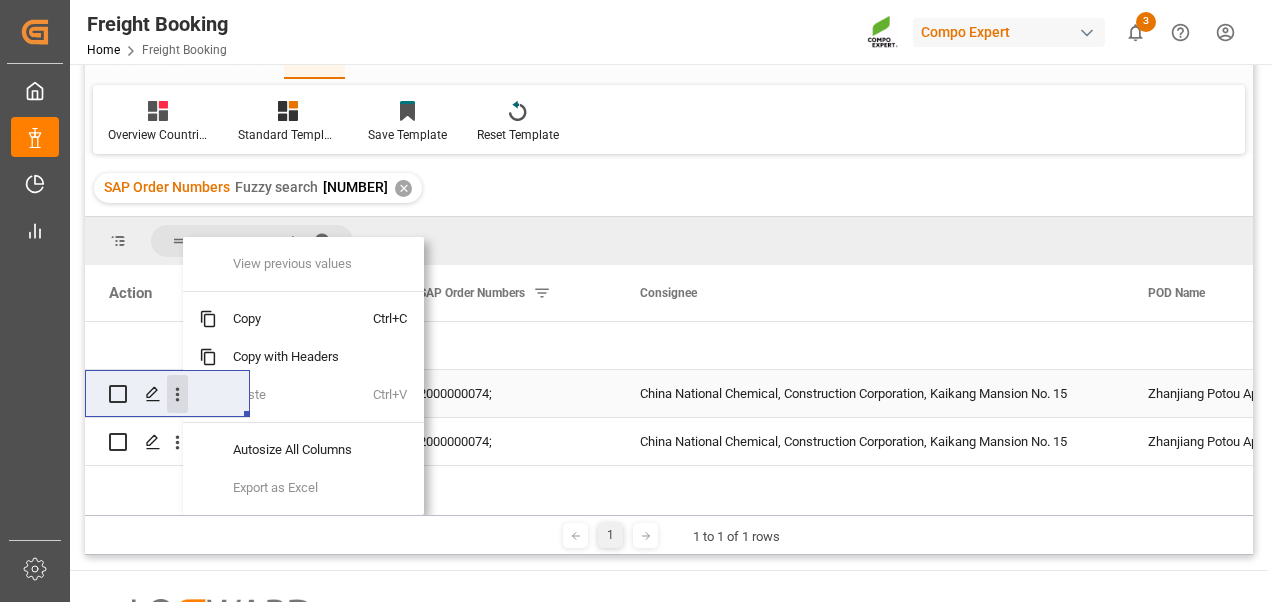 click 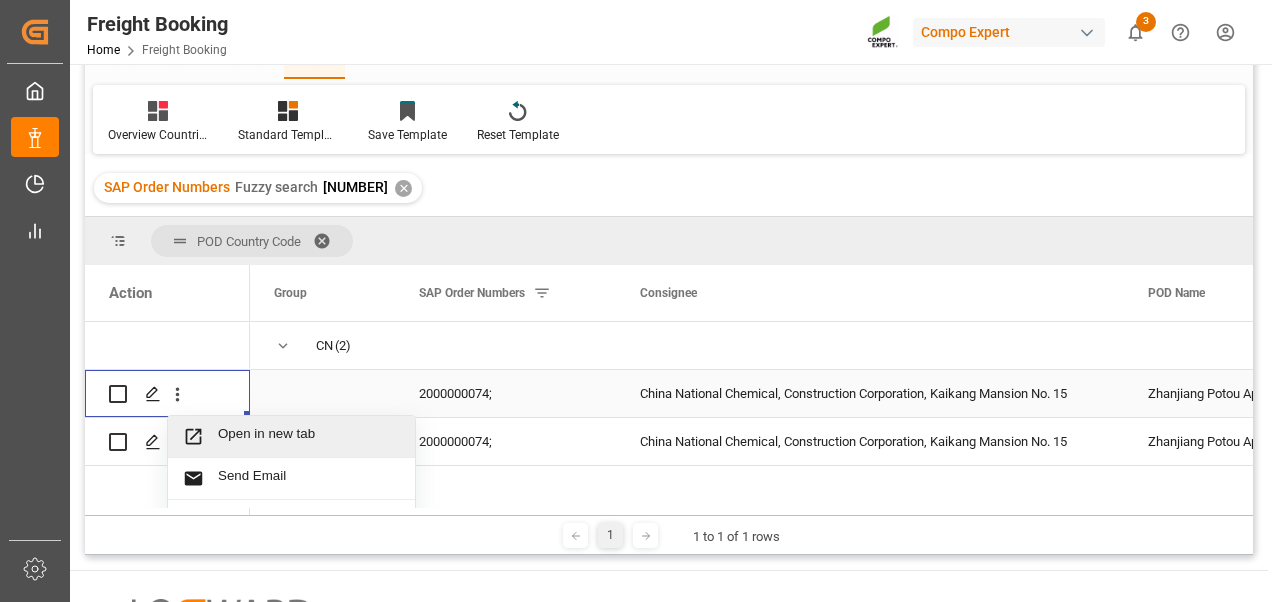 click 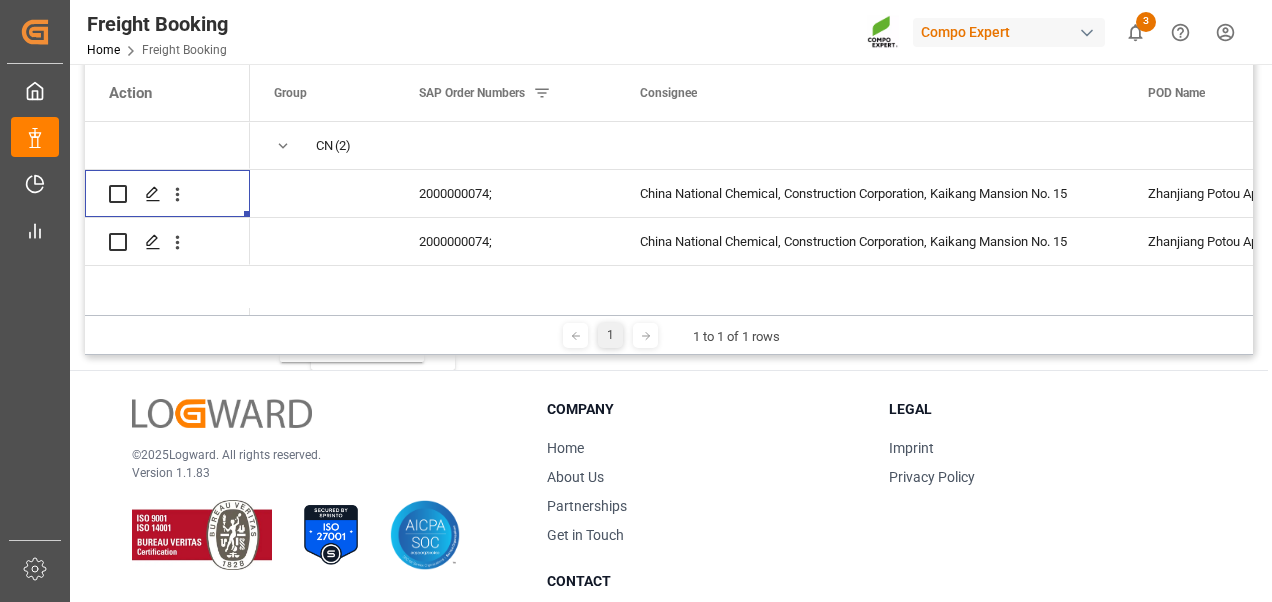 scroll, scrollTop: 0, scrollLeft: 0, axis: both 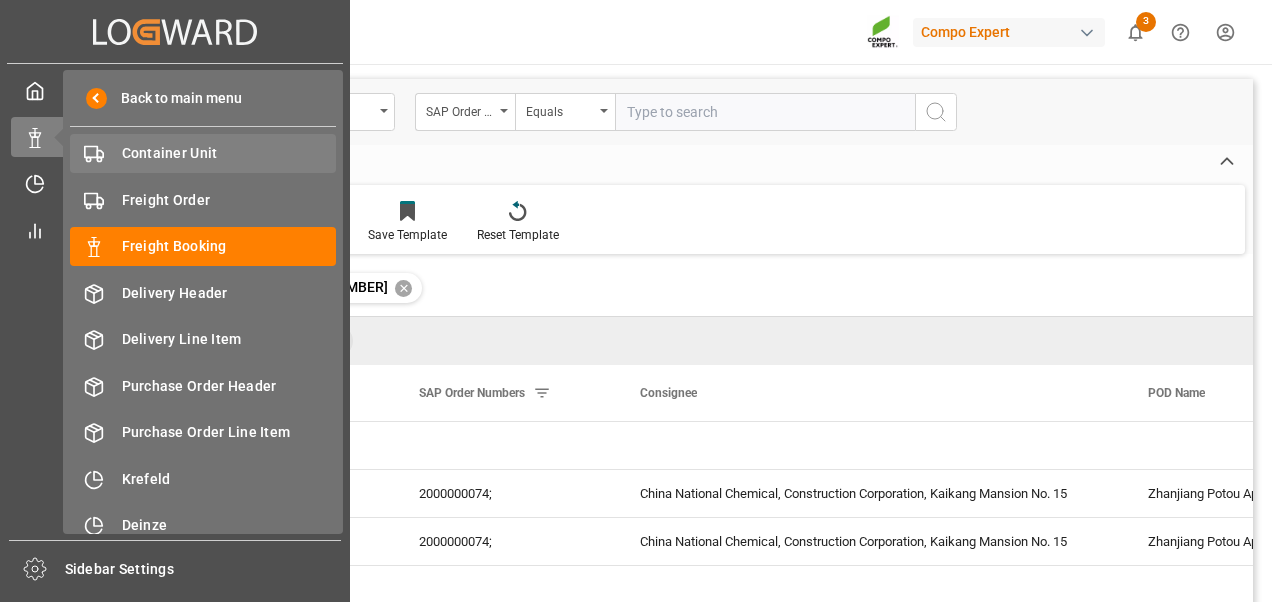 click on "Container Unit" at bounding box center (229, 153) 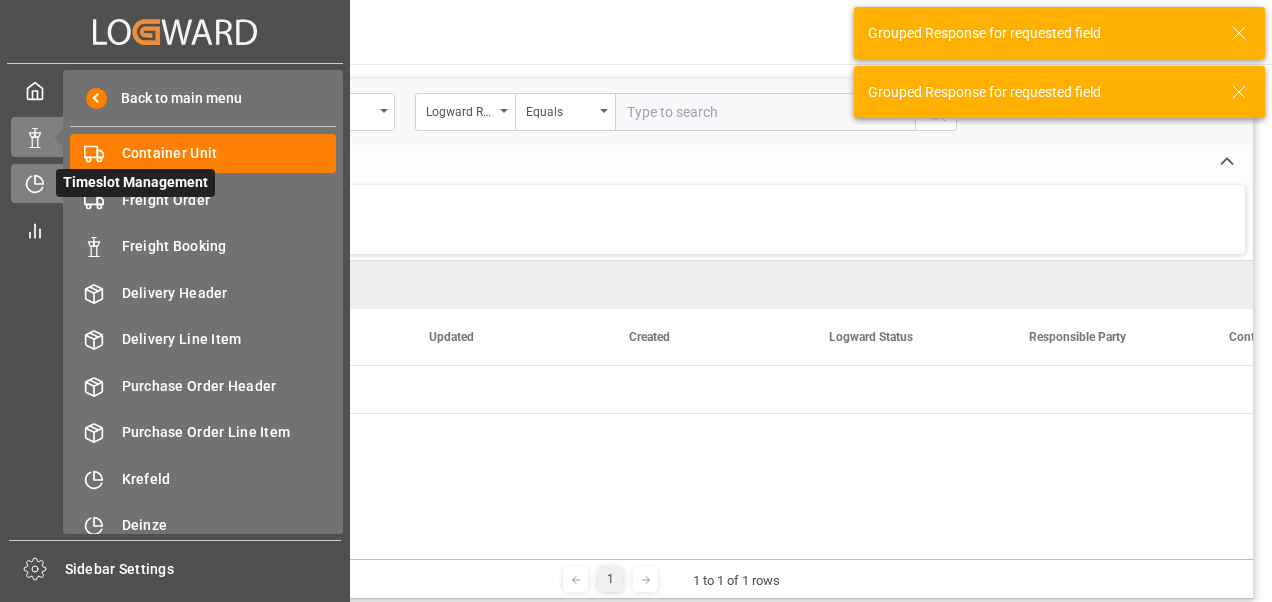 click 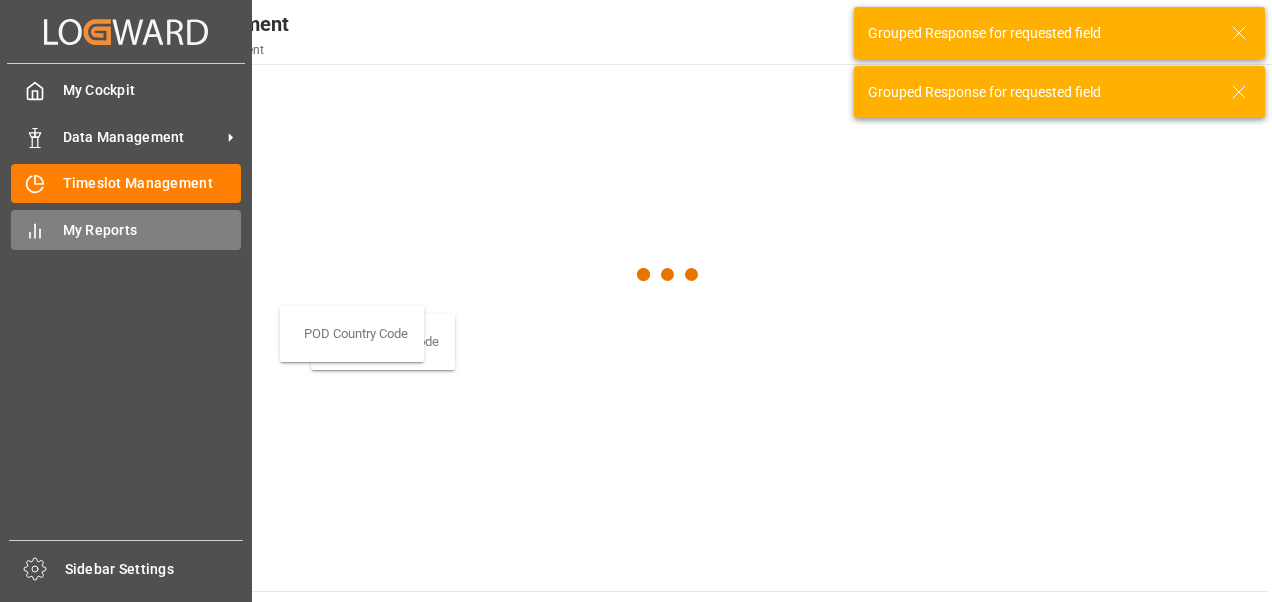 click on "My Reports My Reports" at bounding box center [126, 229] 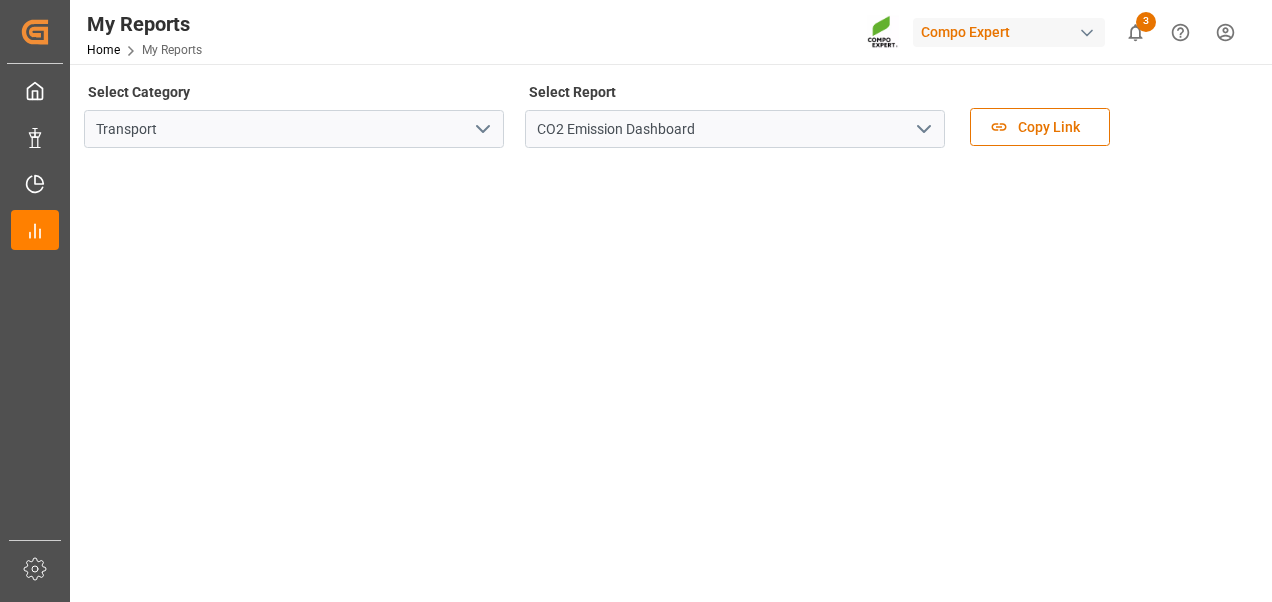 click 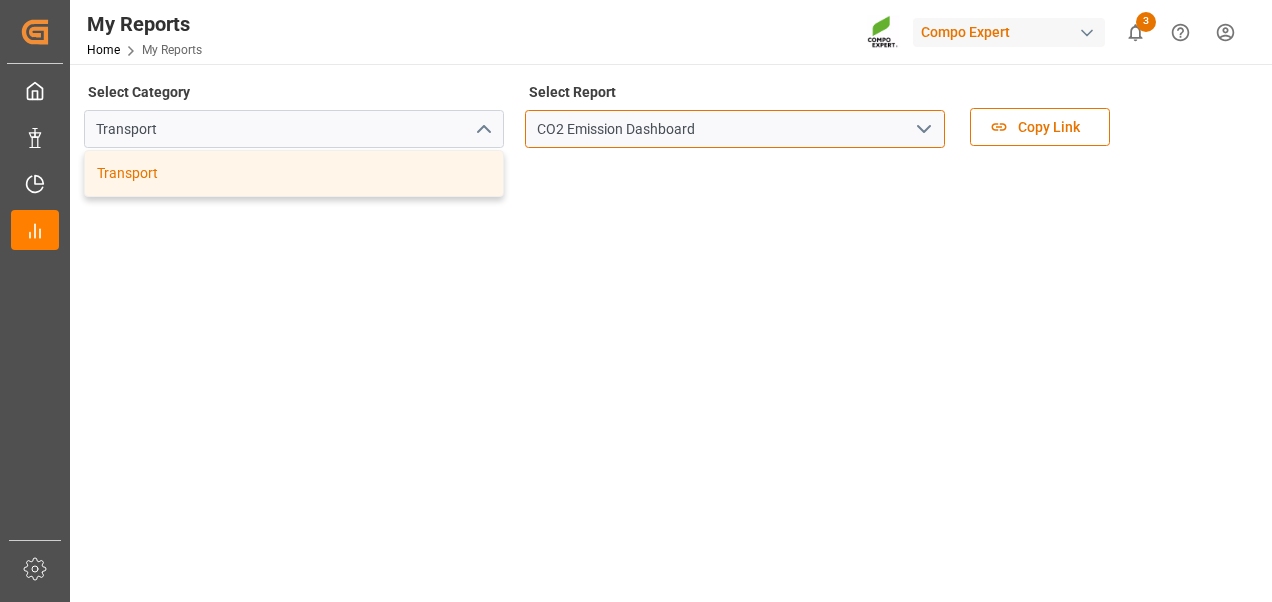 click on "CO2 Emission Dashboard" at bounding box center [735, 129] 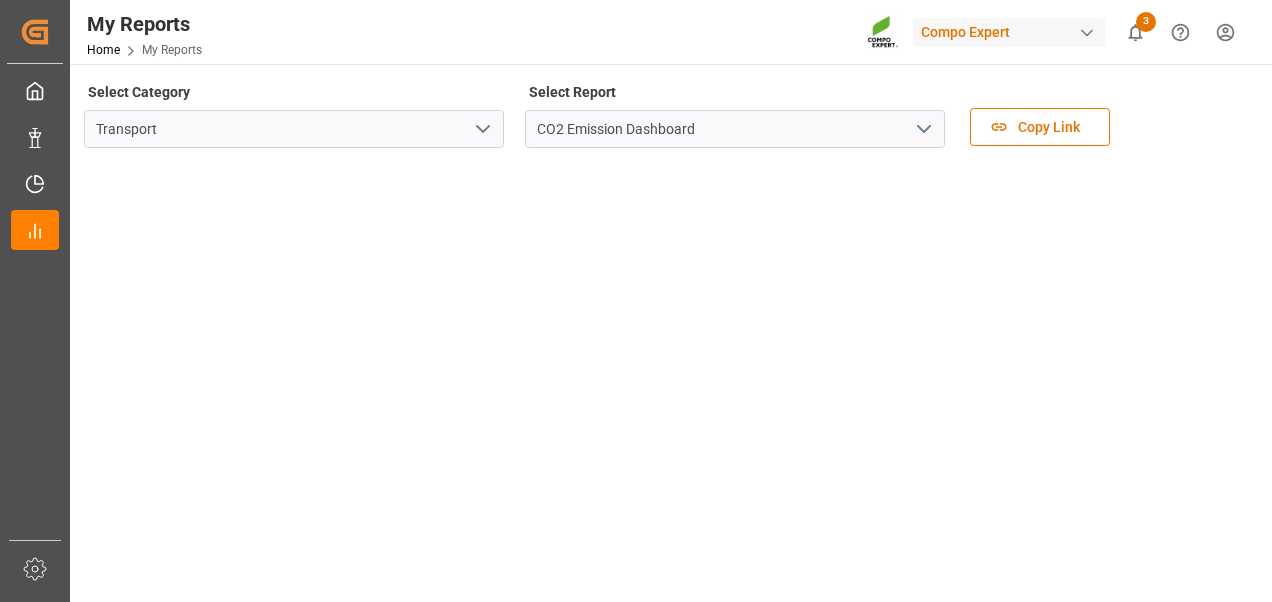 click 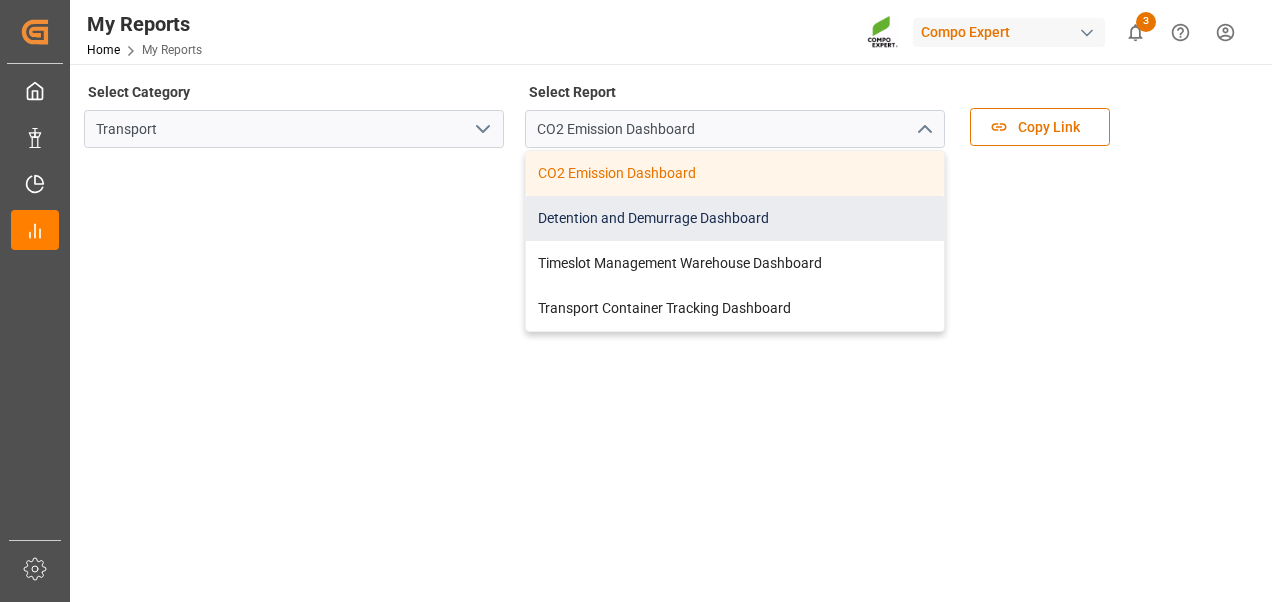 click on "Detention and Demurrage Dashboard" at bounding box center [735, 218] 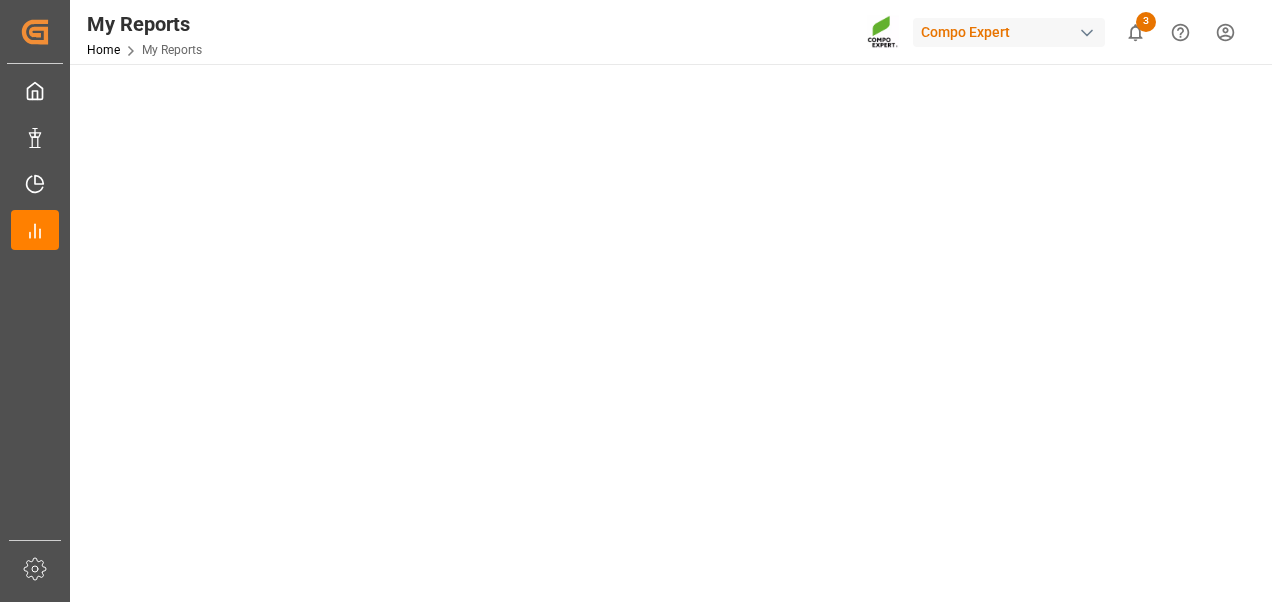 scroll, scrollTop: 300, scrollLeft: 0, axis: vertical 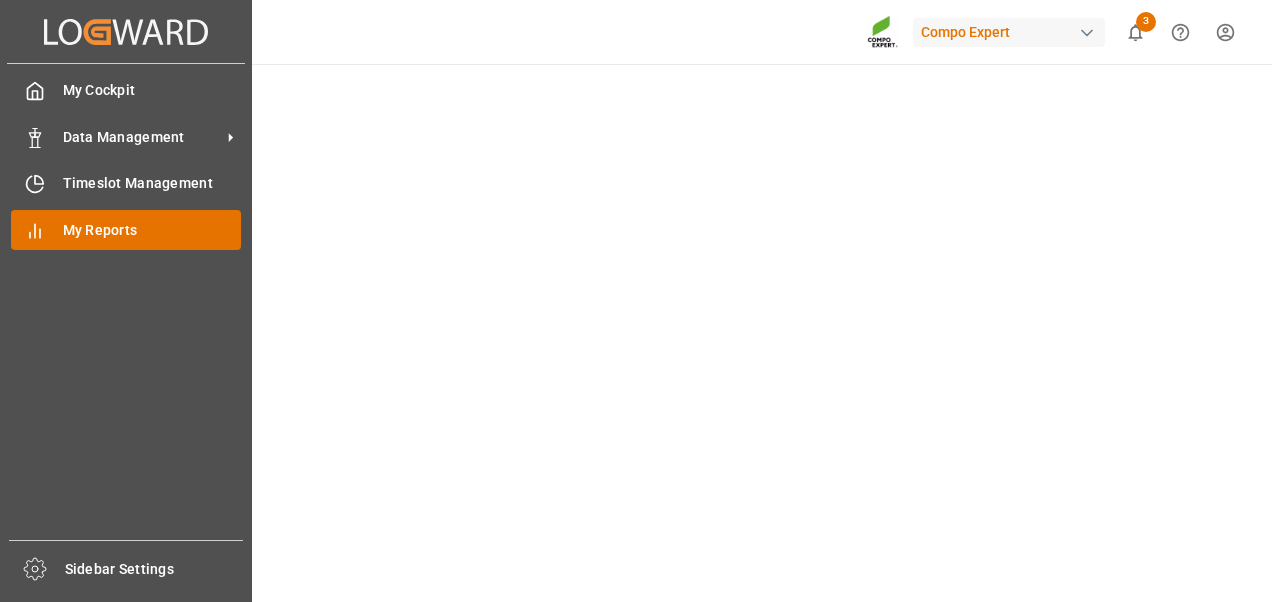 click on "My Reports" at bounding box center [152, 230] 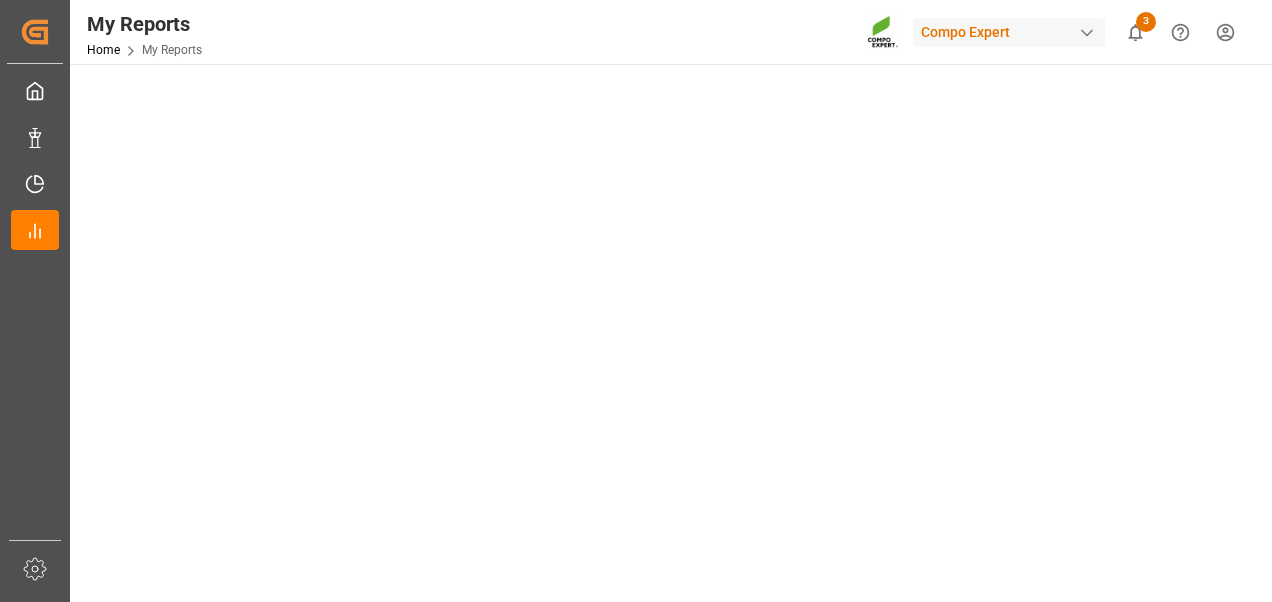 click on "My Reports" at bounding box center (172, 50) 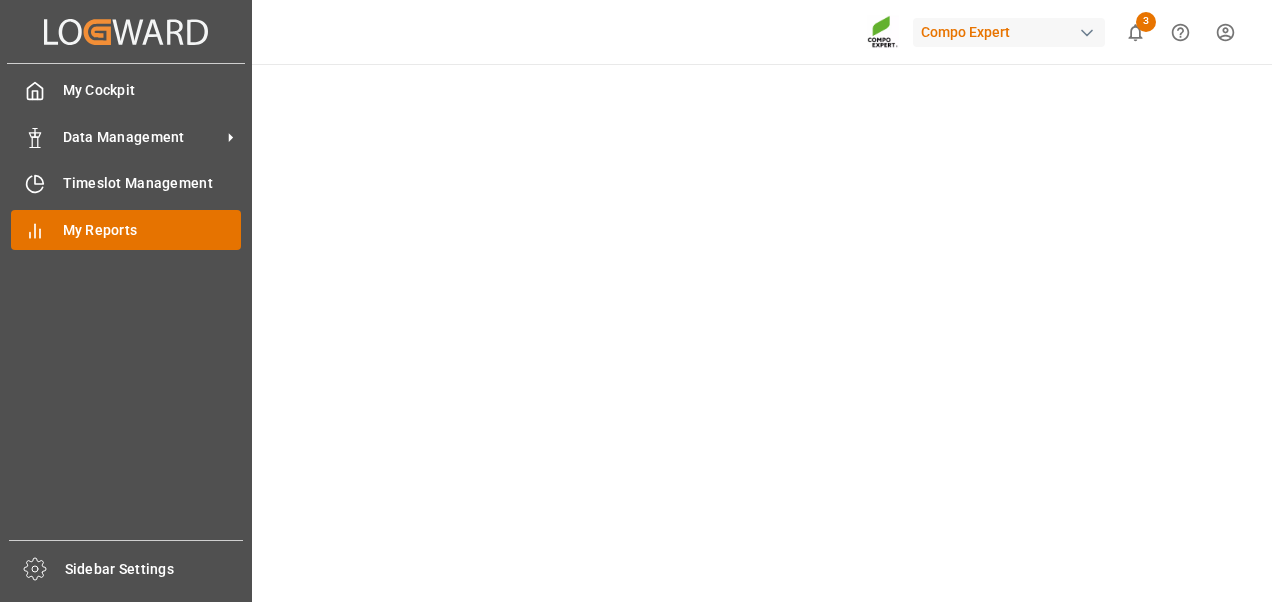 click on "My Reports" at bounding box center [152, 230] 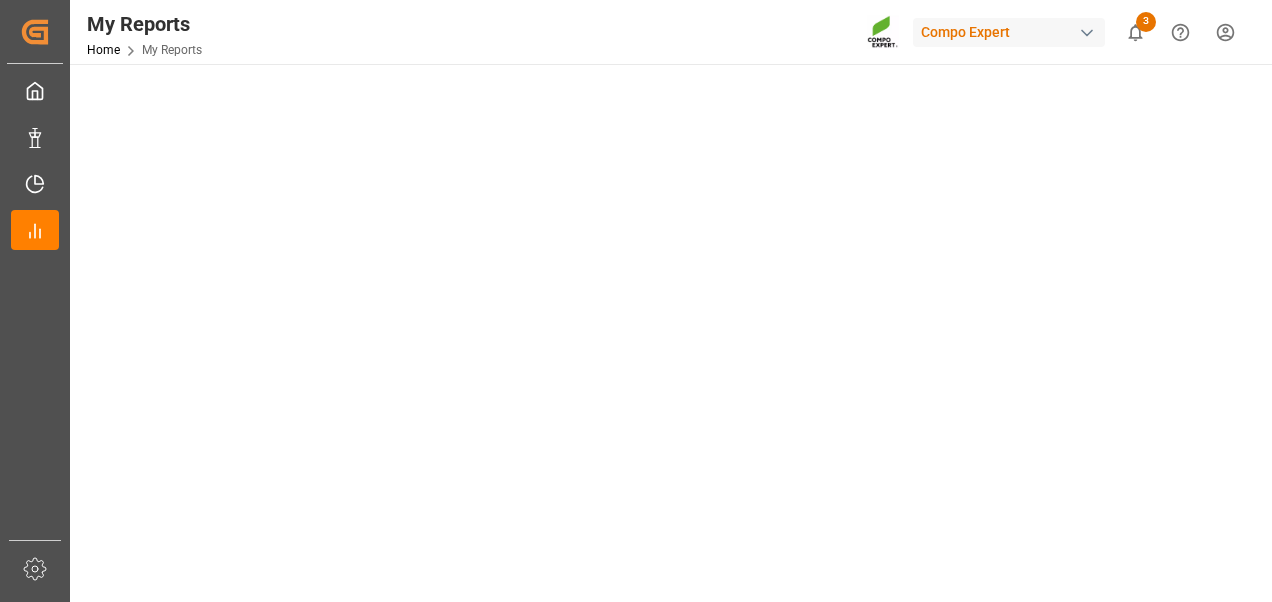 scroll, scrollTop: 209, scrollLeft: 0, axis: vertical 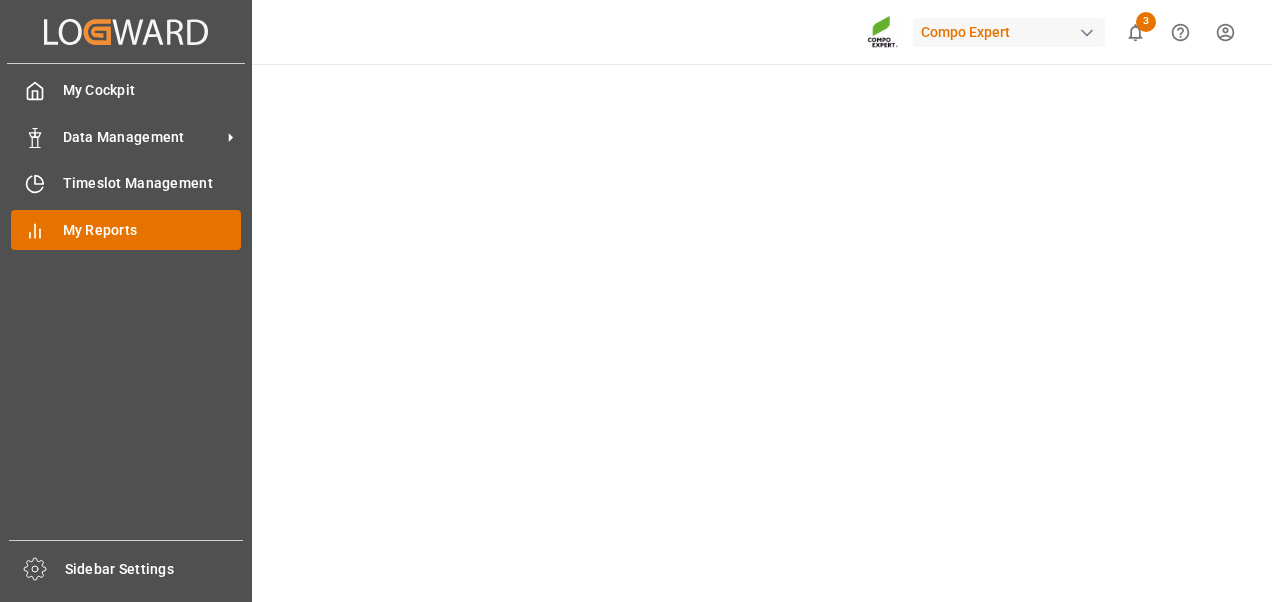 click on "My Reports" at bounding box center (152, 230) 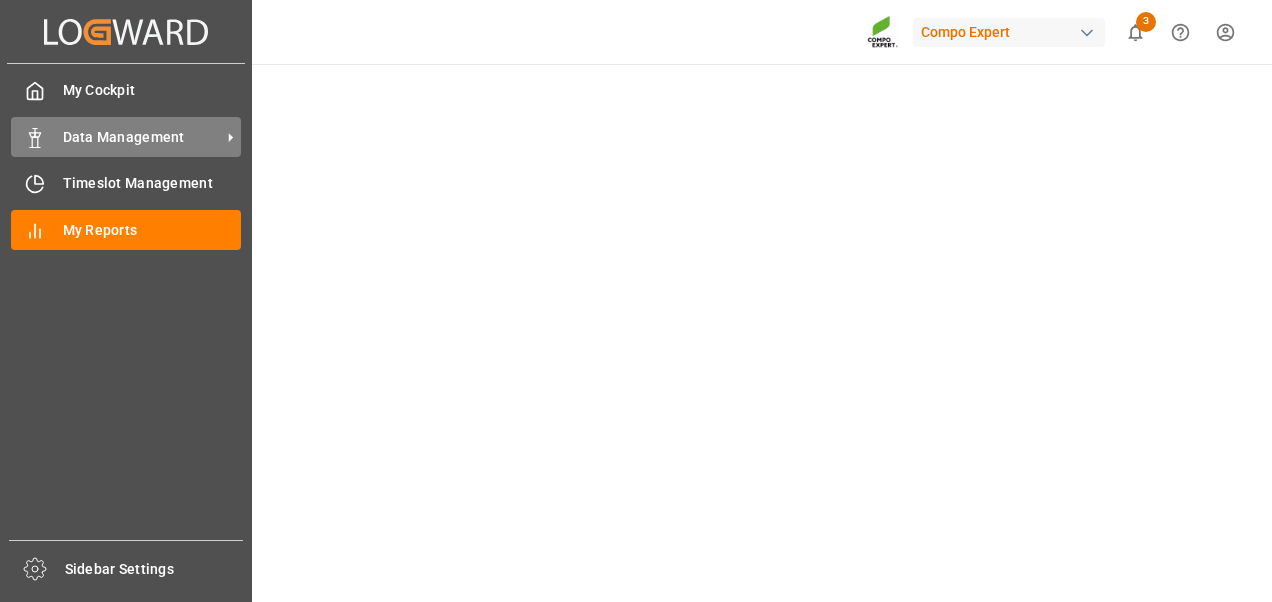 click on "Data Management" at bounding box center [142, 137] 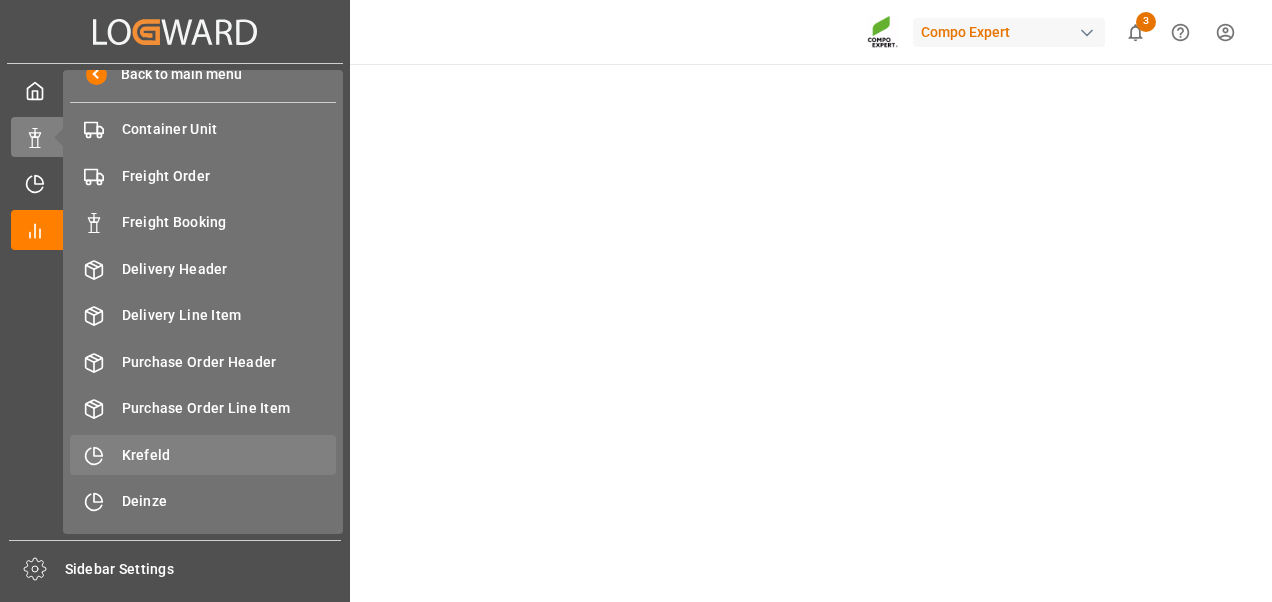 scroll, scrollTop: 0, scrollLeft: 0, axis: both 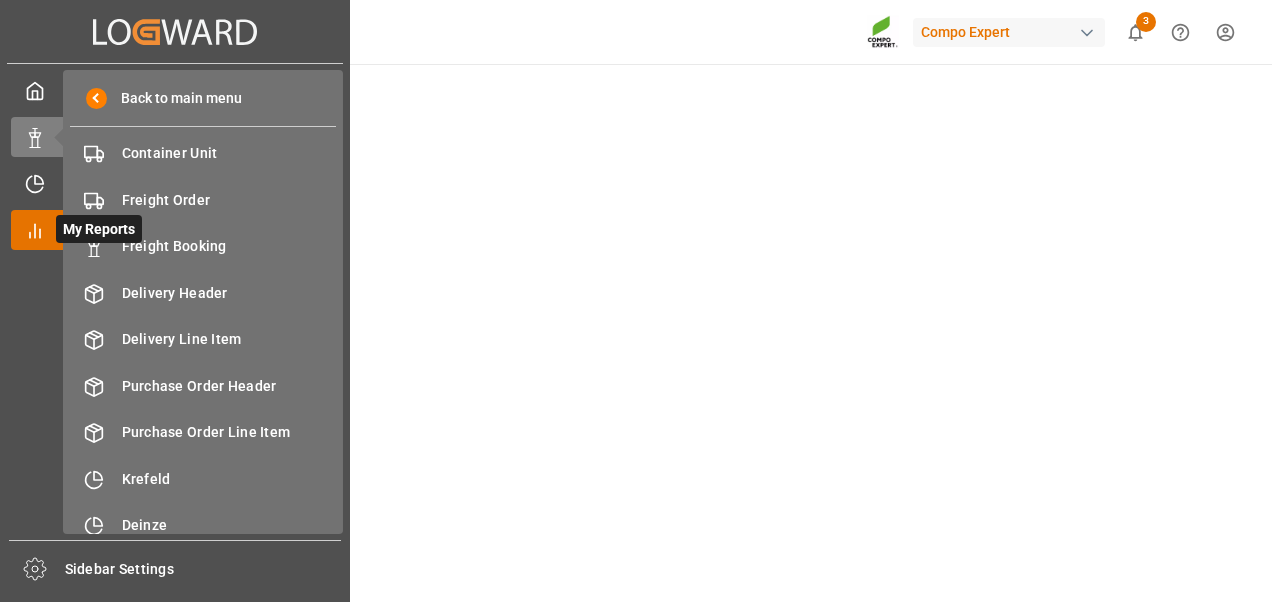 click on "My Reports My Reports" at bounding box center (175, 229) 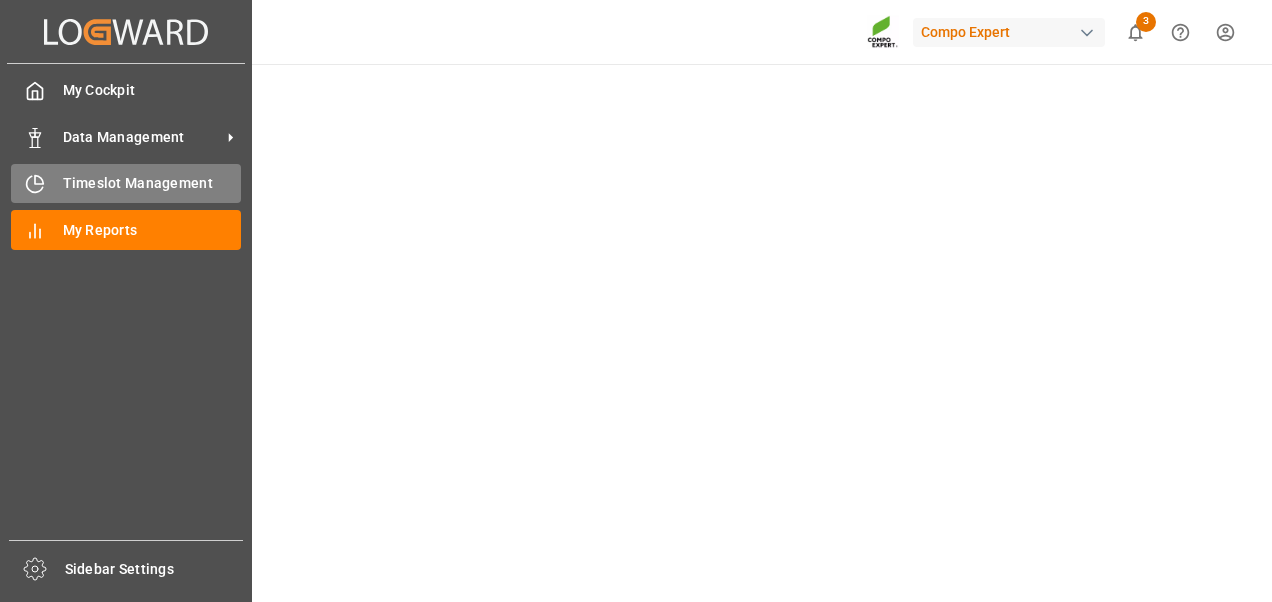 click on "Timeslot Management" at bounding box center [152, 183] 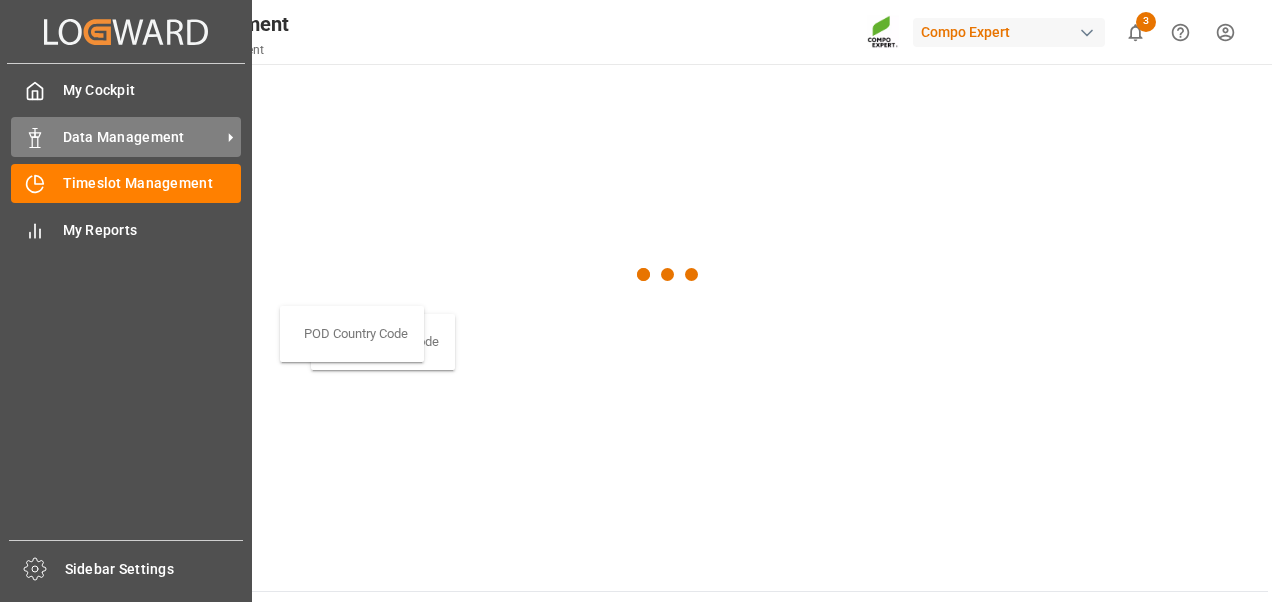 click on "Data Management Data Management" at bounding box center (126, 136) 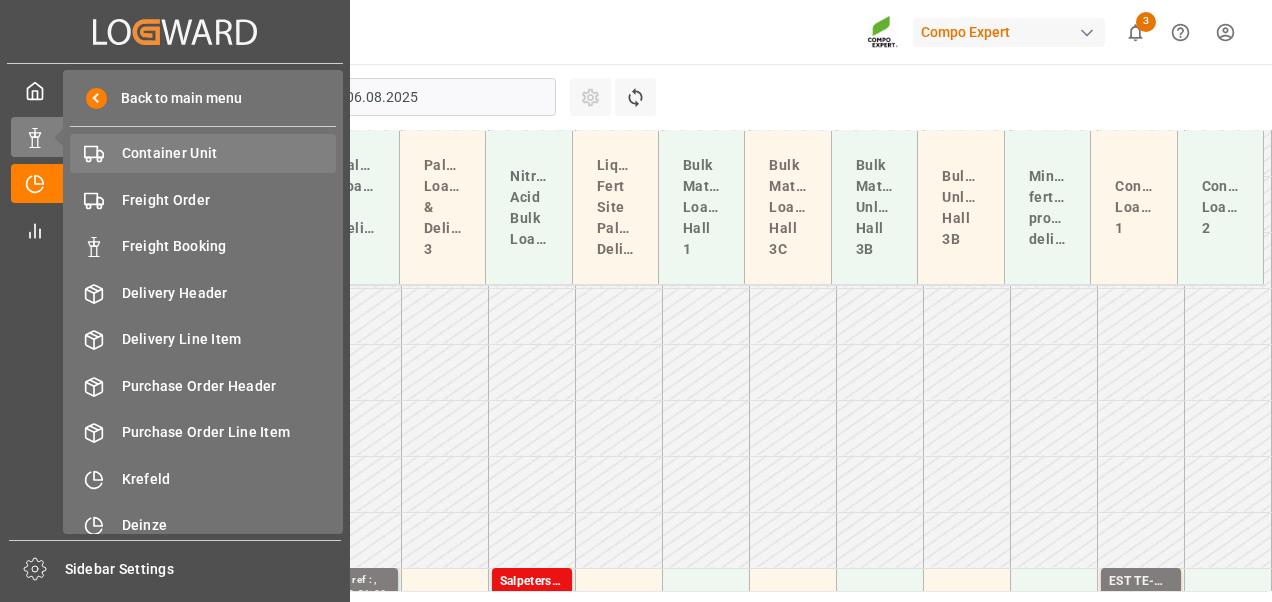 scroll, scrollTop: 406, scrollLeft: 0, axis: vertical 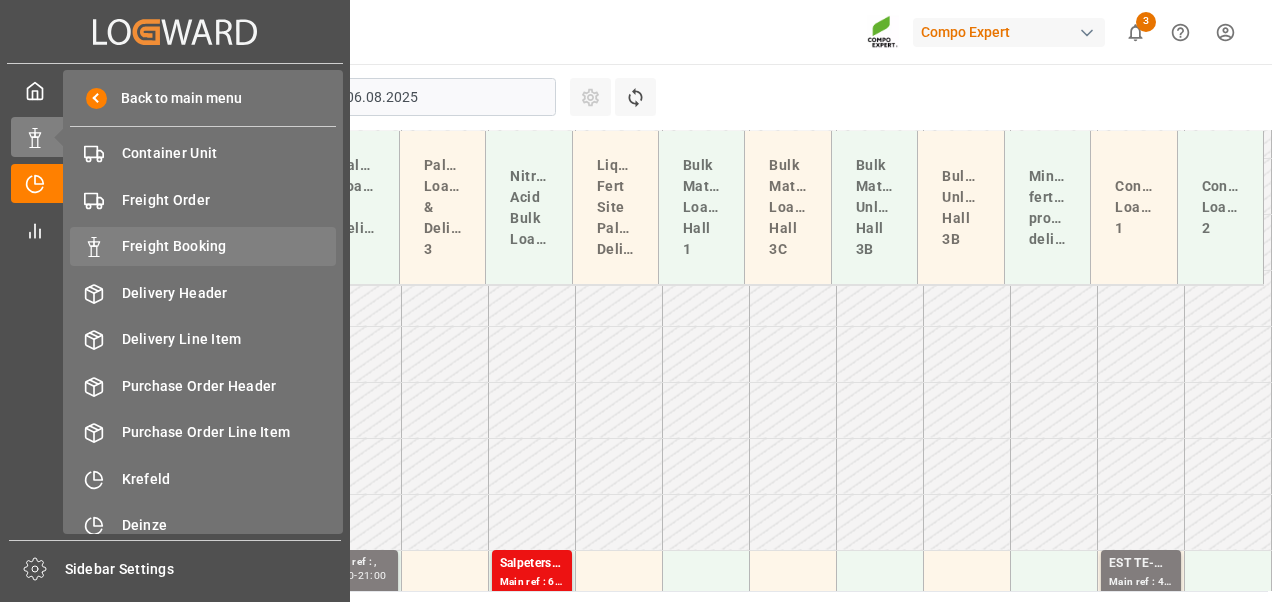 click on "Freight Booking" at bounding box center [229, 246] 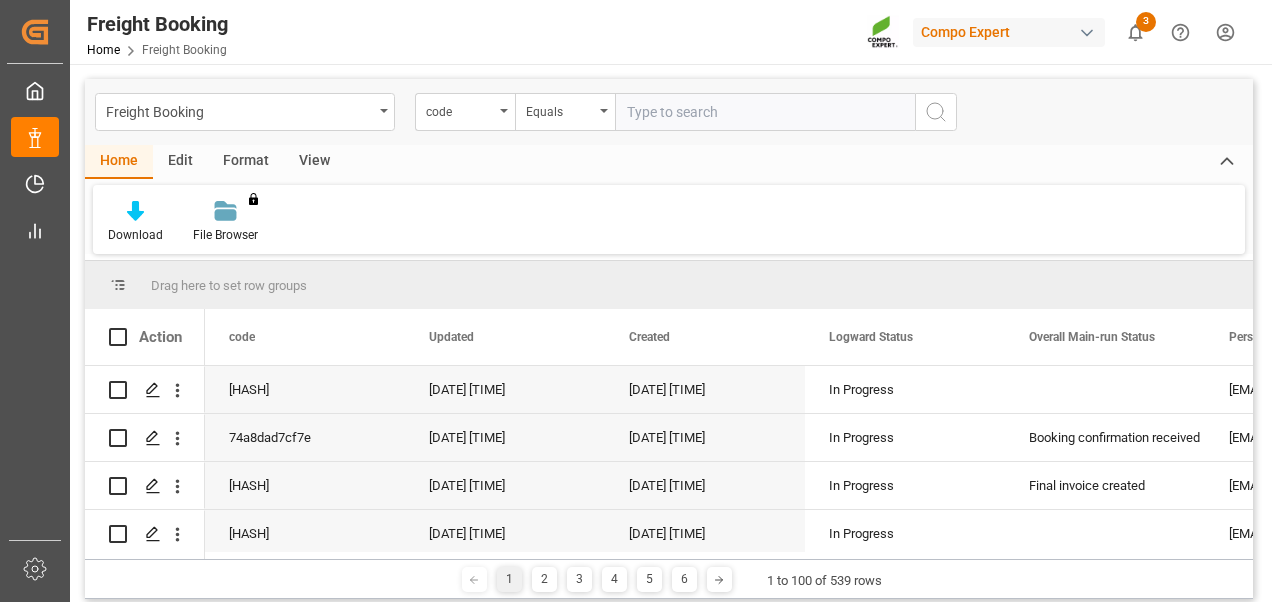 click on "View" at bounding box center [314, 162] 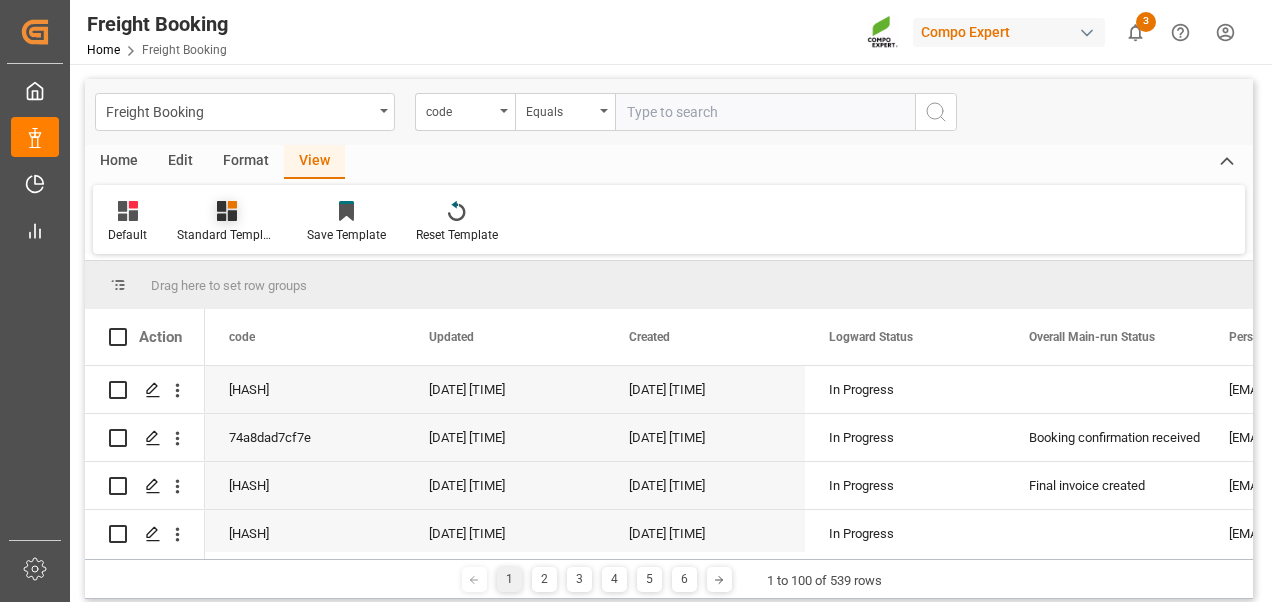 click 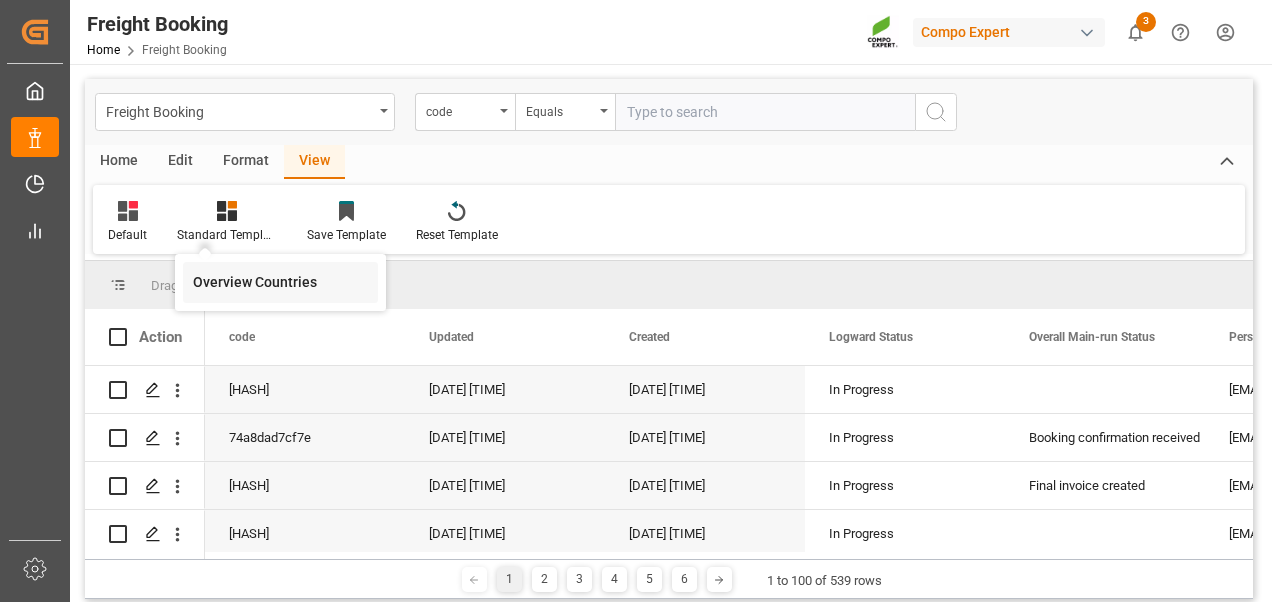 click on "Overview Countries" at bounding box center (280, 282) 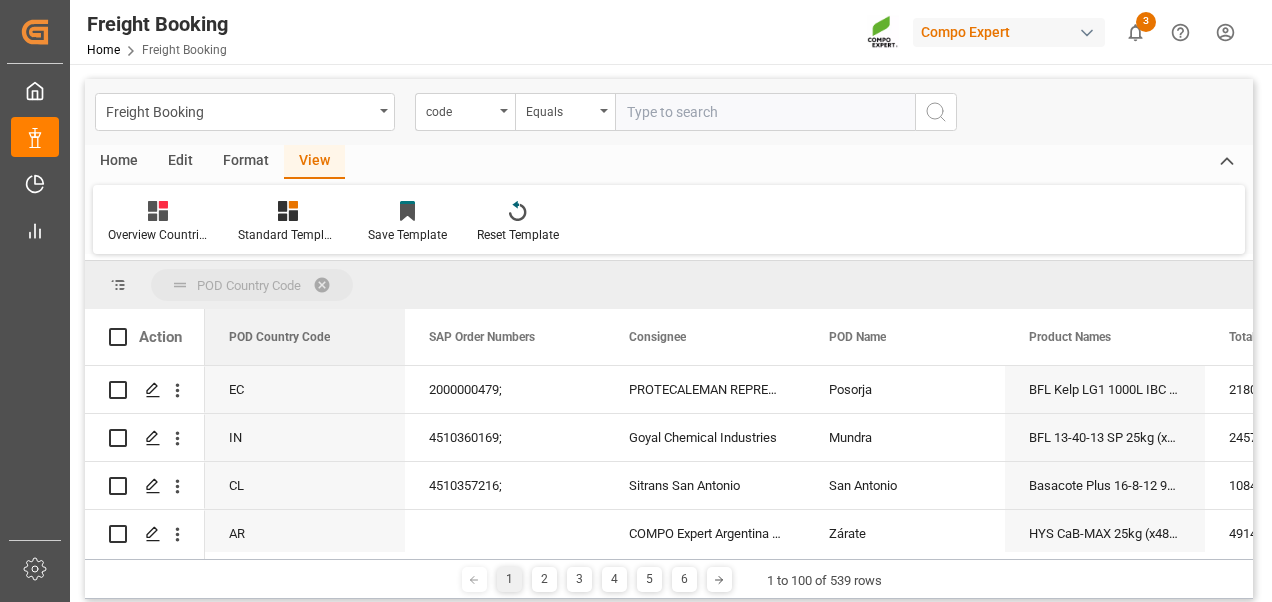 drag, startPoint x: 292, startPoint y: 340, endPoint x: 292, endPoint y: 283, distance: 57 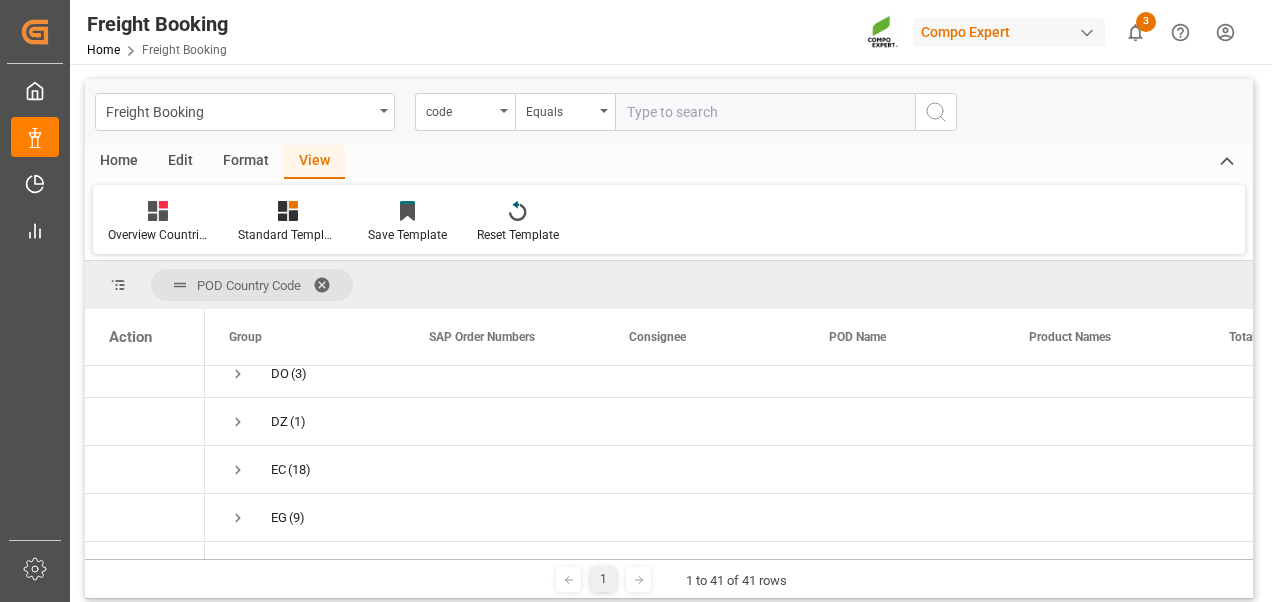 scroll, scrollTop: 300, scrollLeft: 0, axis: vertical 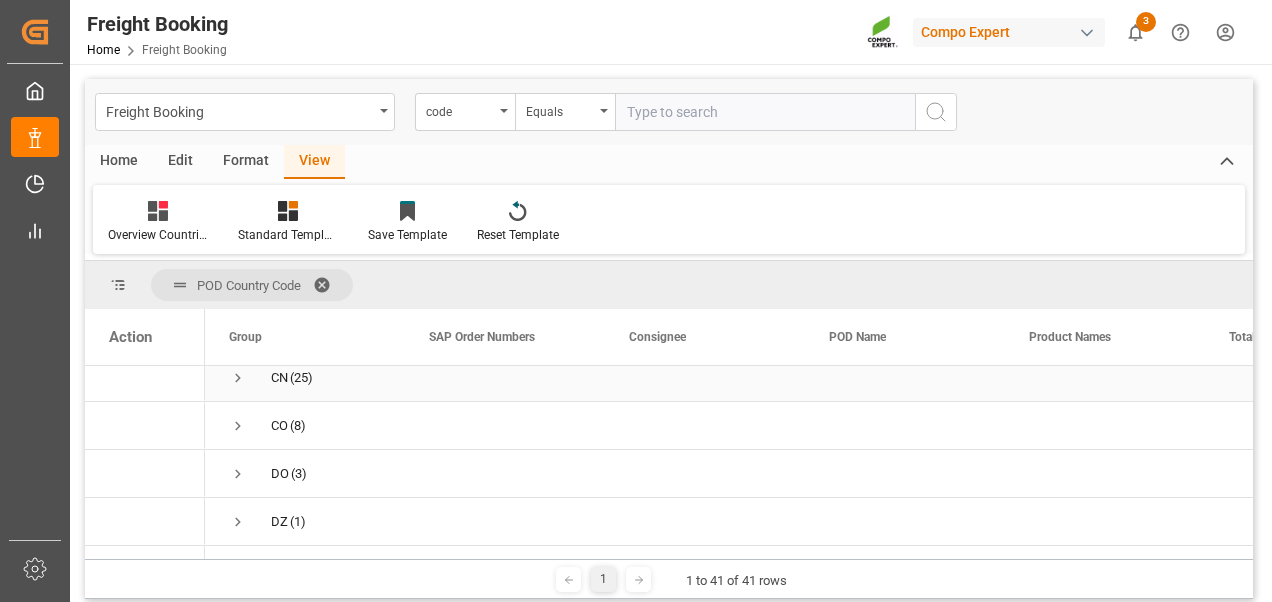 click at bounding box center [238, 378] 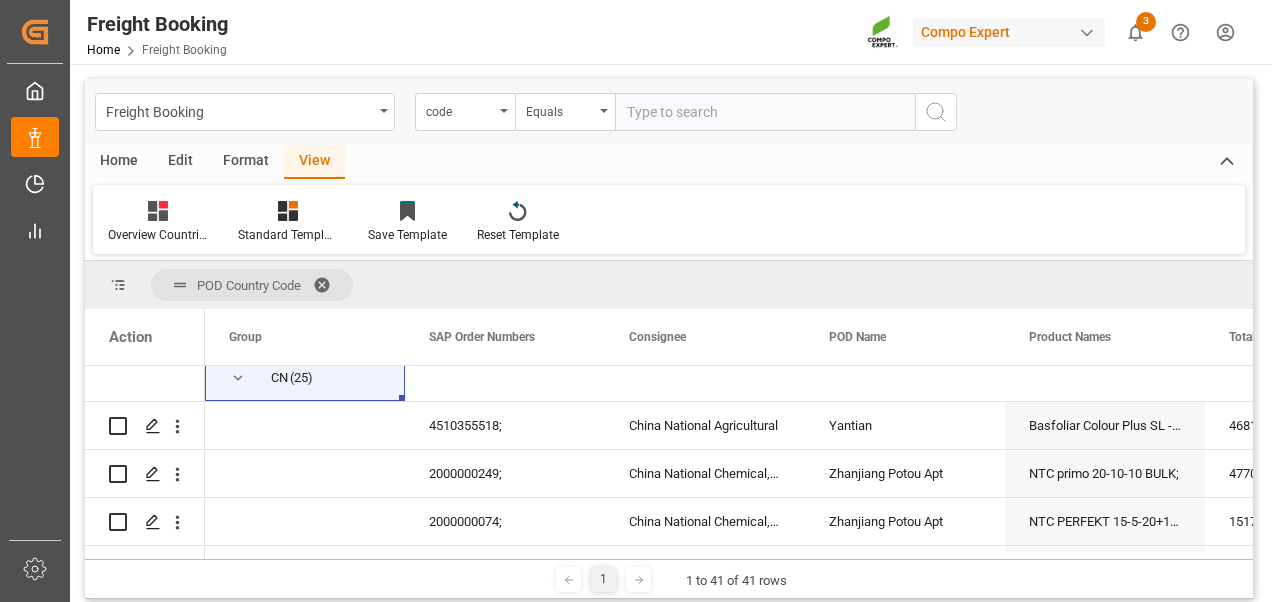 drag, startPoint x: 480, startPoint y: 552, endPoint x: 672, endPoint y: 556, distance: 192.04166 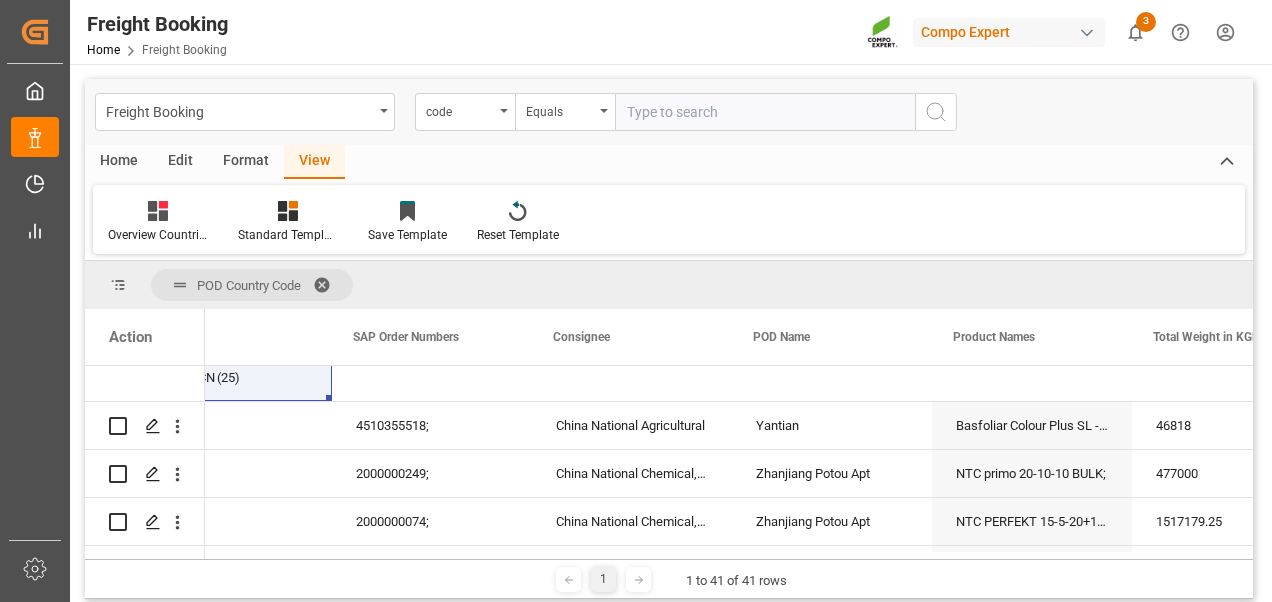 scroll, scrollTop: 0, scrollLeft: 135, axis: horizontal 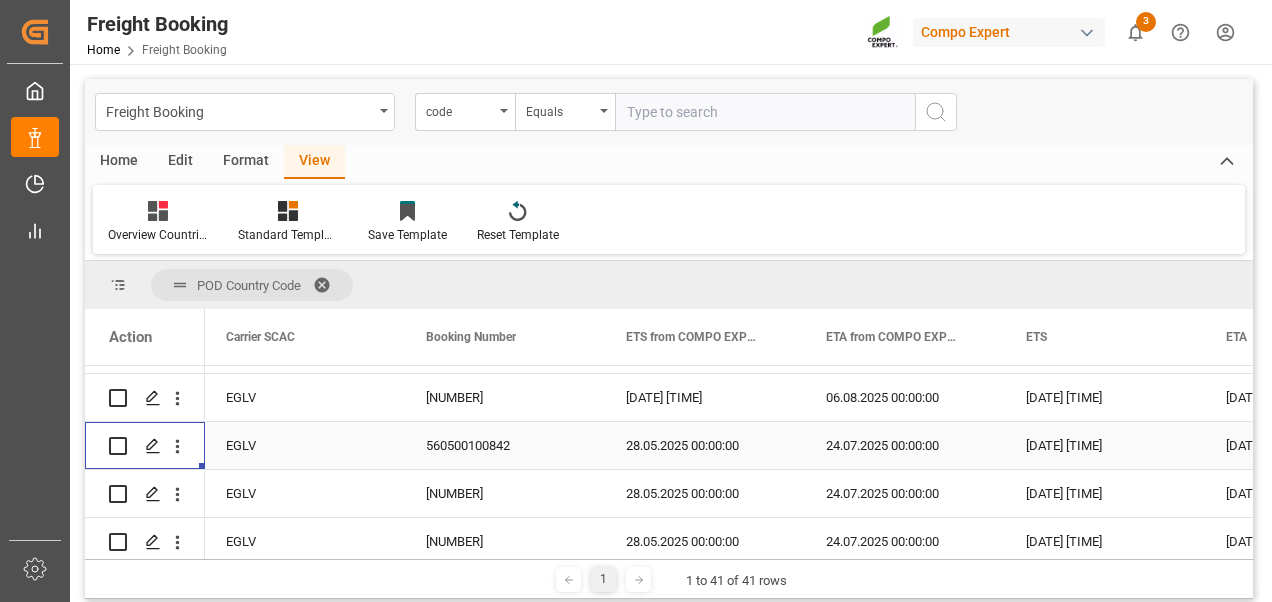 drag, startPoint x: 132, startPoint y: 435, endPoint x: 162, endPoint y: 426, distance: 31.320919 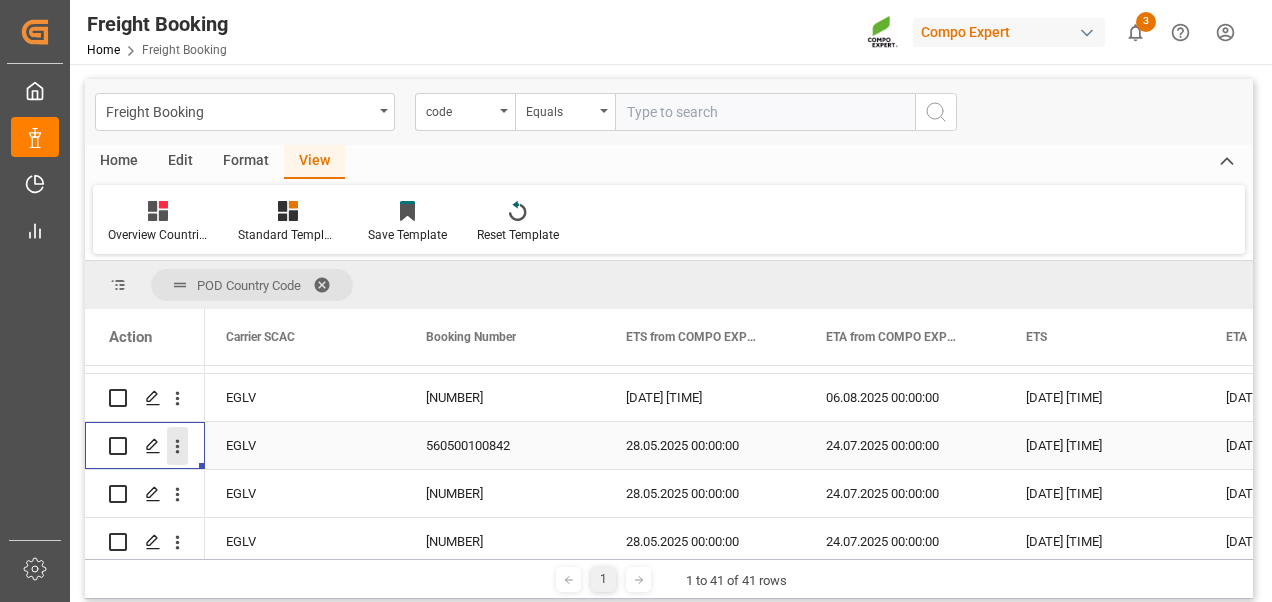 click 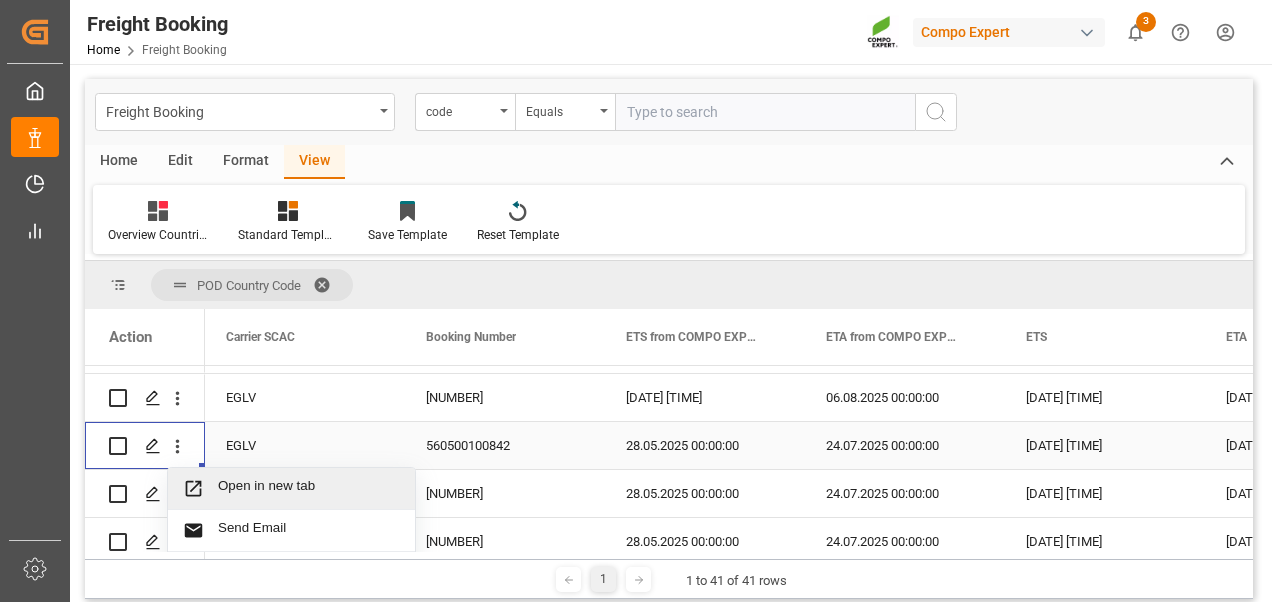 click 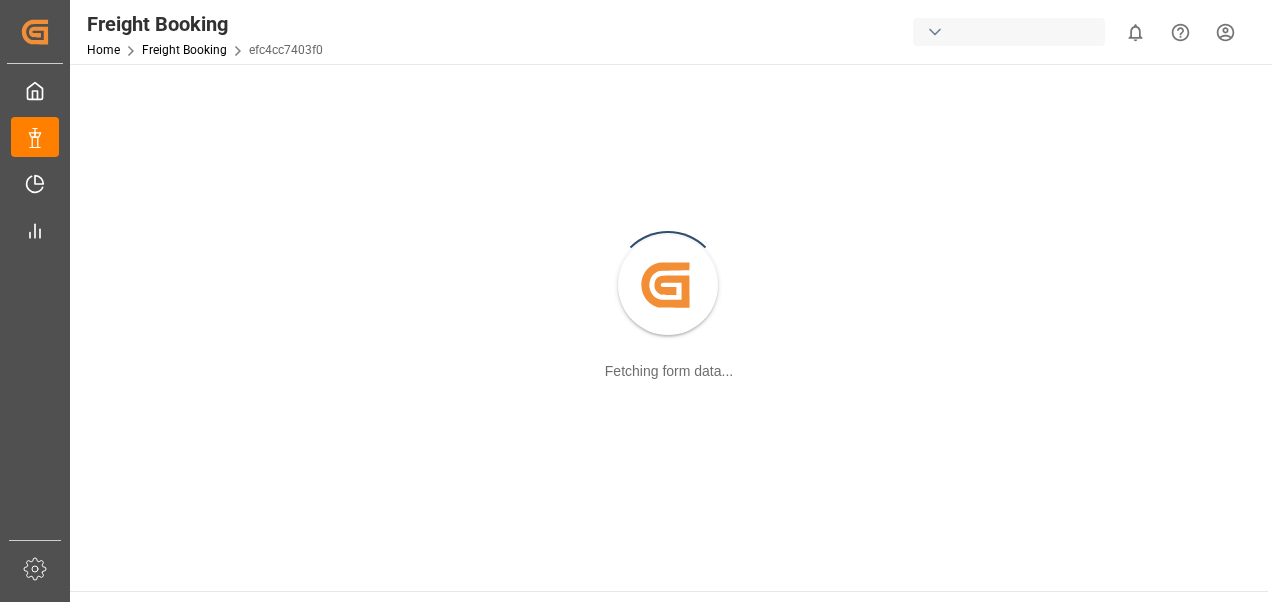 scroll, scrollTop: 0, scrollLeft: 0, axis: both 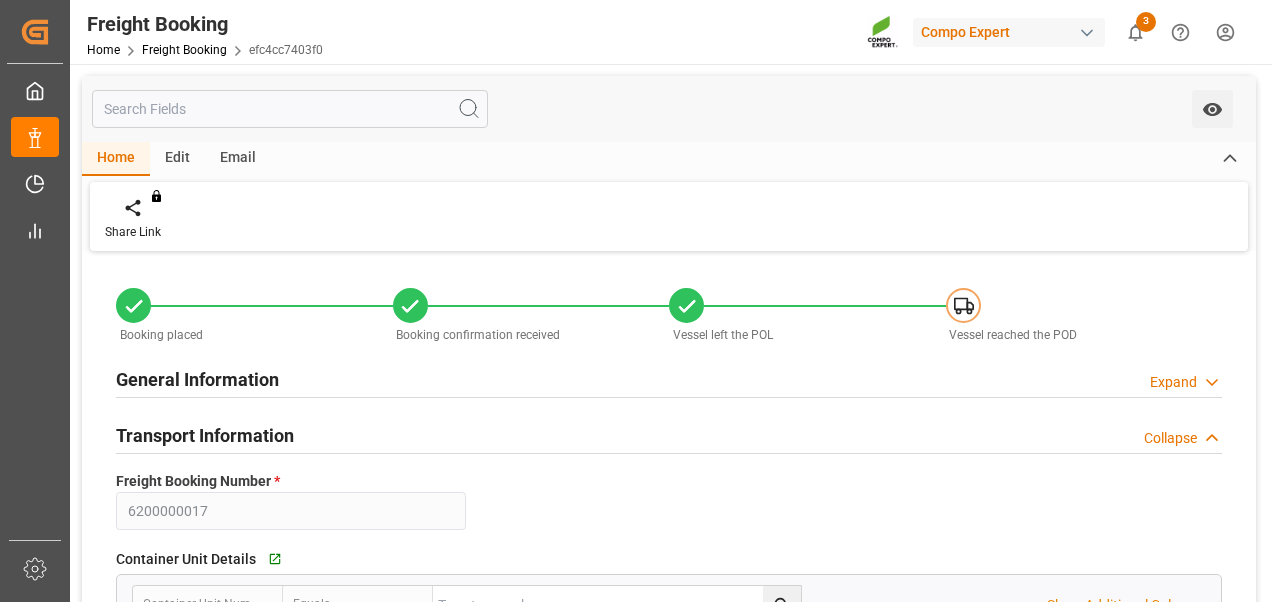type on "Maersk" 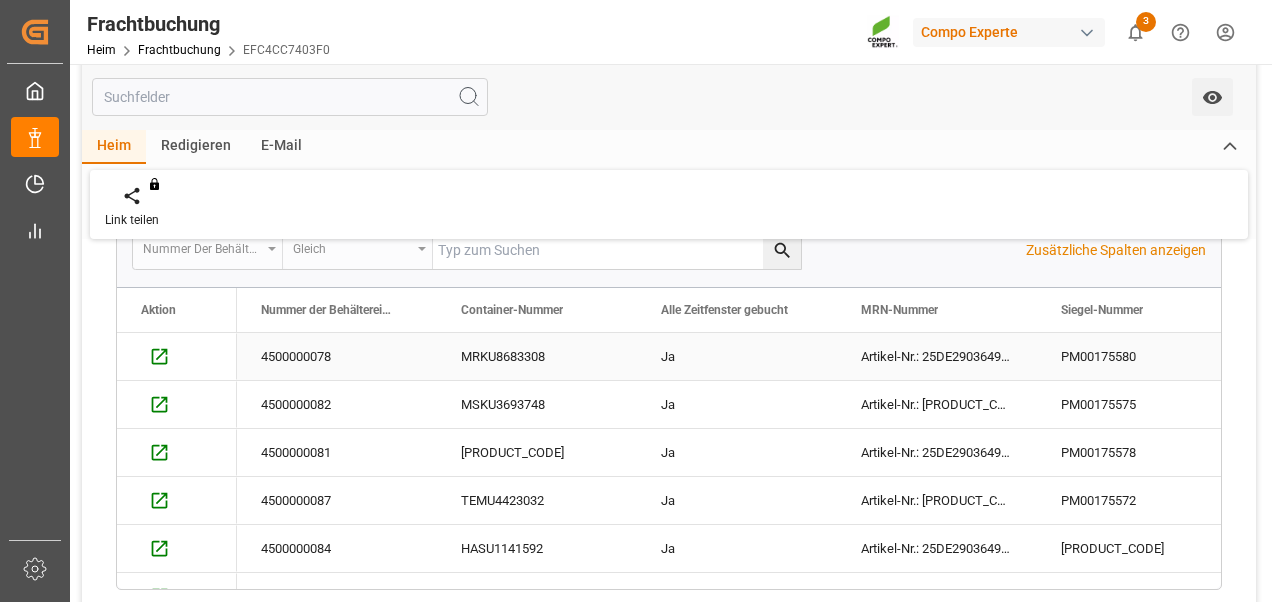 scroll, scrollTop: 400, scrollLeft: 0, axis: vertical 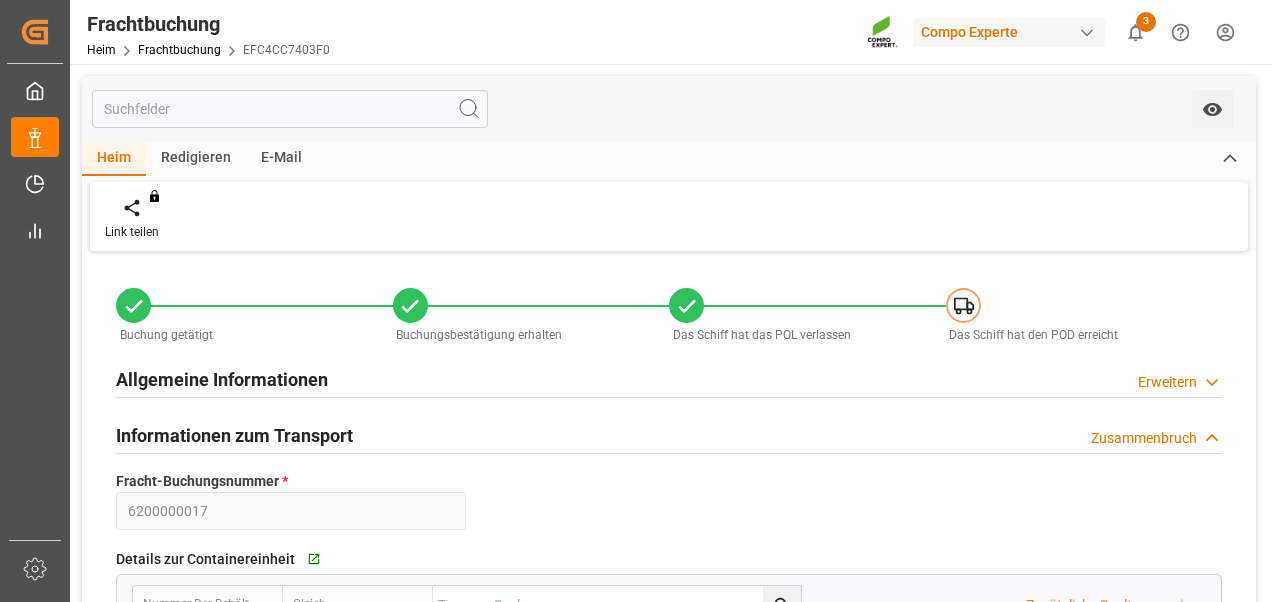 click on "Link teilen You don't have permission for this feature. Contact admin." at bounding box center (669, 216) 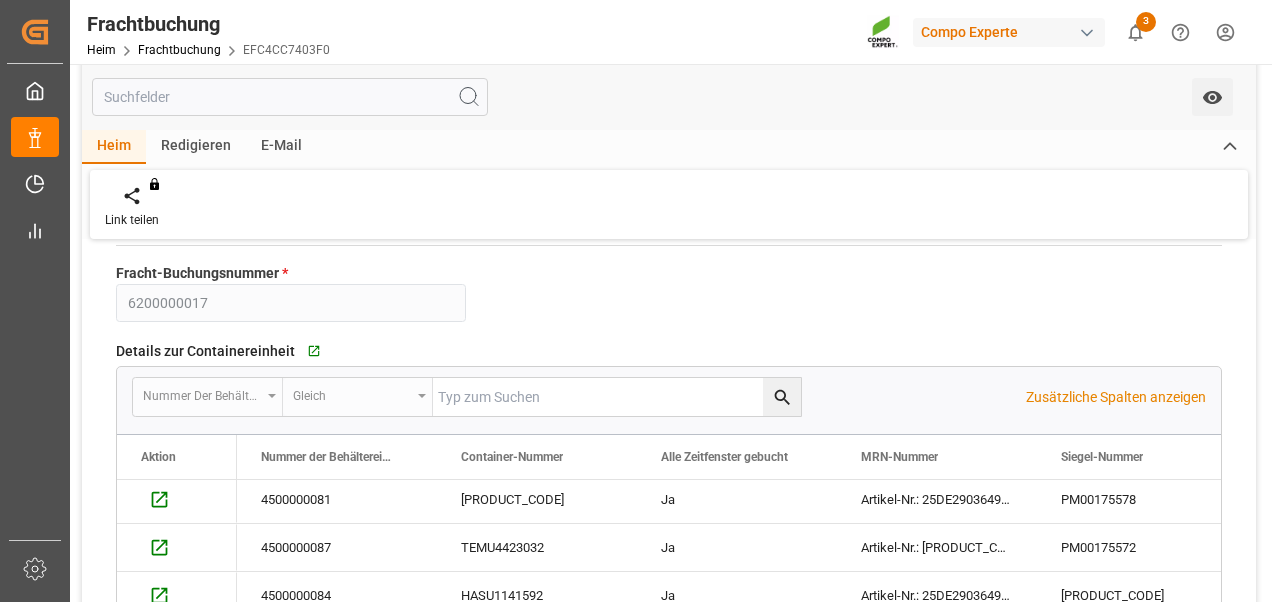 scroll, scrollTop: 400, scrollLeft: 0, axis: vertical 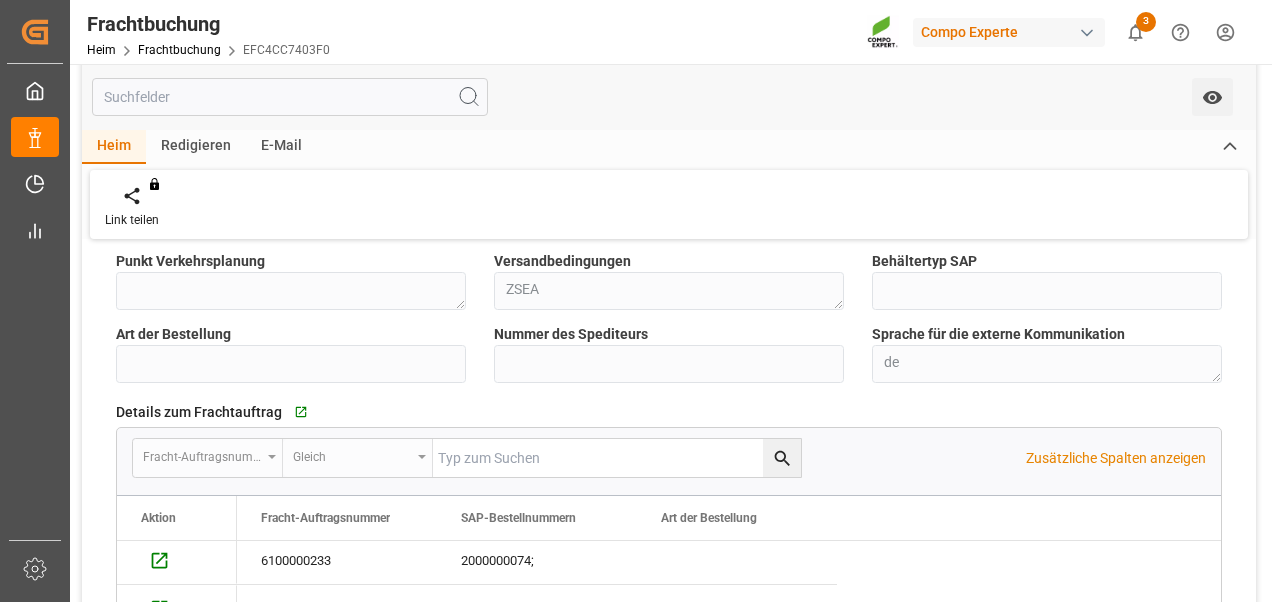 click on "Details zum Frachtauftrag   Go to Freight Order Grid  Fracht-Auftragsnummer Gleich Zusätzliche Spalten anzeigen
Drag here to set row groups Drag here to set column labels
Aktion
Fracht-Auftragsnummer
SAP-Bestellnummern" at bounding box center (669, 597) 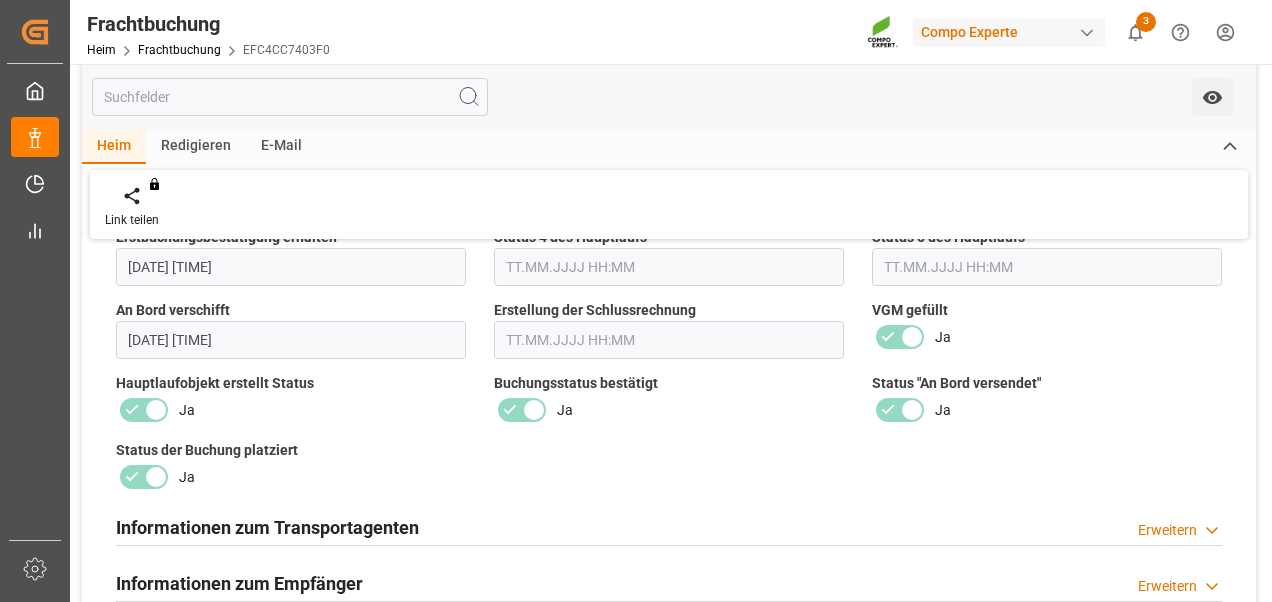 scroll, scrollTop: 2700, scrollLeft: 0, axis: vertical 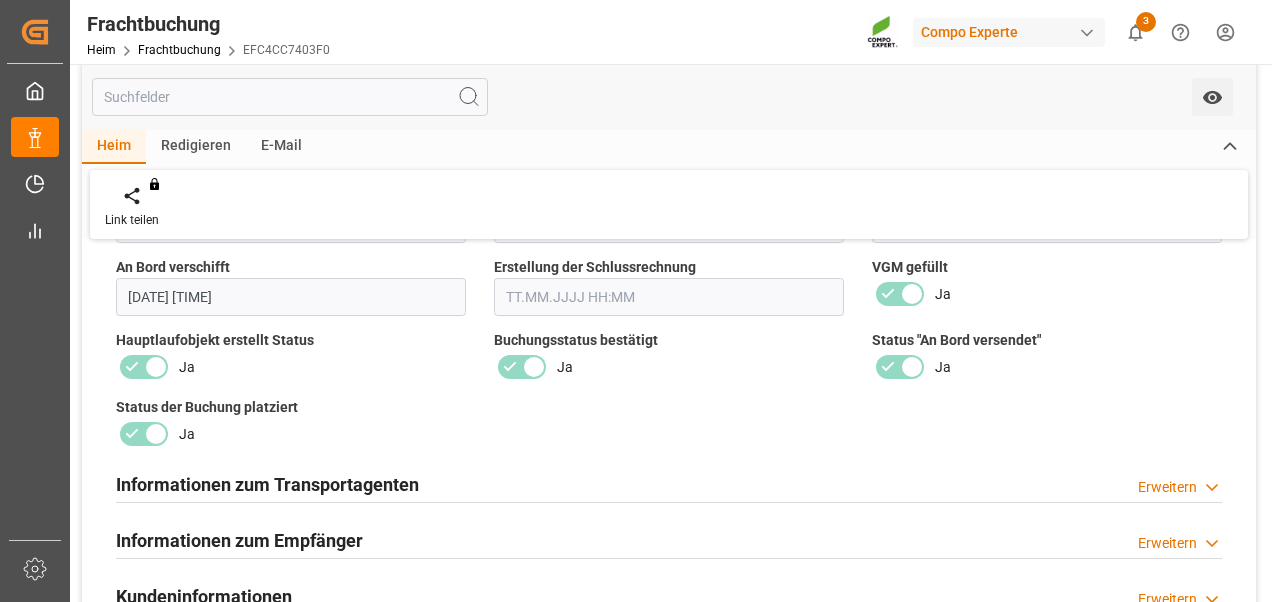 click 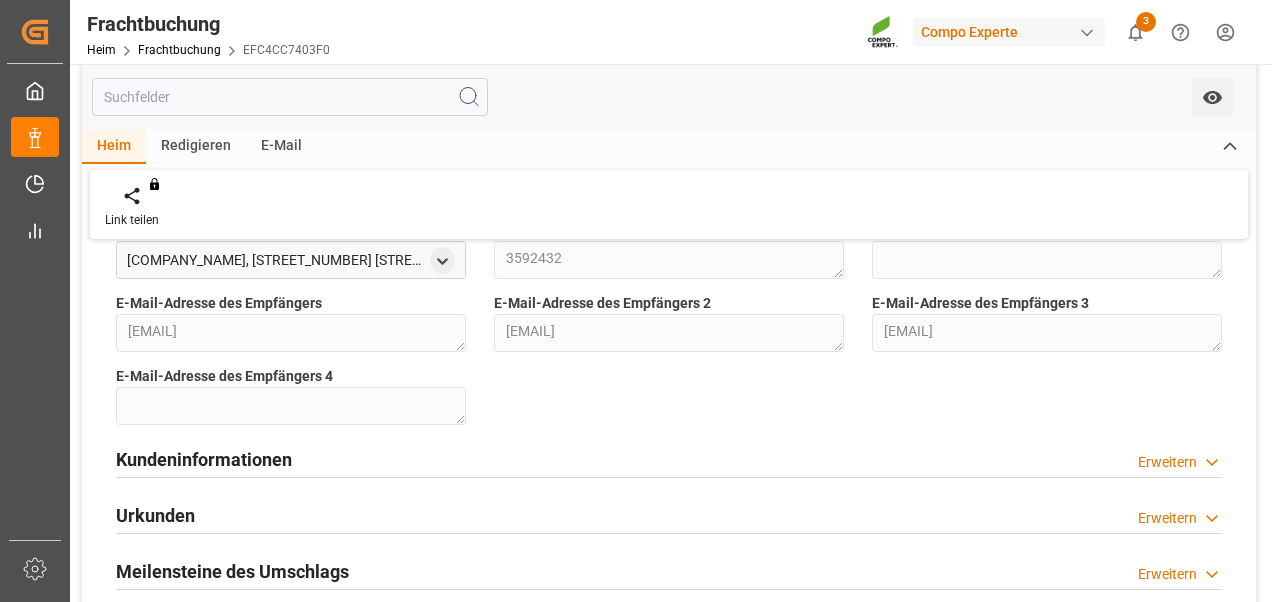 scroll, scrollTop: 3100, scrollLeft: 0, axis: vertical 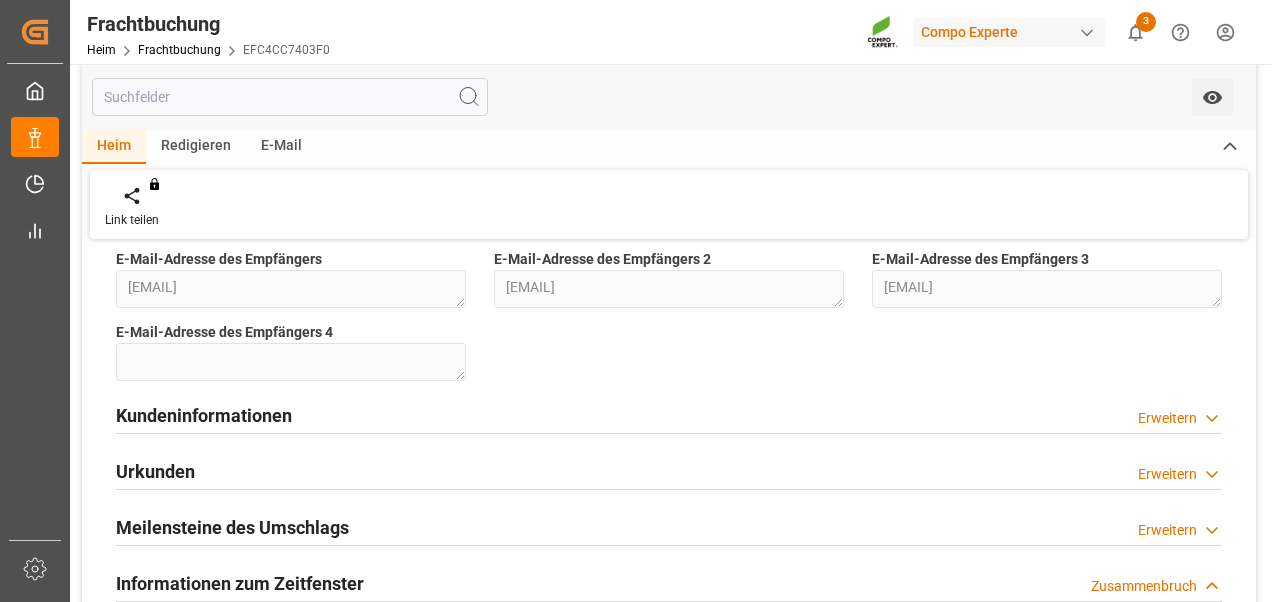 click 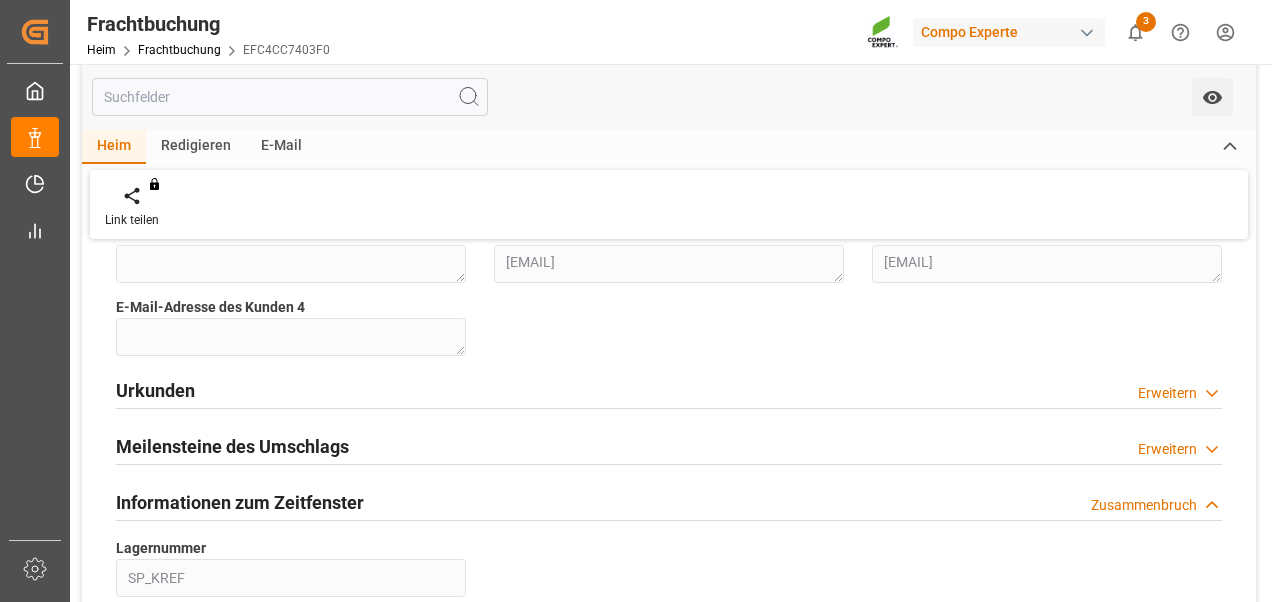 scroll, scrollTop: 3500, scrollLeft: 0, axis: vertical 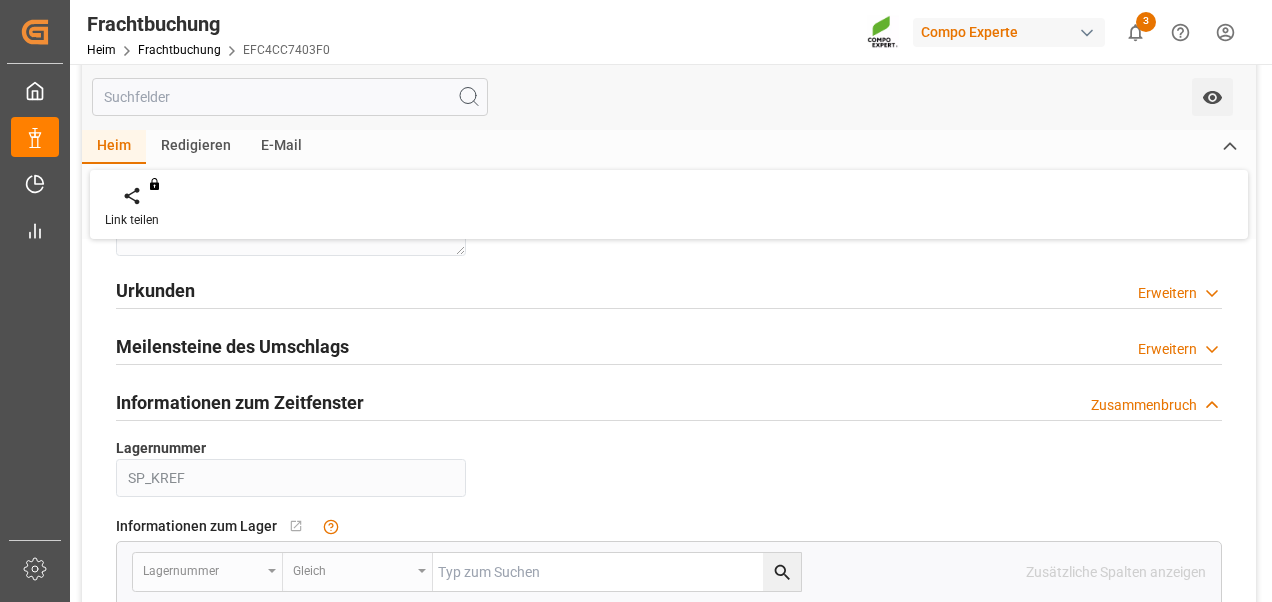 click 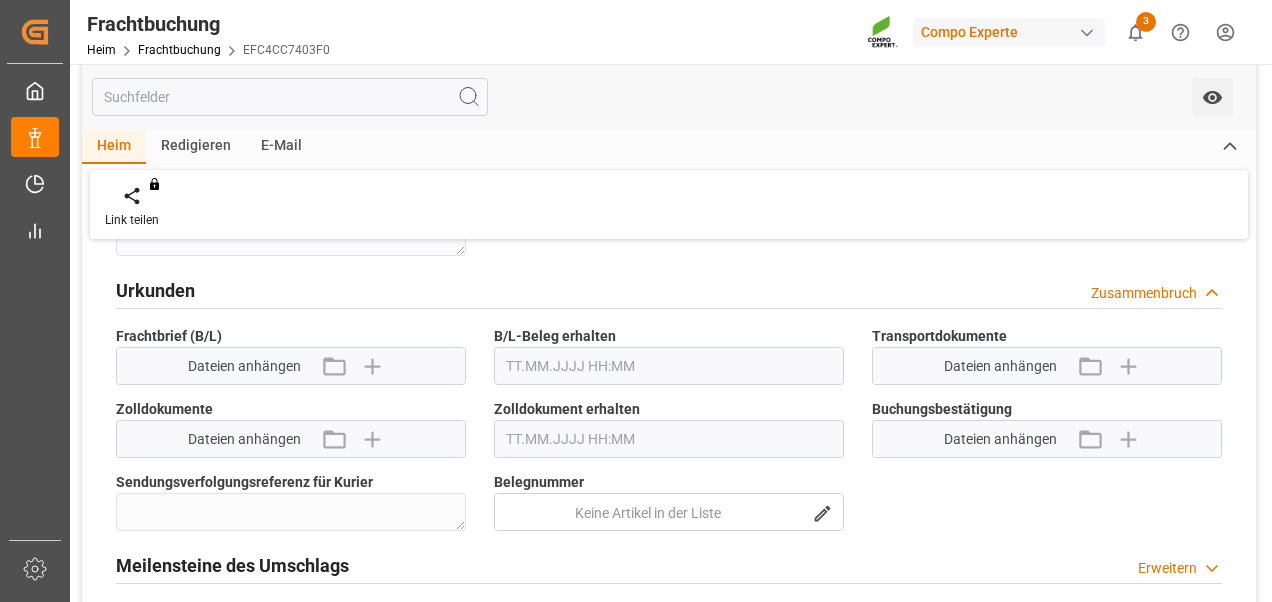 click 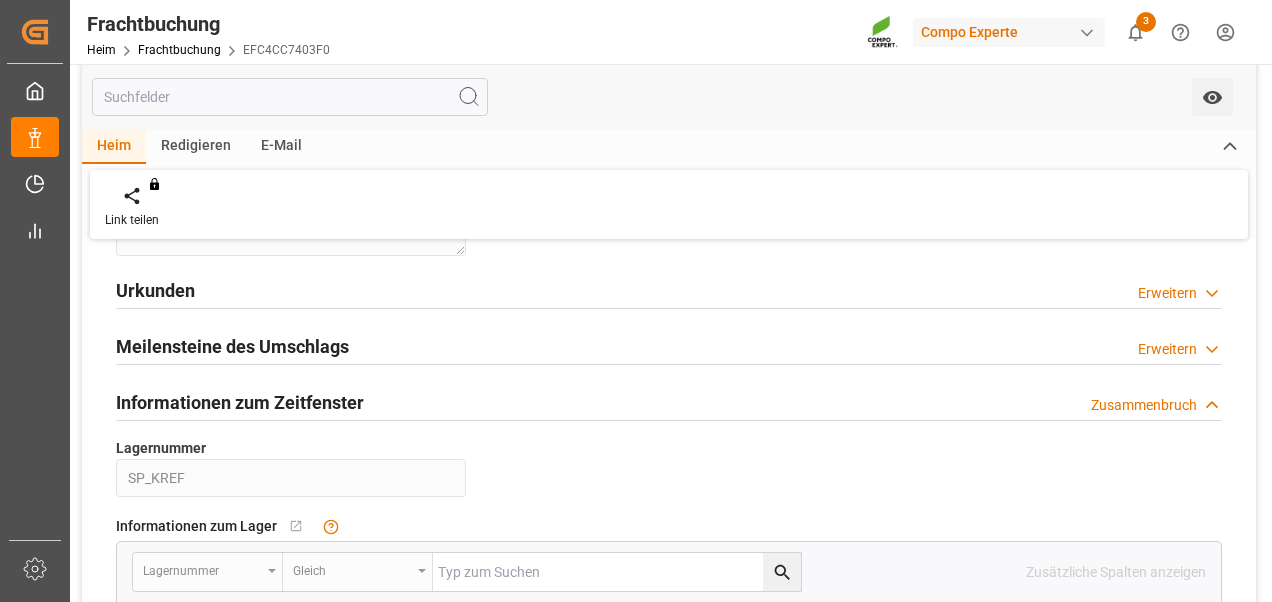 click 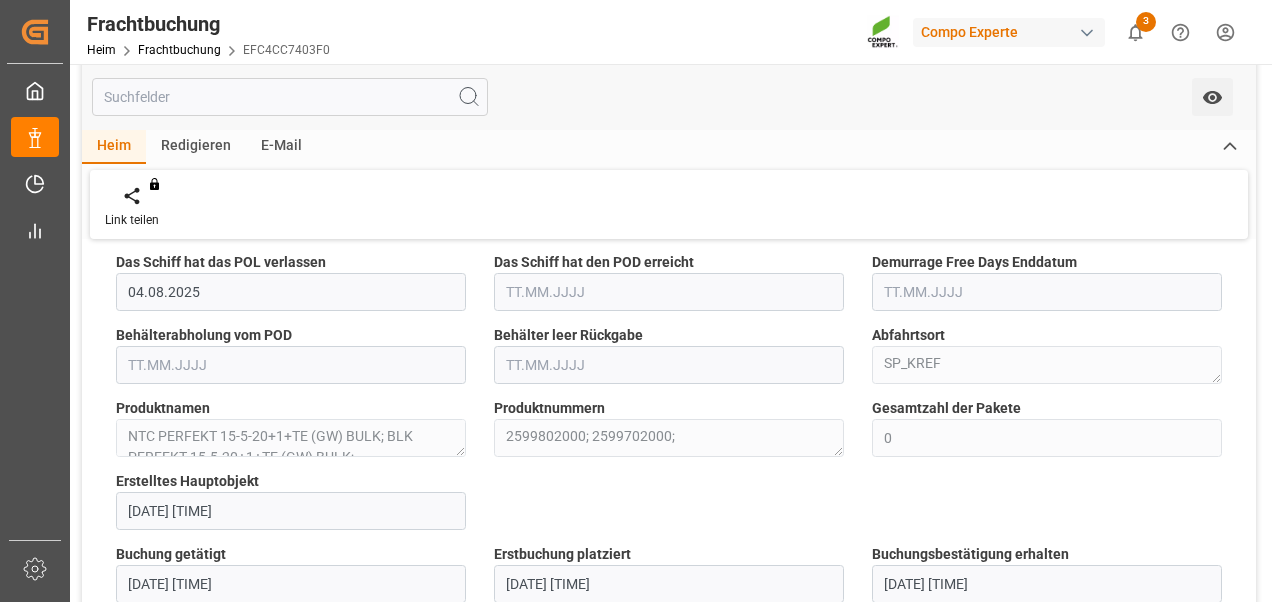scroll, scrollTop: 2200, scrollLeft: 0, axis: vertical 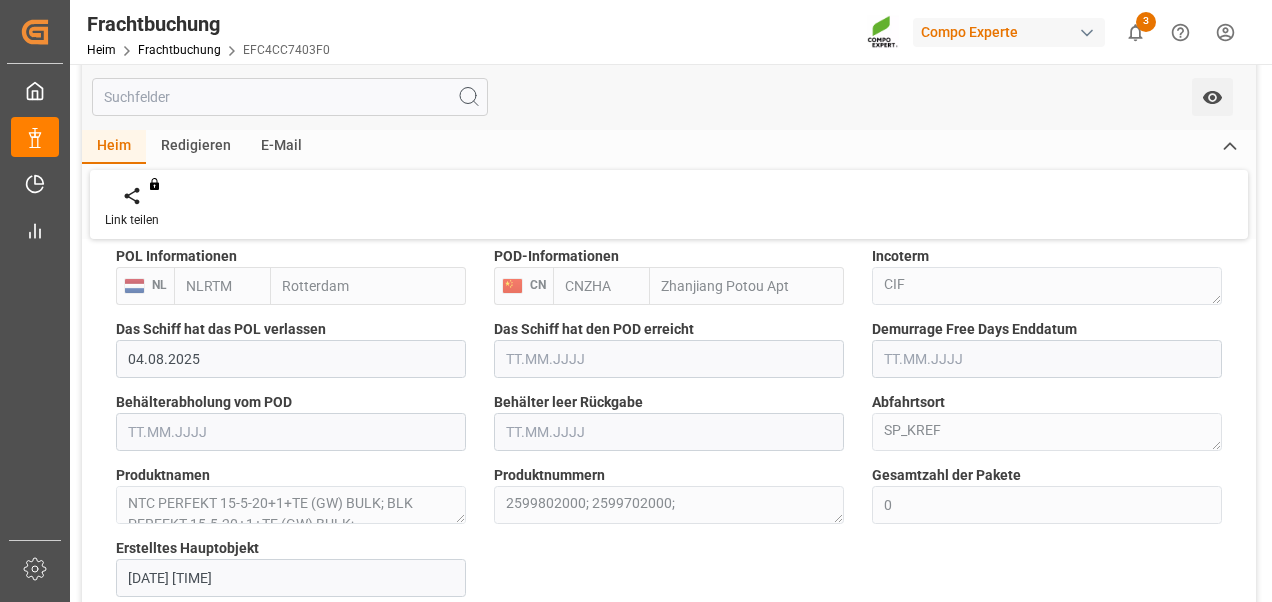 click on "Erstellt von potrace 1.15, geschrieben von Peter Selinger 2001-2017 Erstellt von potrace 1.15, geschrieben von Peter Selinger 2001-2017 Mein Cockpit Mein Cockpit Datenmanagement Datenmanagement Verwaltung von Zeitfenstern Verwaltung von Zeitfenstern Meine Berichte Meine Berichte Einstellungen in der Seitenleiste Zurück zum Hauptmenü Behälter-Einheit Behälter-Einheit Frachtauftrag Frachtauftrag Frachtbuchung Frachtbuchung Liefer-Kopf Liefer-Kopf Liefer-Einzelposten Liefer-Einzelposten Bestellkopf Bestellkopf Bestellposition Bestellposition Krefeld Krefeld Deinze Deinze La Vall d Uixo La Vall d Uixo Frachtbuchung Heim Frachtbuchung EFC4CC7403F0 Compo Experte 3 Notifications Only show unread All Watching Mark all categories read Downloads Mark all as read Freight Booking 4 days ago 490 number of rows downloaded Freight Booking 8 days ago 446 number of rows downloaded Freight Booking 8 days ago 446 number of rows downloaded Freight Booking 12 days ago 419 number of rows downloaded Freight Booking 14 days ago" at bounding box center [636, 301] 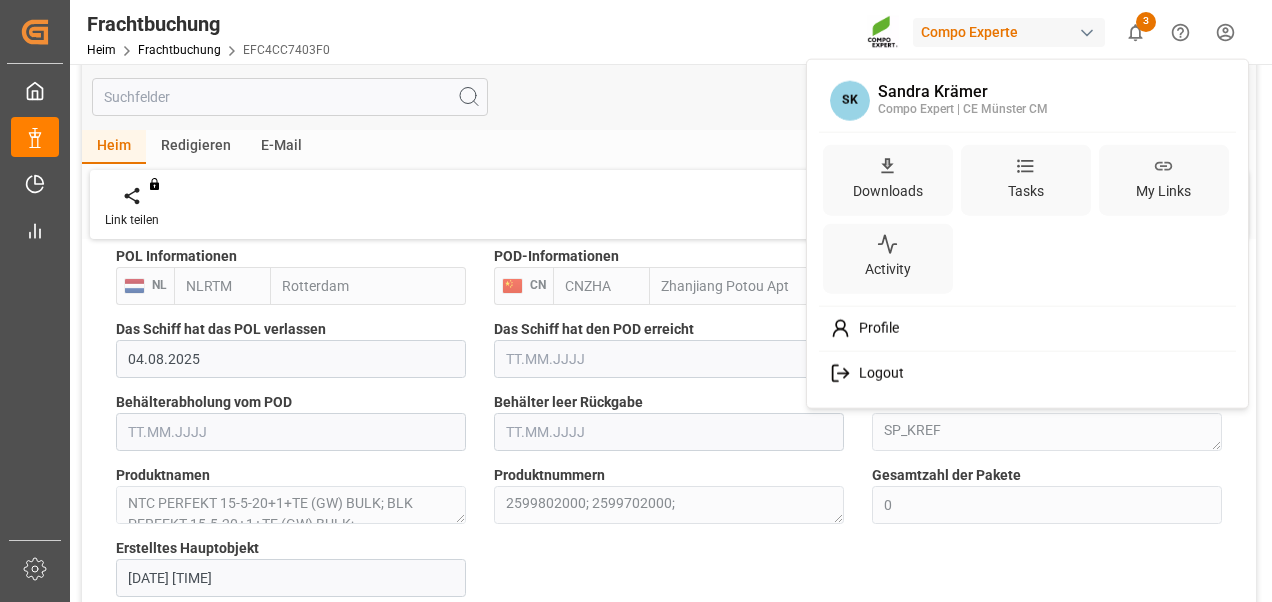 click on "Profile" at bounding box center [875, 329] 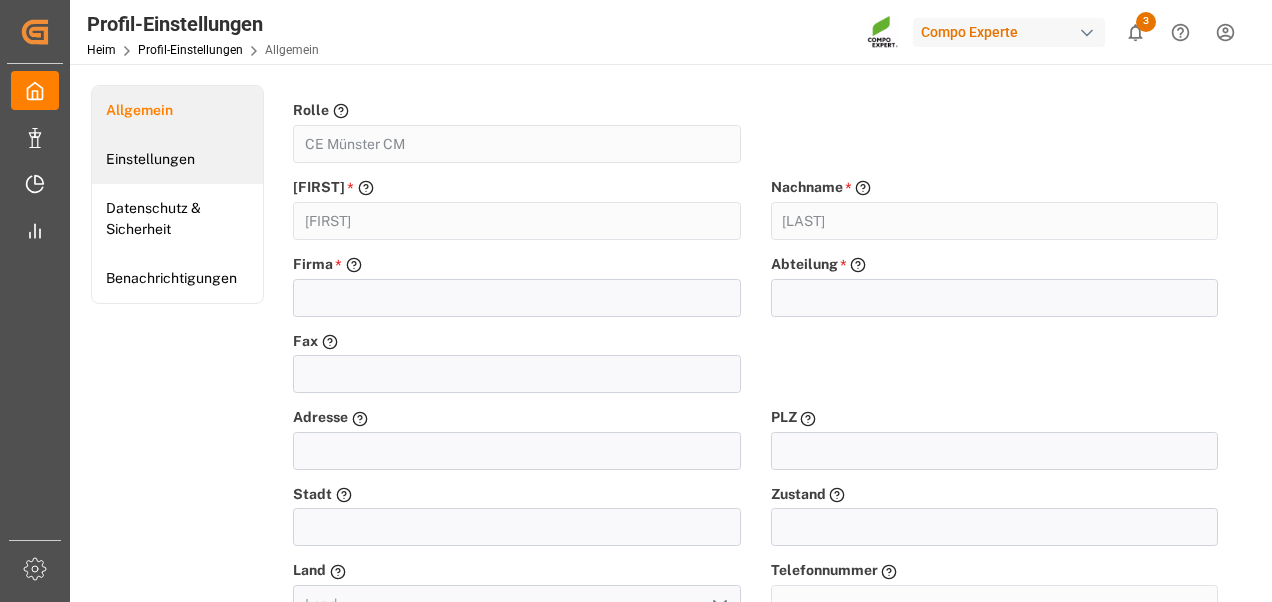 click on "Einstellungen" at bounding box center [177, 159] 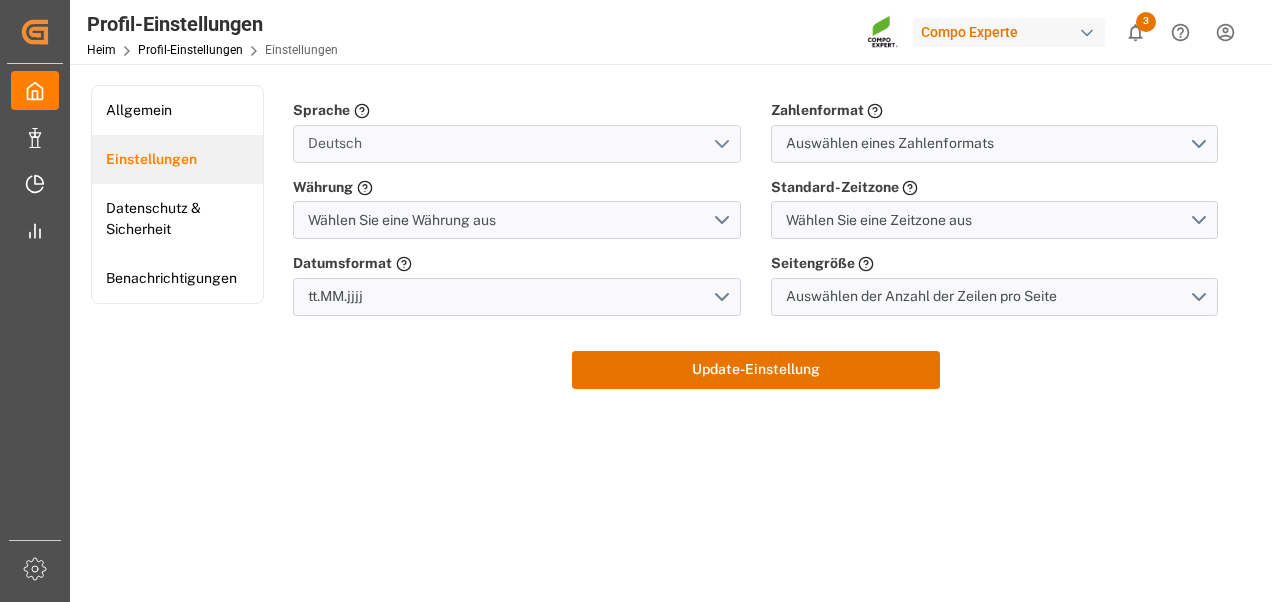 click on "Deutsch" at bounding box center (516, 144) 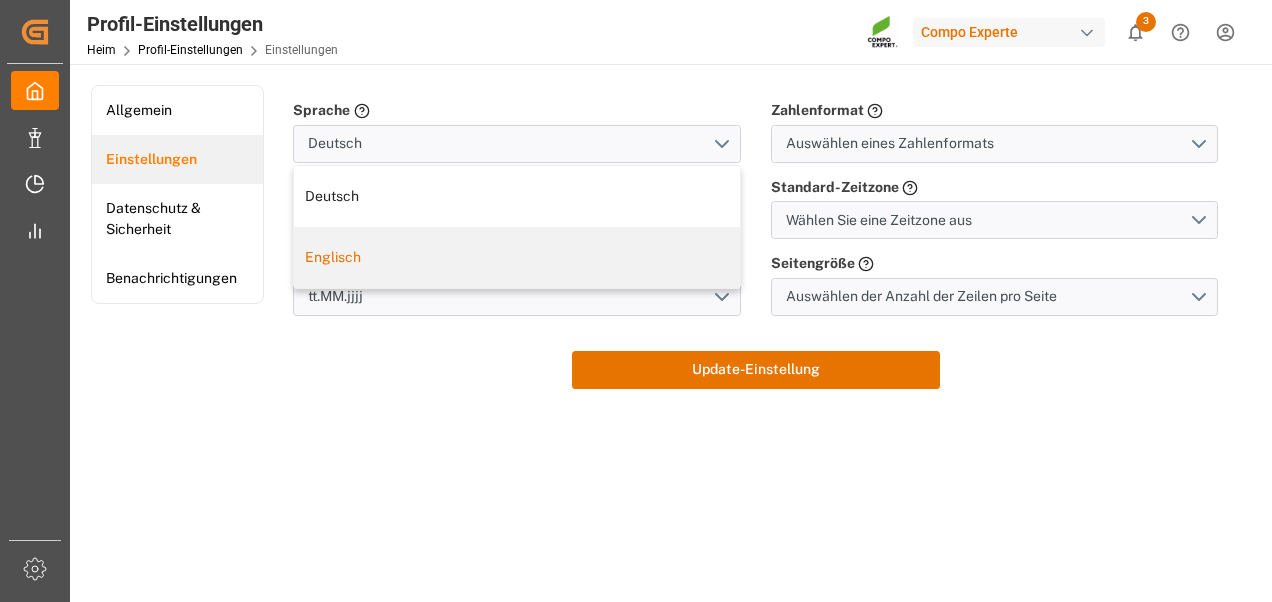 click on "Englisch" at bounding box center (517, 257) 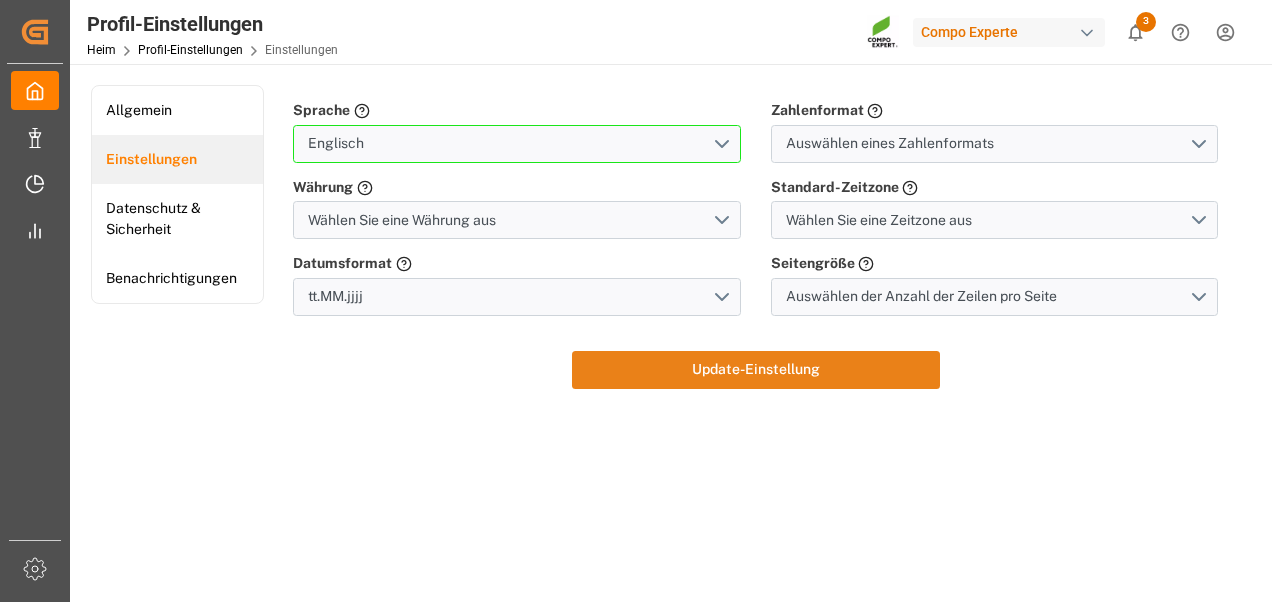 click on "Update-Einstellung" at bounding box center [756, 370] 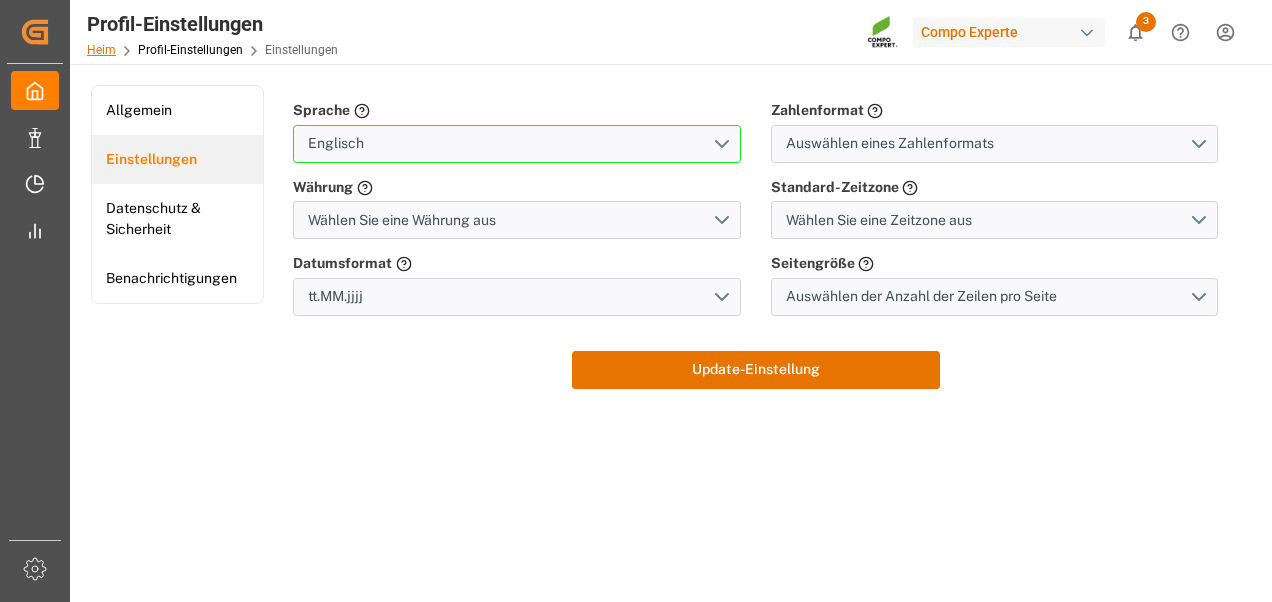 click on "Heim" at bounding box center (101, 50) 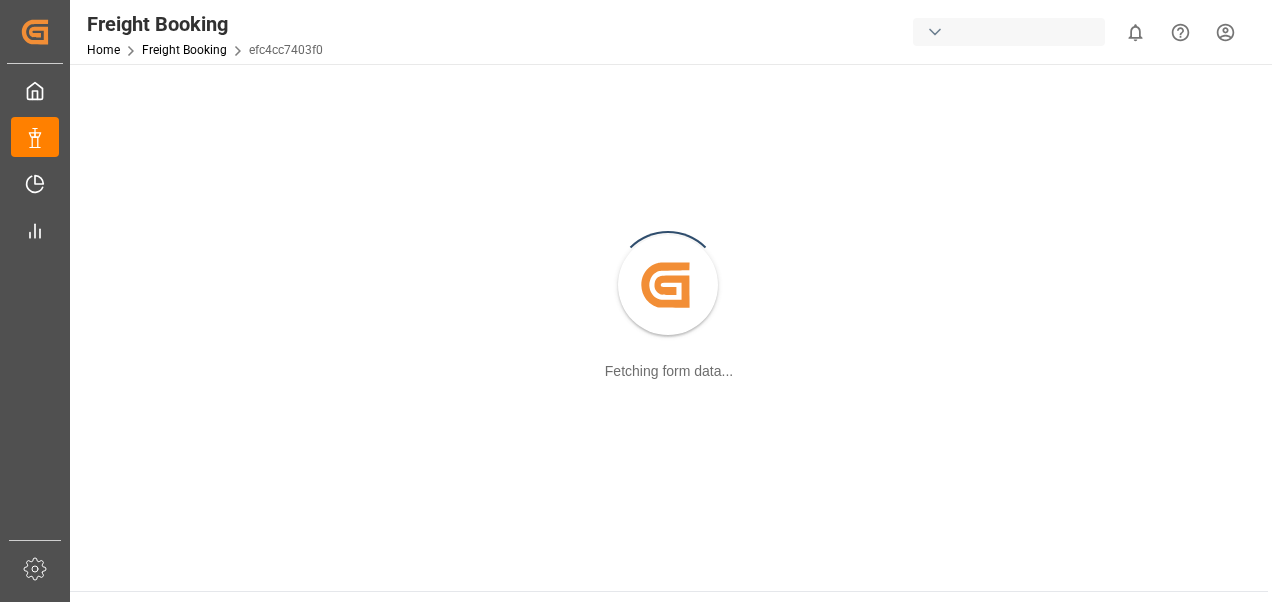 scroll, scrollTop: 0, scrollLeft: 0, axis: both 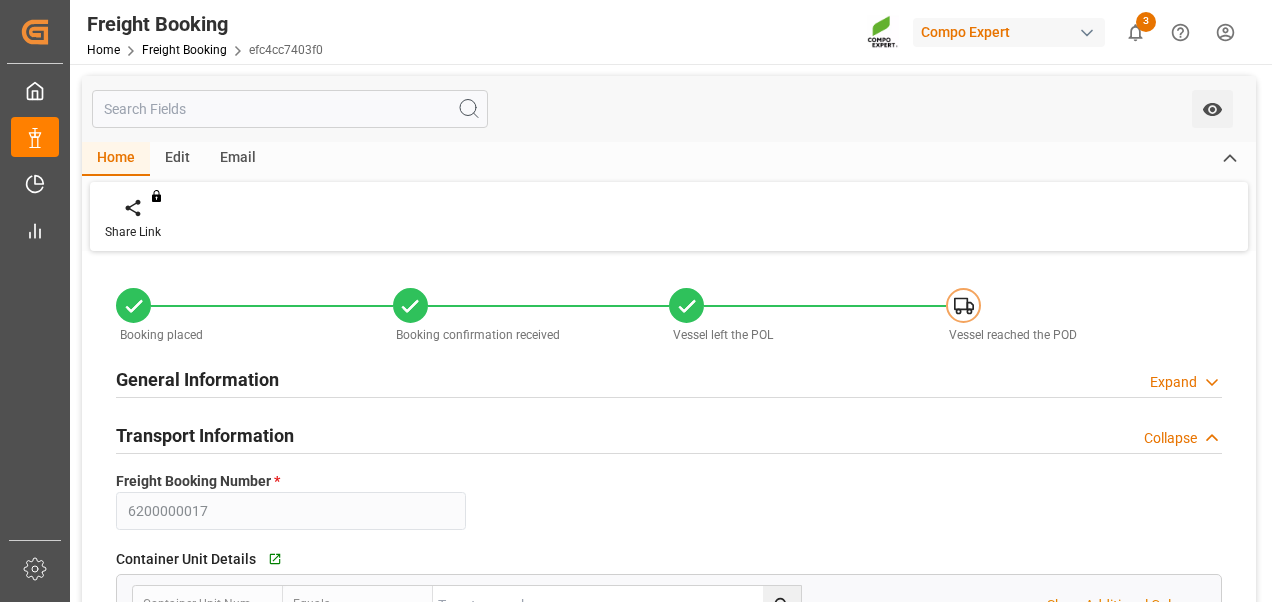 type on "Maersk" 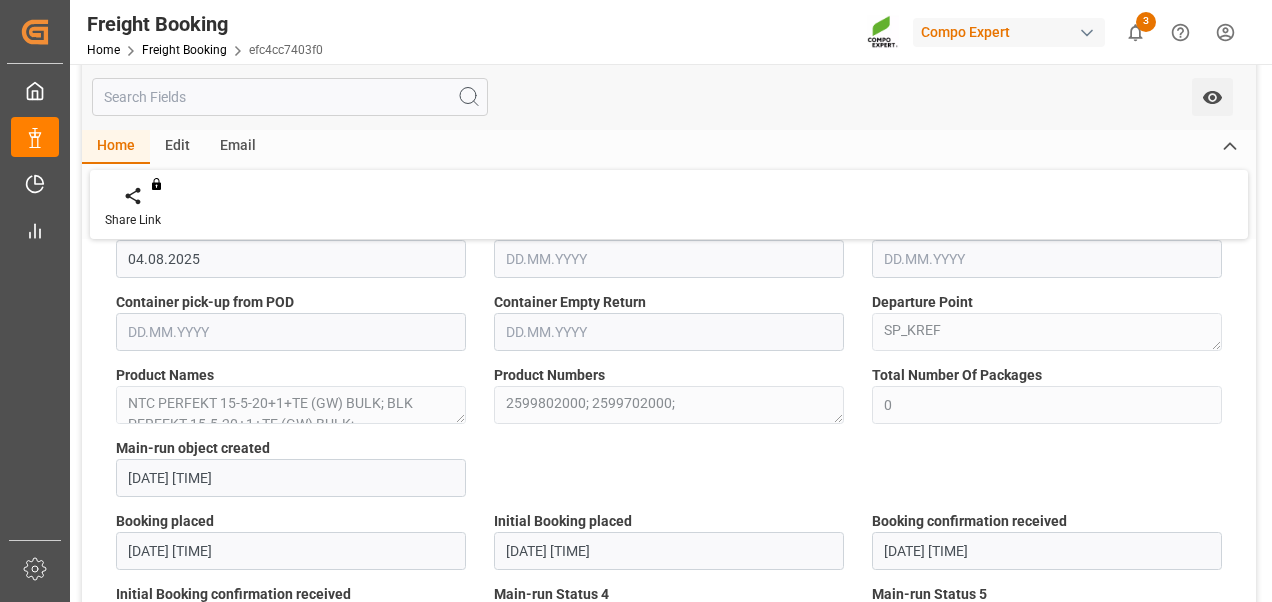scroll, scrollTop: 2200, scrollLeft: 0, axis: vertical 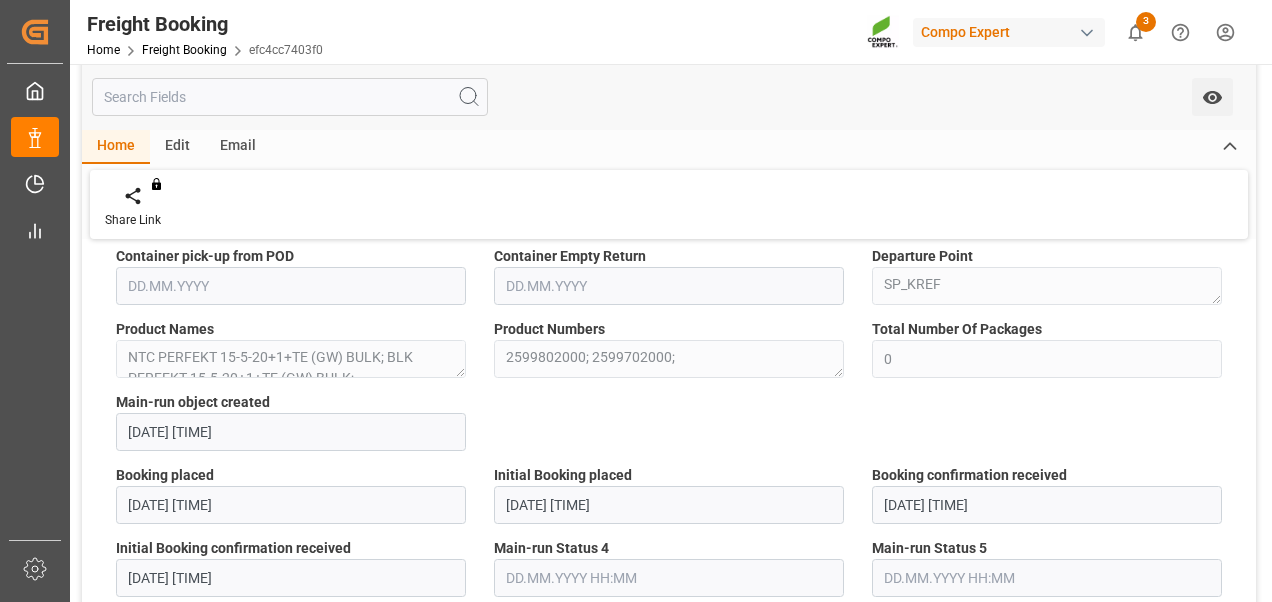 click on "Share Link You don't have permission for this feature. Contact admin." at bounding box center (669, 204) 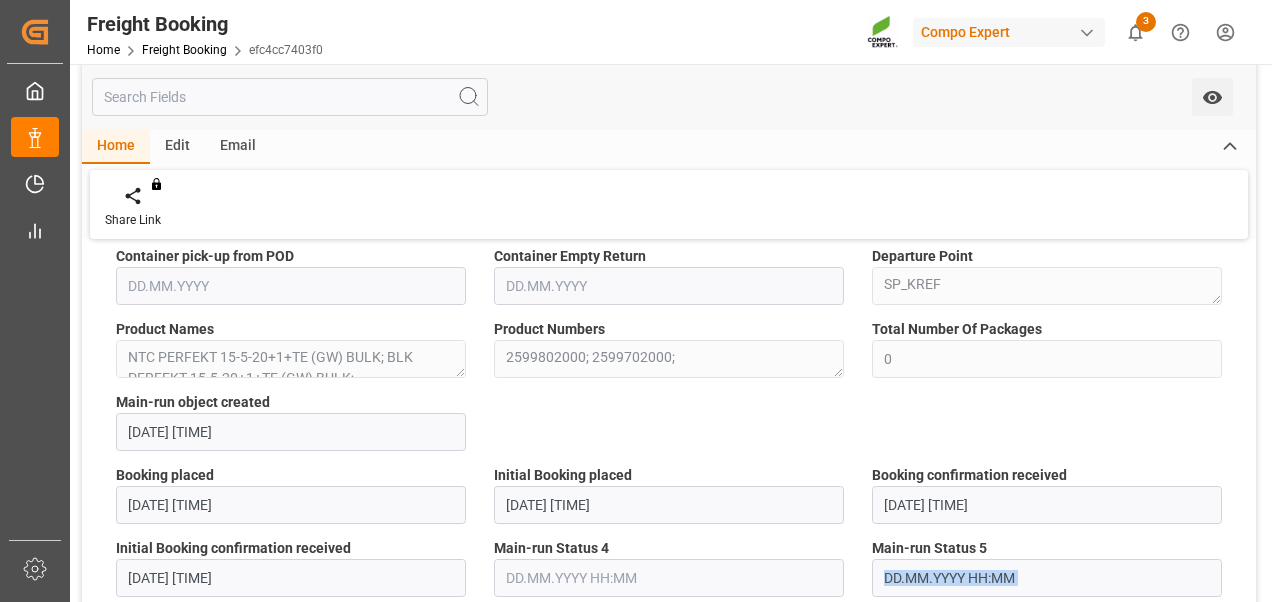 click on "You do not have permission for watch. Contact admin. Home Edit Email Share Link You don't have permission for this feature. Contact admin.   Booking placed Booking confirmation received Vessel left the POL Vessel reached the POD   General Information Expand code     efc4cc7403f0 Updated     05.08.2025 10:43 Created     09.07.2025 11:29 Logward Status     In Progress Overall Main-run Status     Person who created the Object Mail Address     oeczan.isikli@compo-expert.com   Transport Information Collapse Freight Booking Number   *   6200000017   Container Unit Details   Go to Container Unit Grid  Container Unit Number Equals Show Additional Columns
Drag here to set row groups Drag here to set column labels
Action" at bounding box center (669, -208) 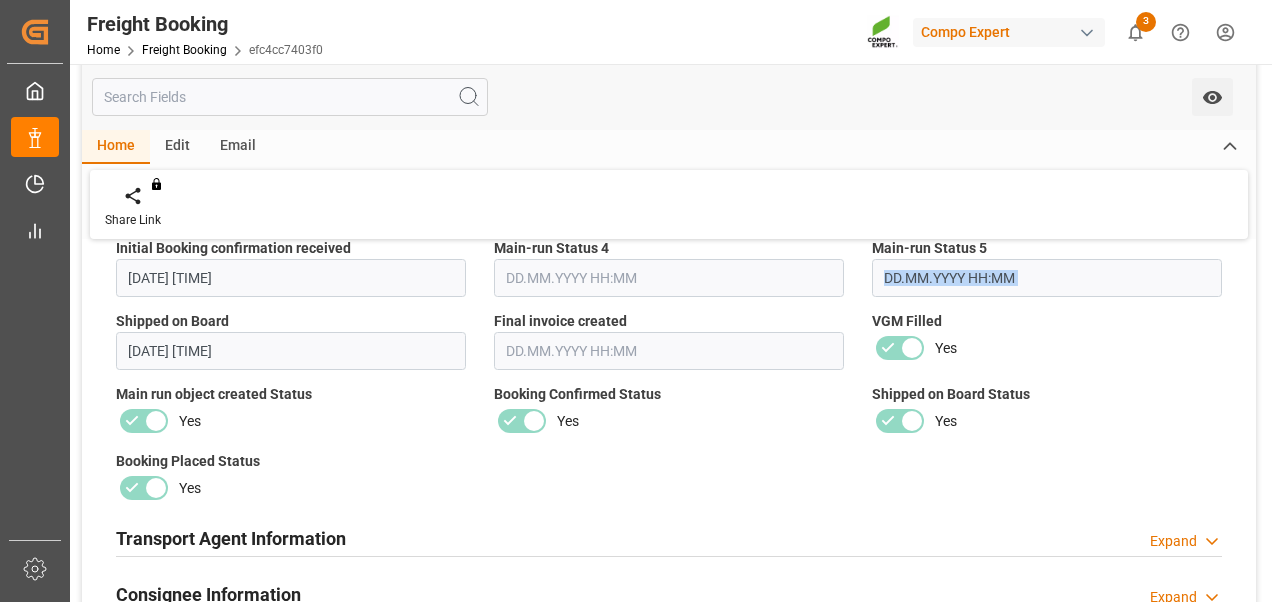 scroll, scrollTop: 2600, scrollLeft: 0, axis: vertical 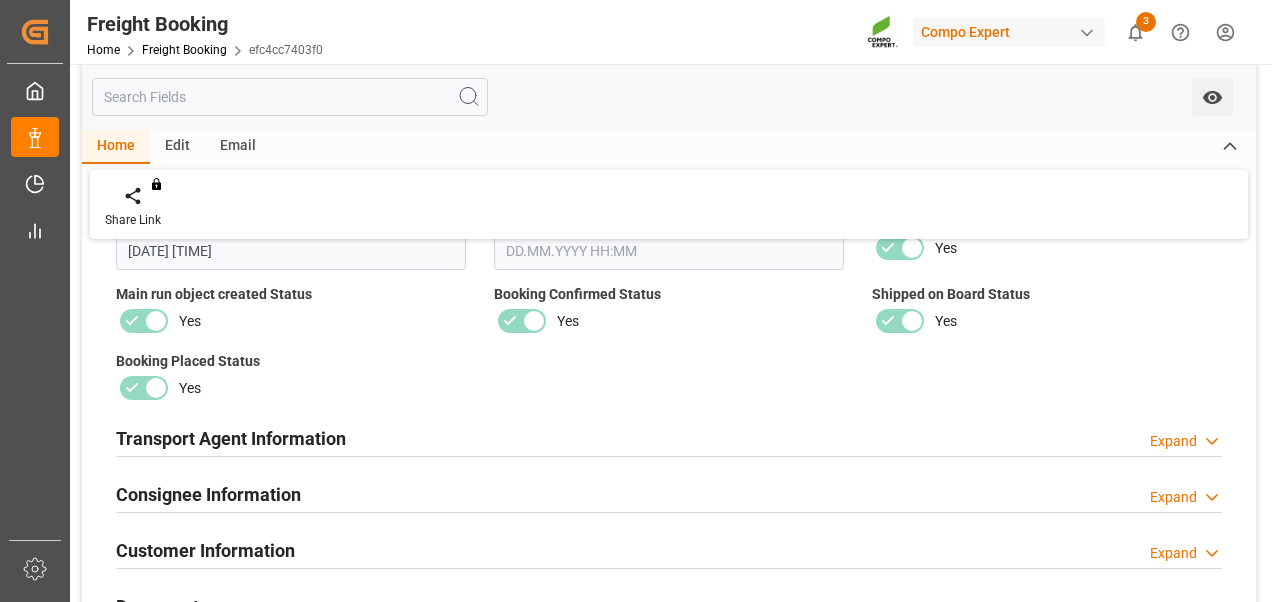 click 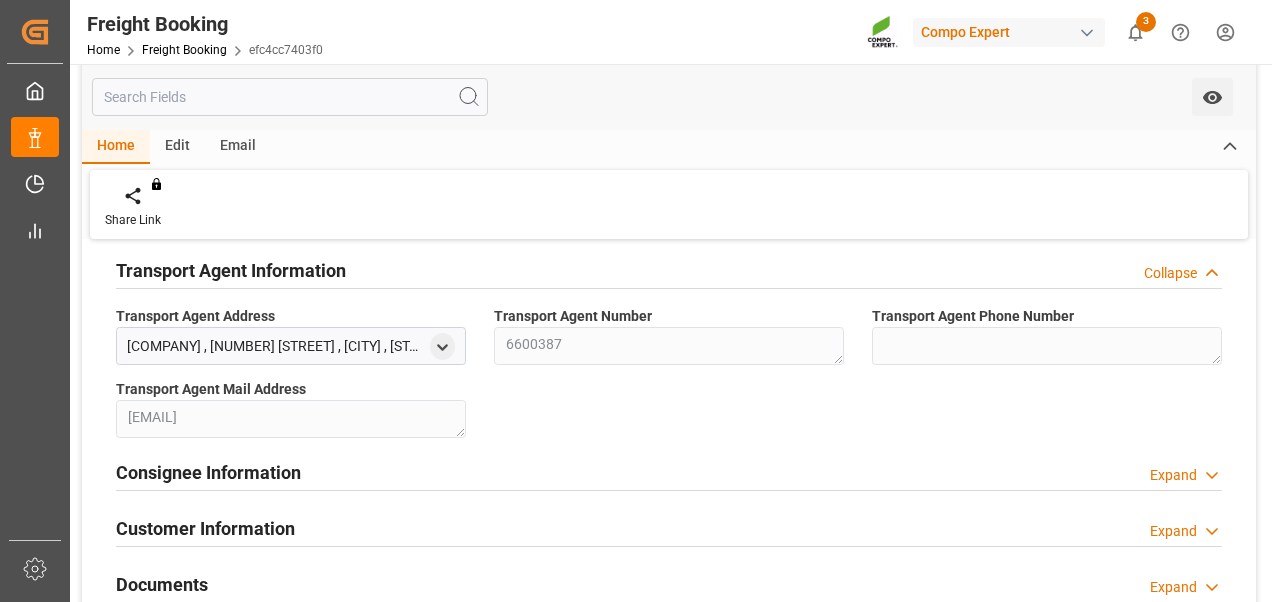 scroll, scrollTop: 2800, scrollLeft: 0, axis: vertical 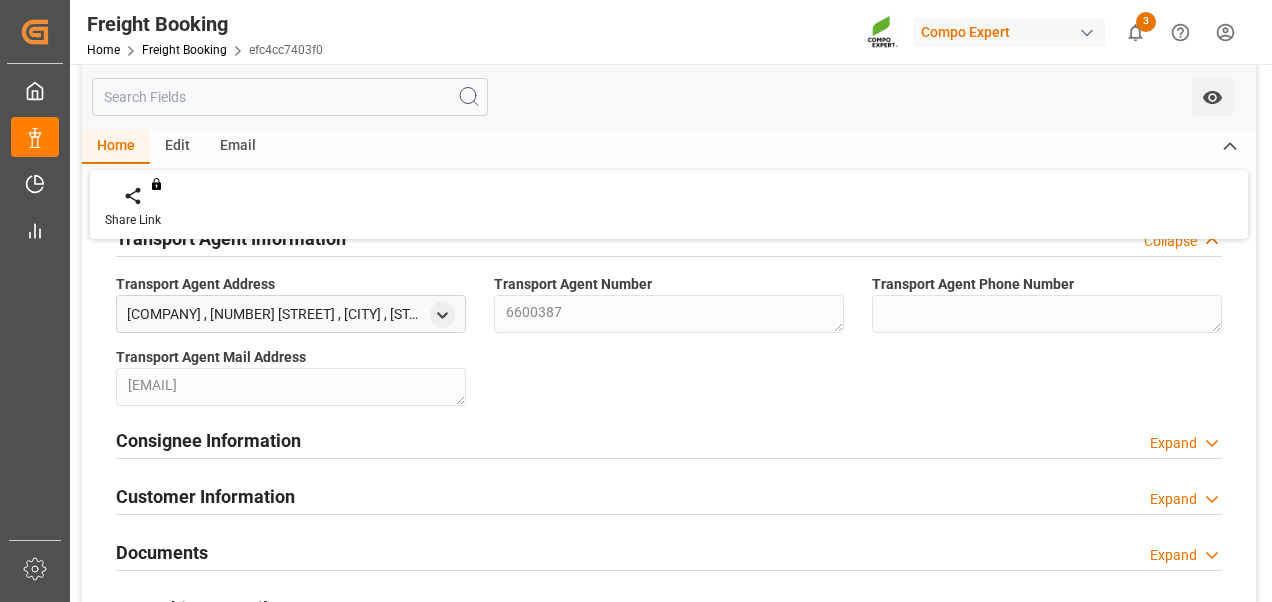 click 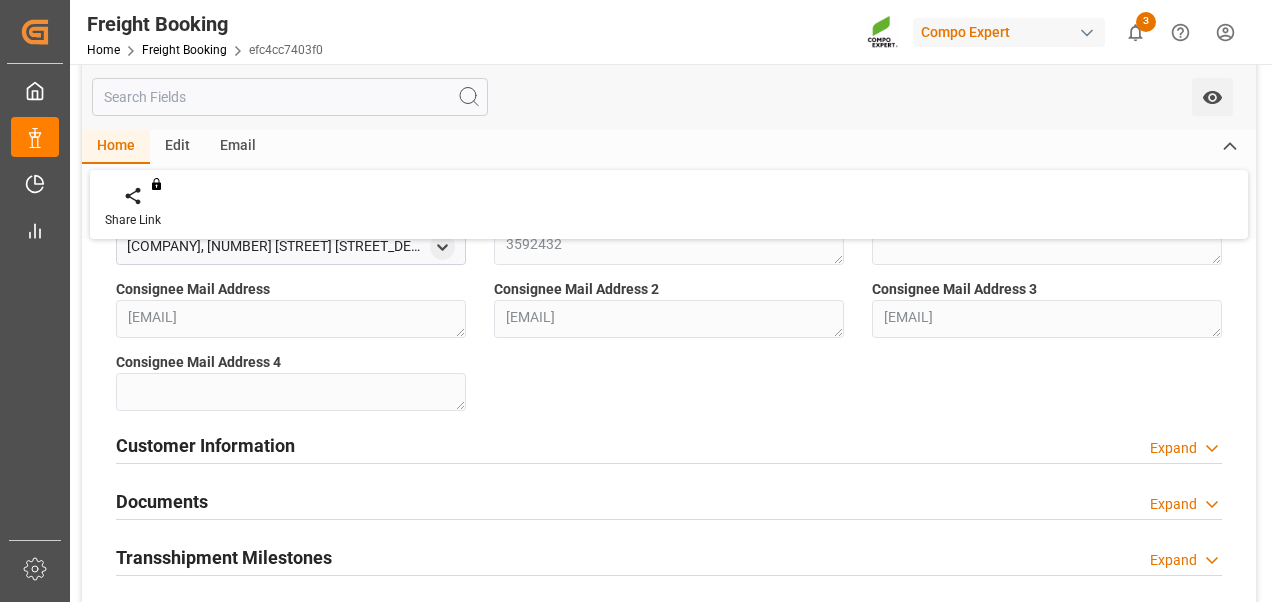 scroll, scrollTop: 3100, scrollLeft: 0, axis: vertical 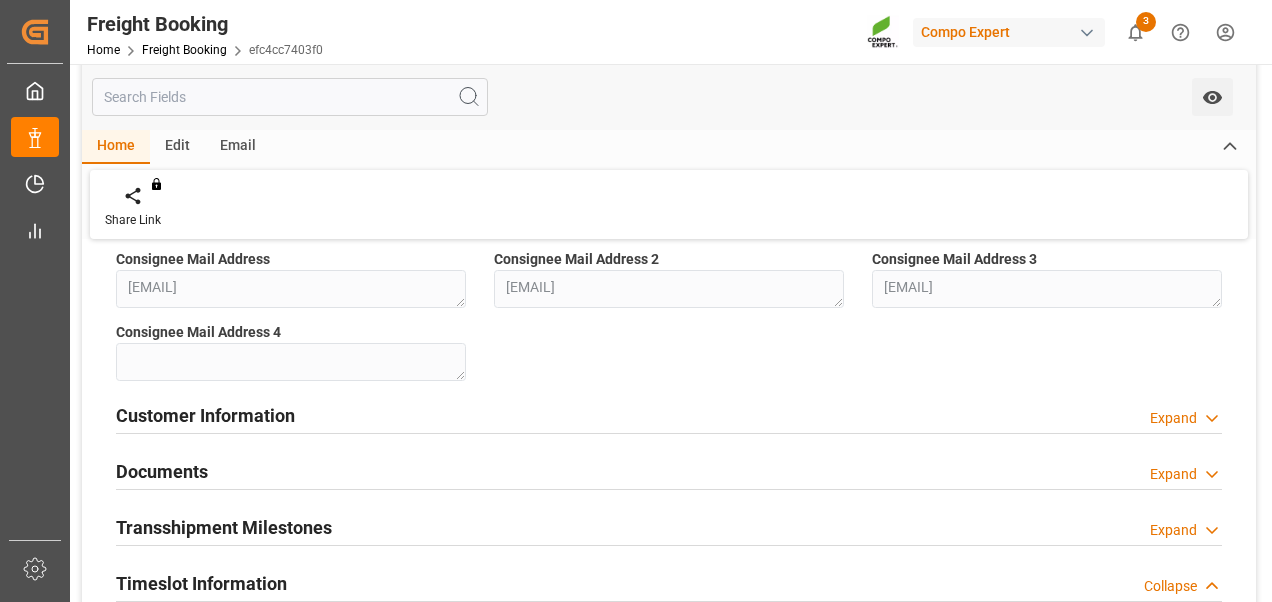 click 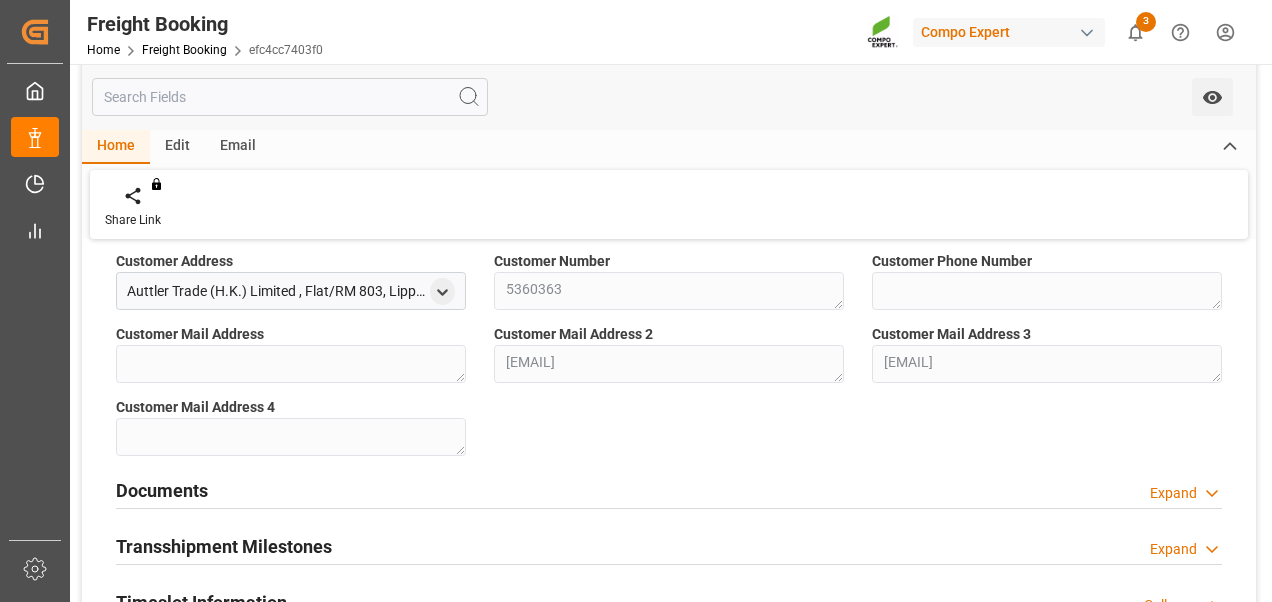 scroll, scrollTop: 3400, scrollLeft: 0, axis: vertical 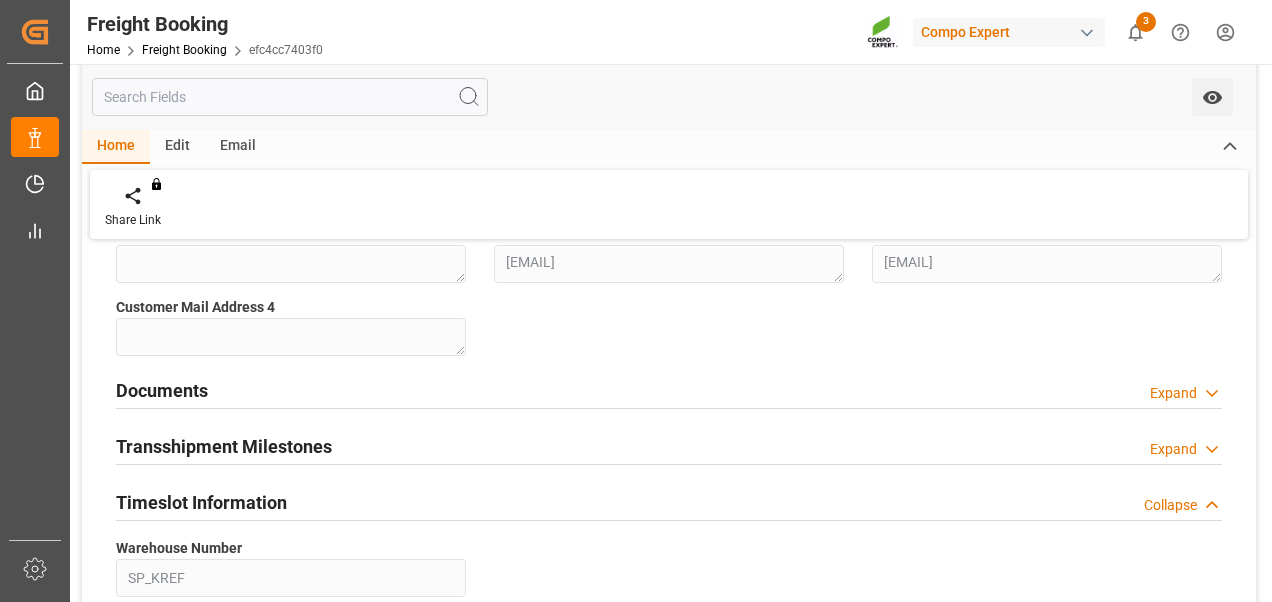 click 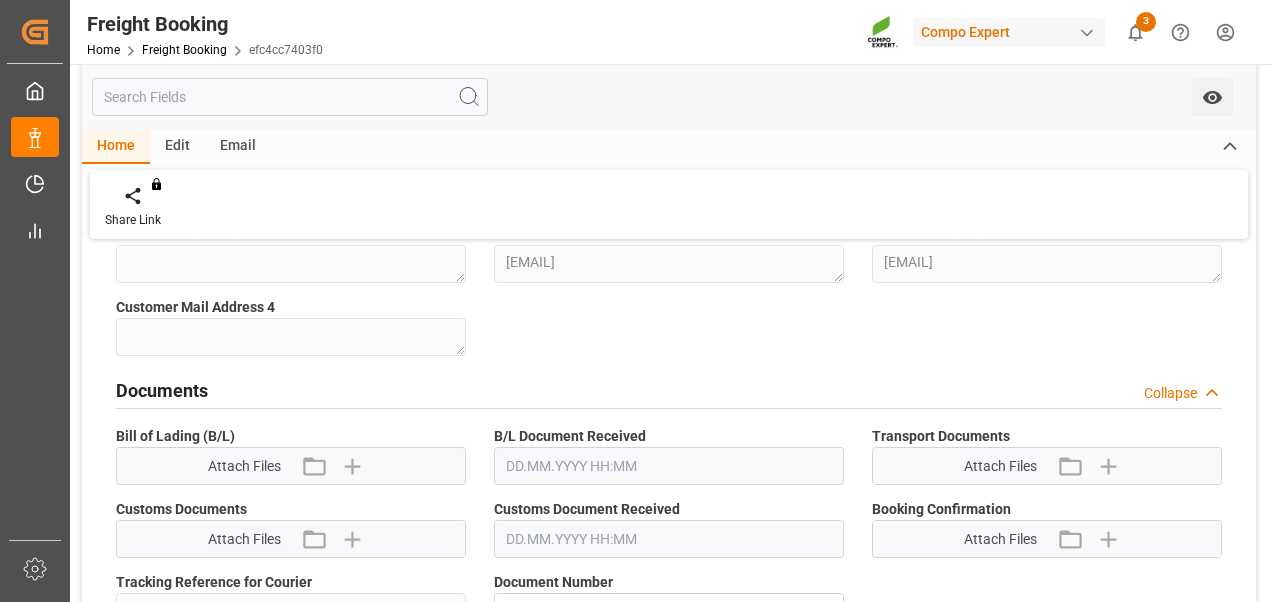 click 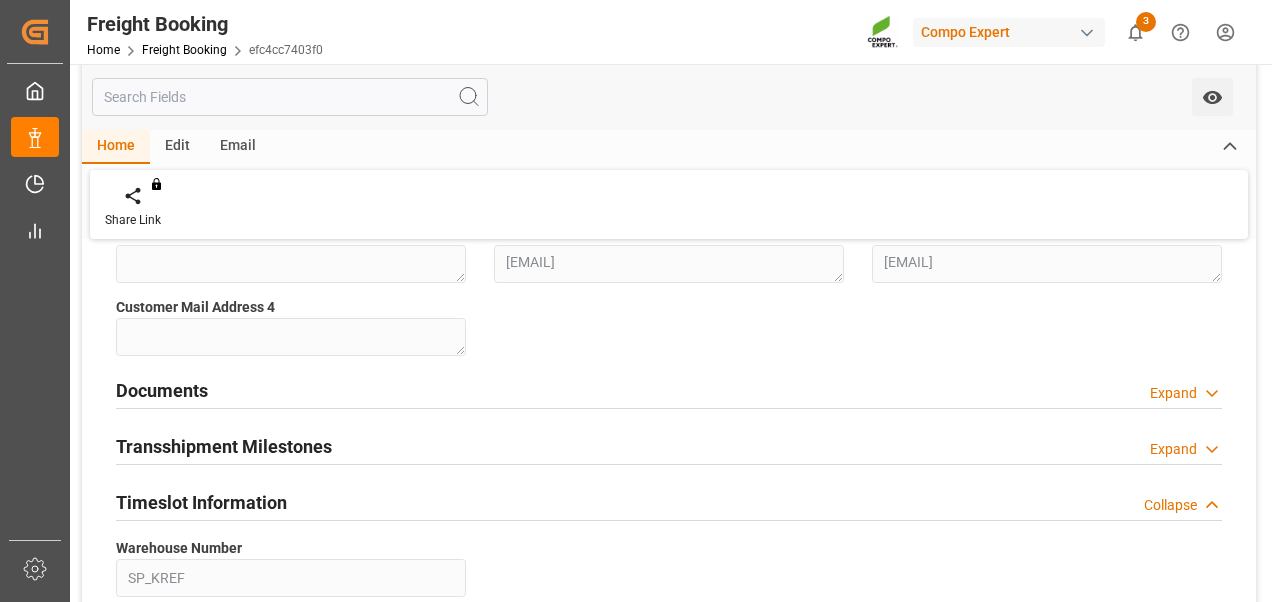 click 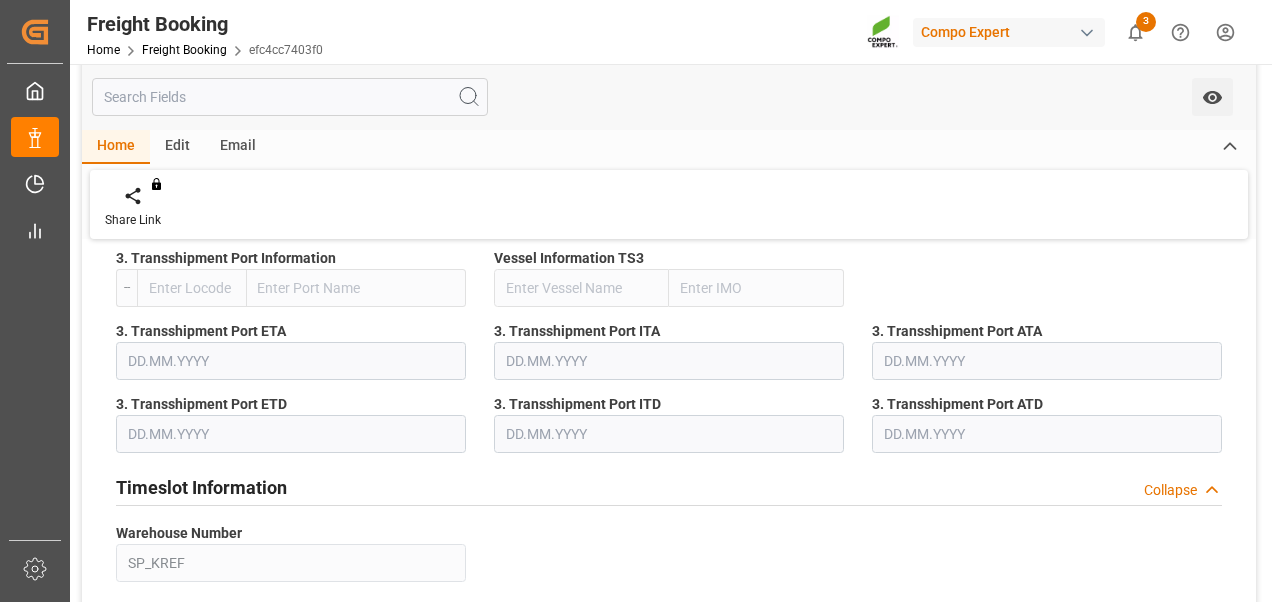 scroll, scrollTop: 4119, scrollLeft: 0, axis: vertical 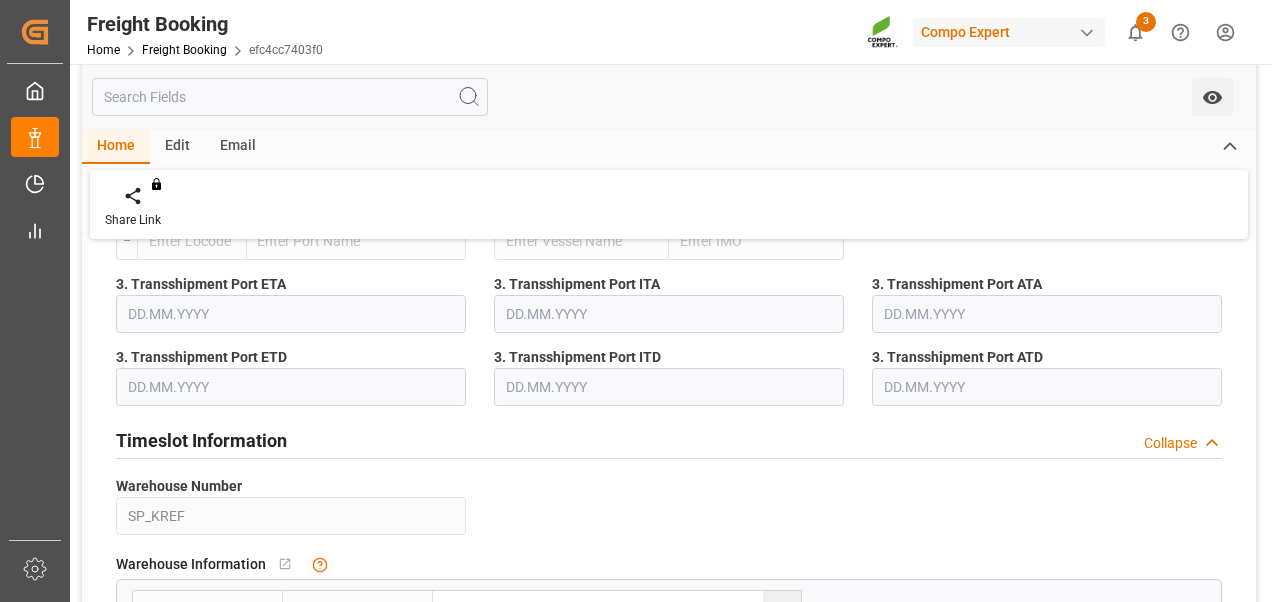 click 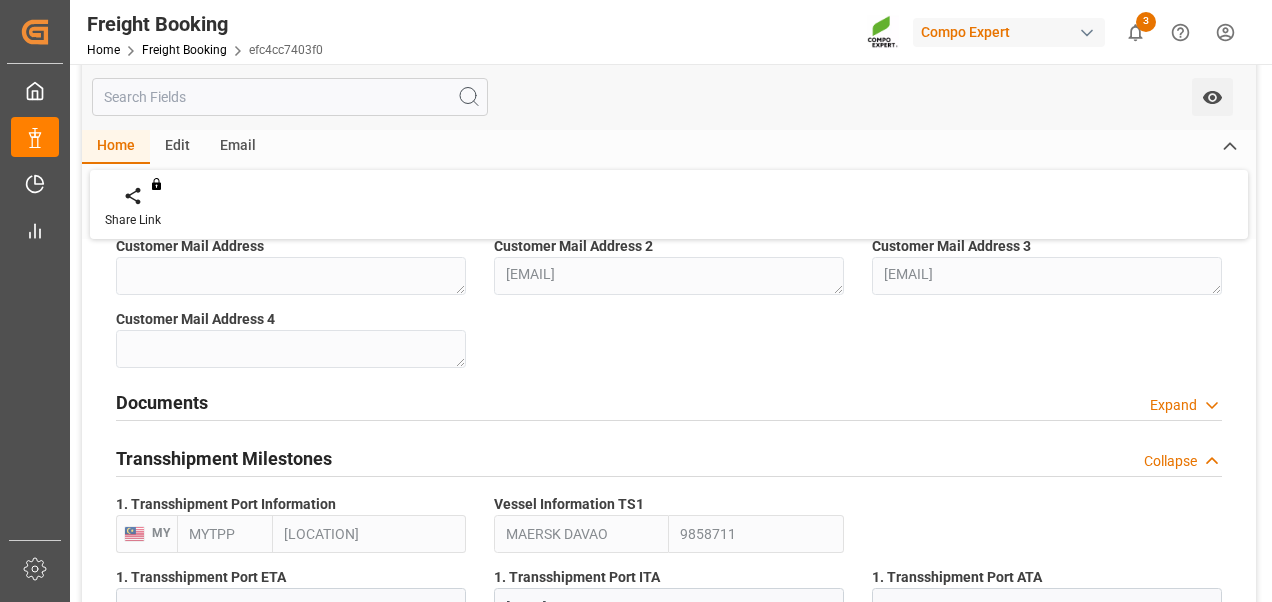 scroll, scrollTop: 3419, scrollLeft: 0, axis: vertical 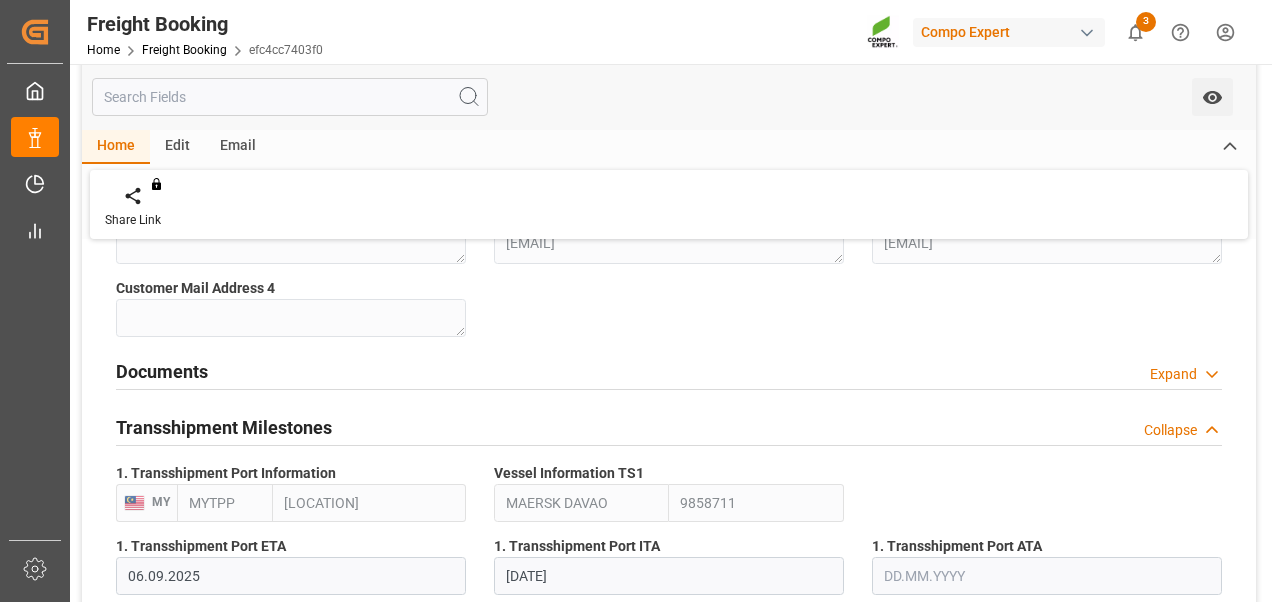 click 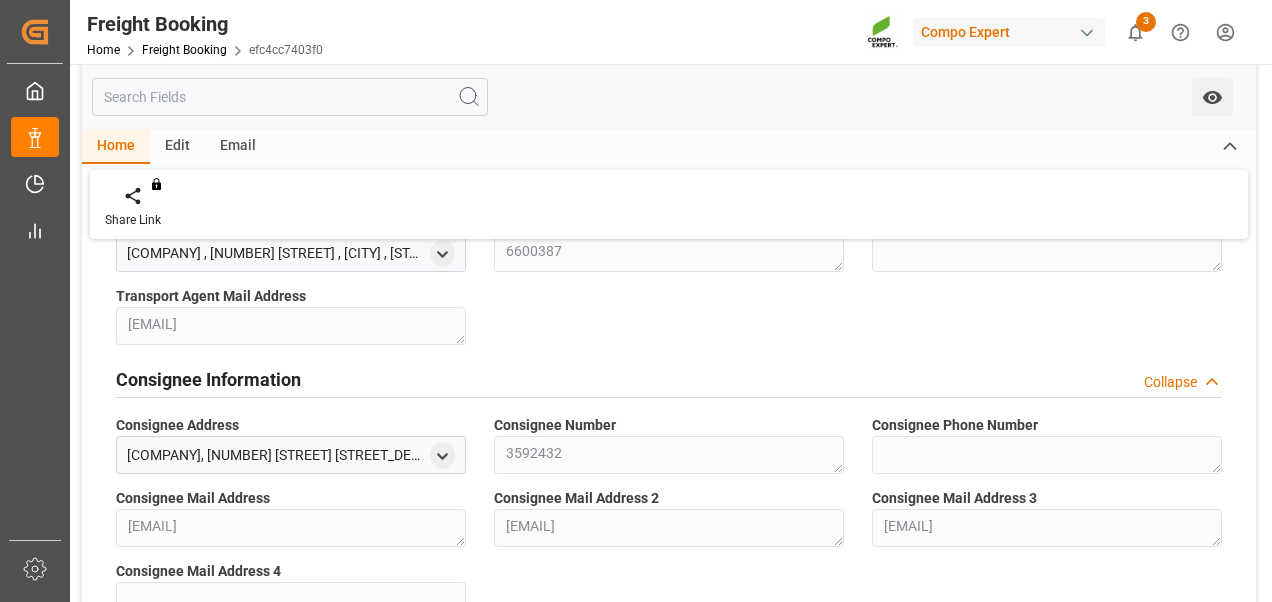 scroll, scrollTop: 2819, scrollLeft: 0, axis: vertical 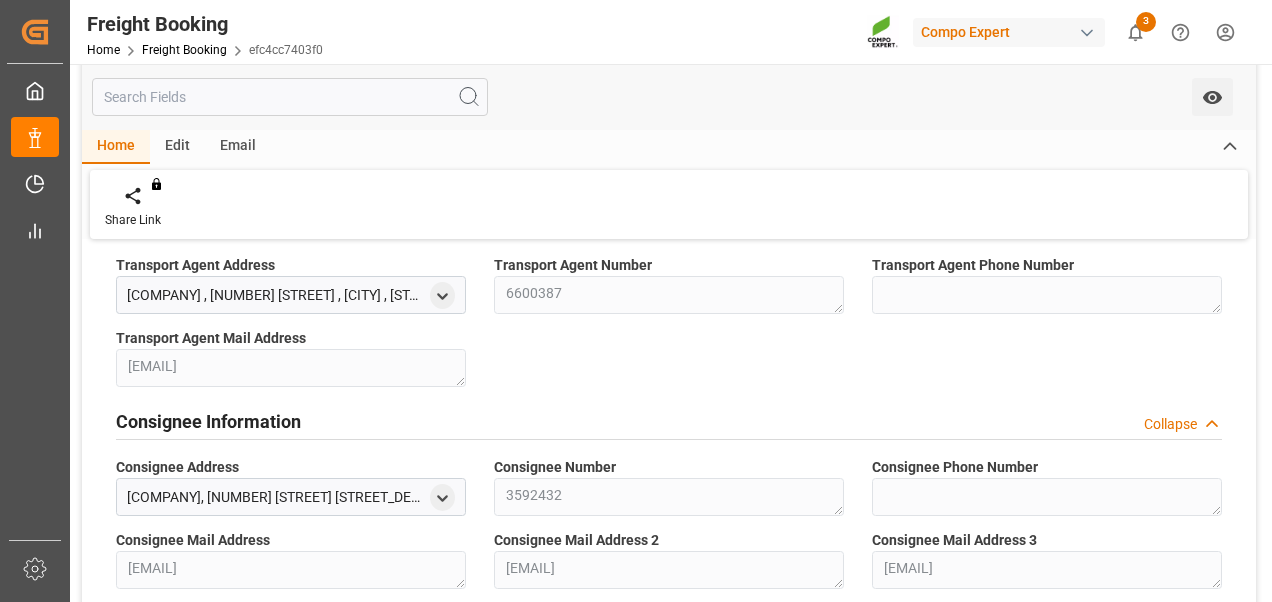 click 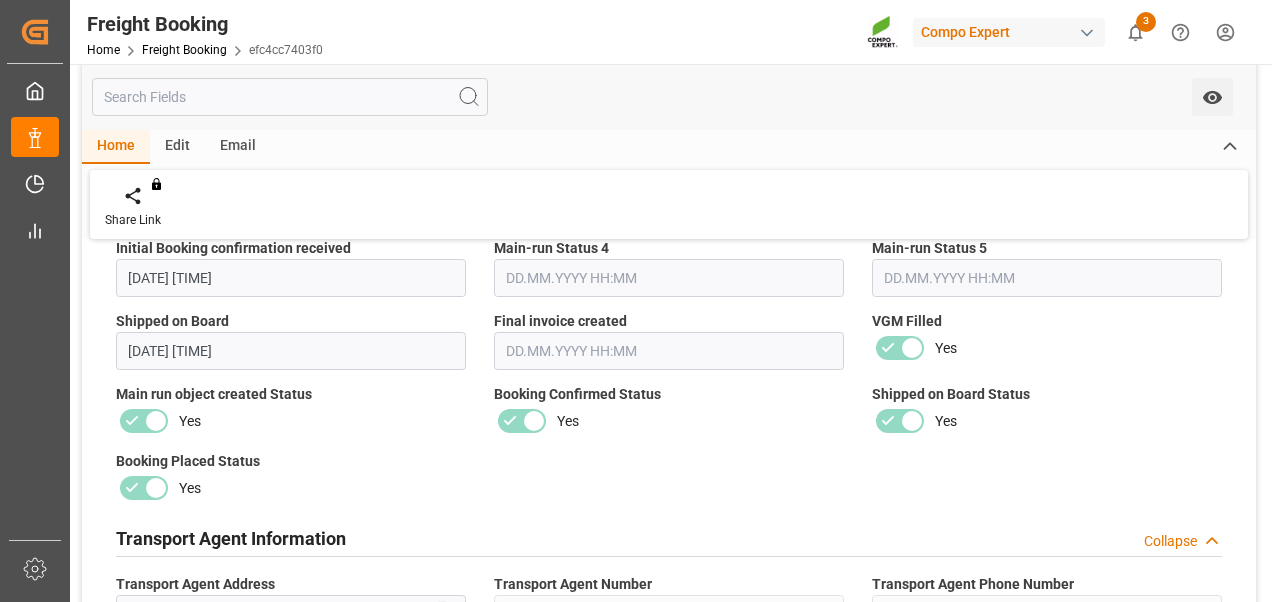 scroll, scrollTop: 2519, scrollLeft: 0, axis: vertical 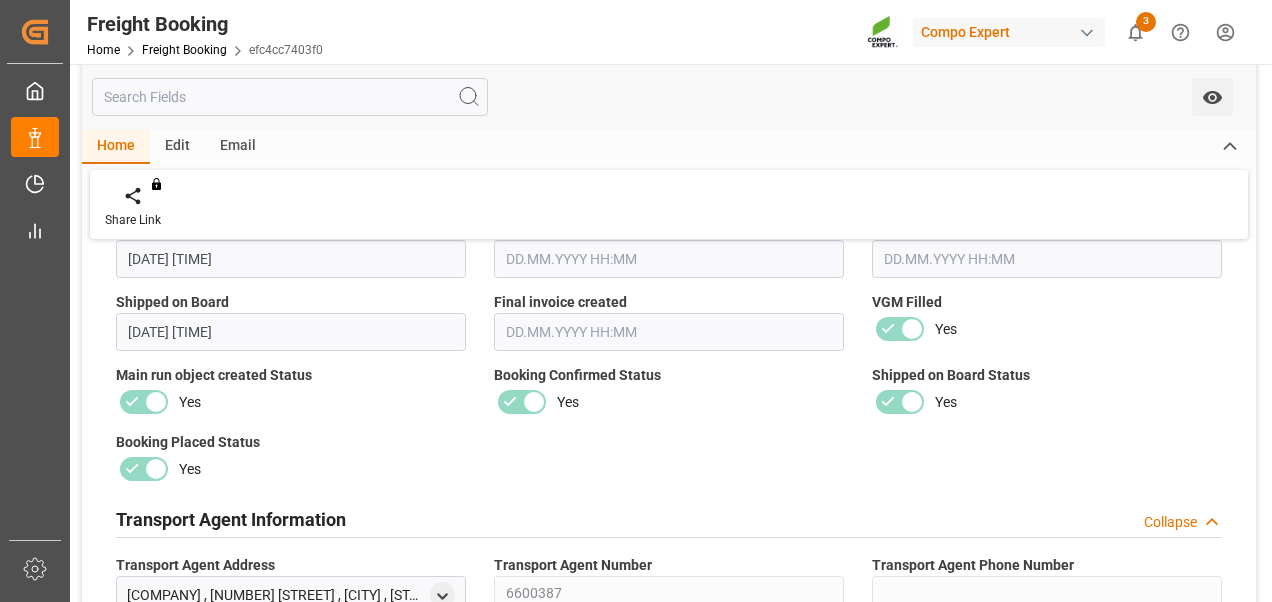 click 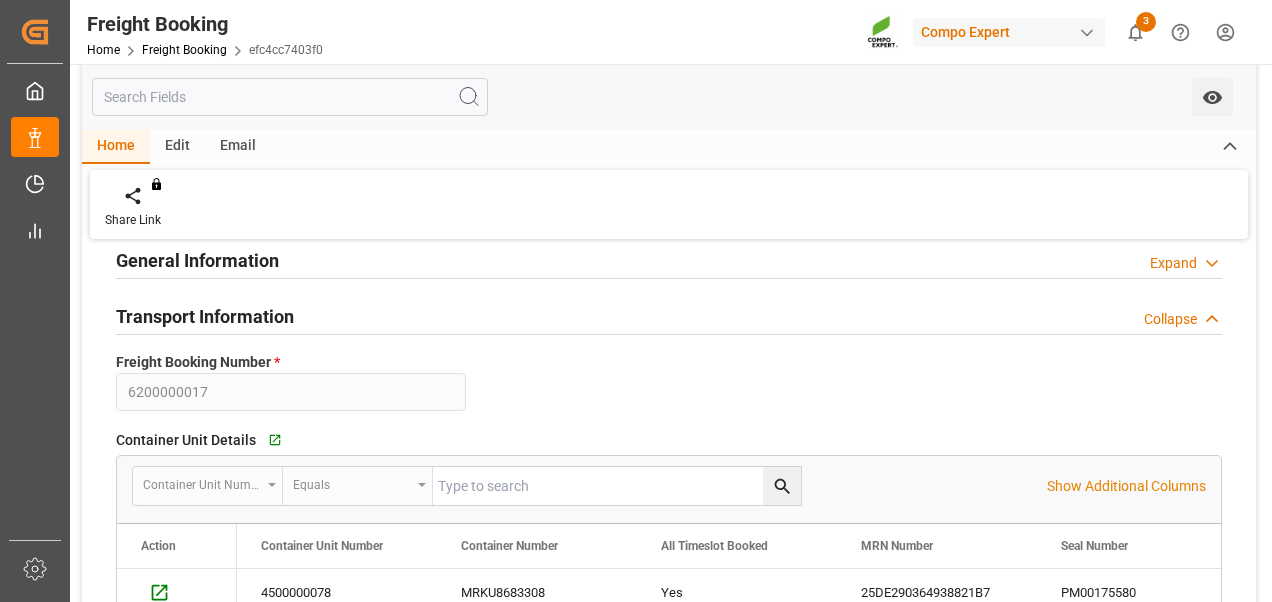 scroll, scrollTop: 219, scrollLeft: 0, axis: vertical 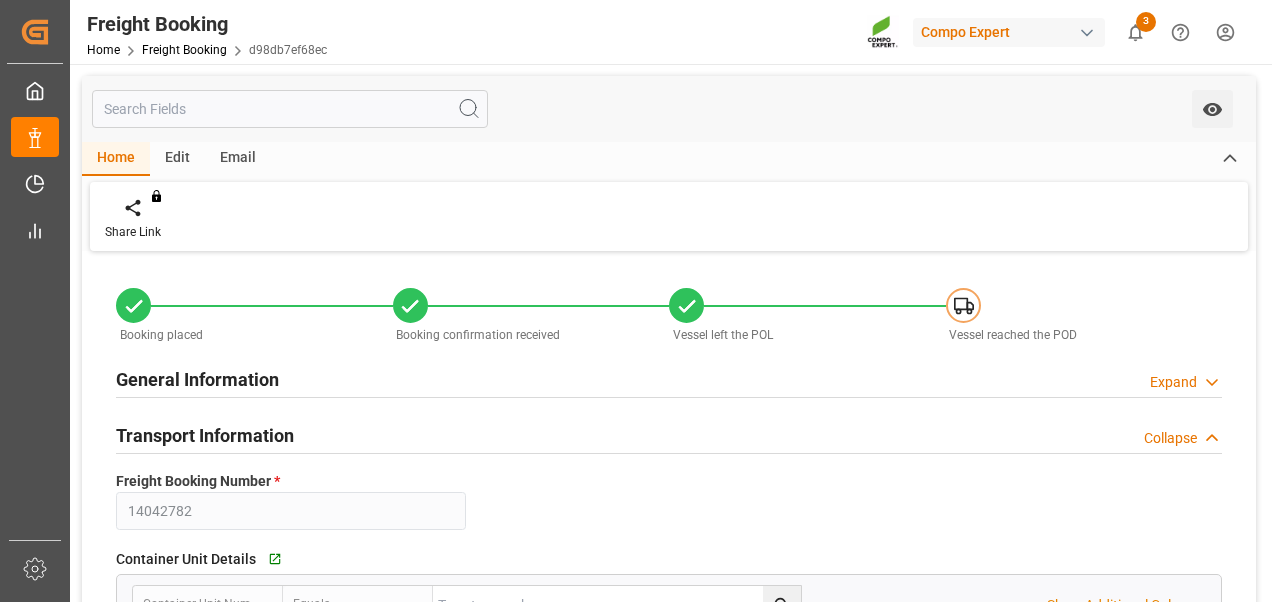type on "EGLV" 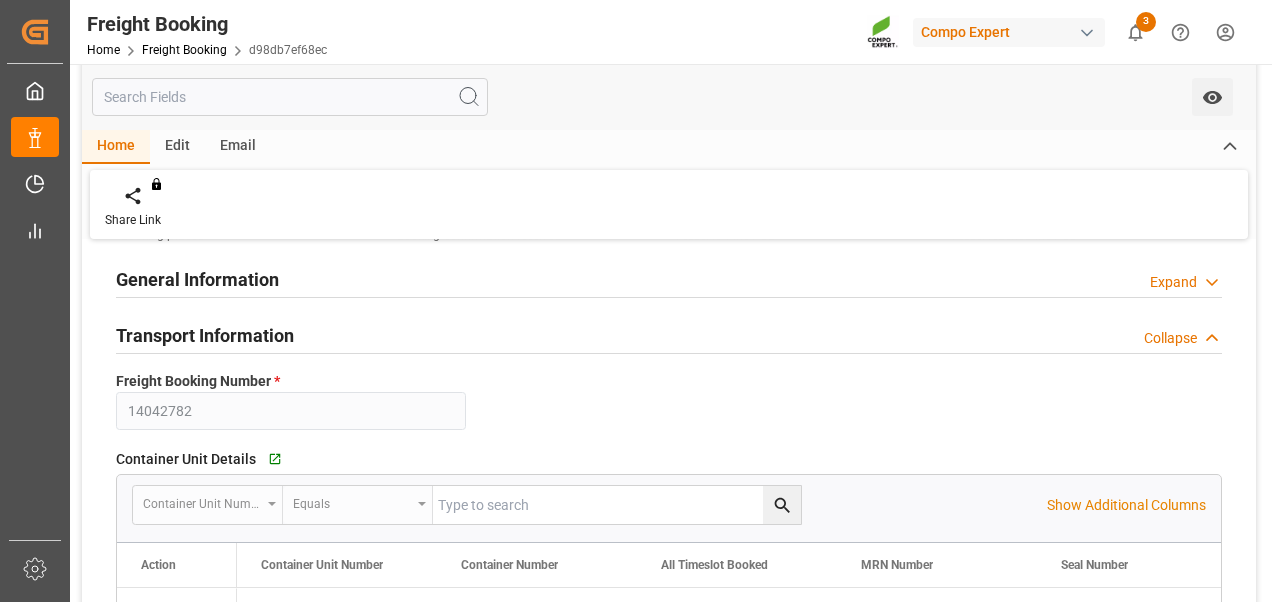 click 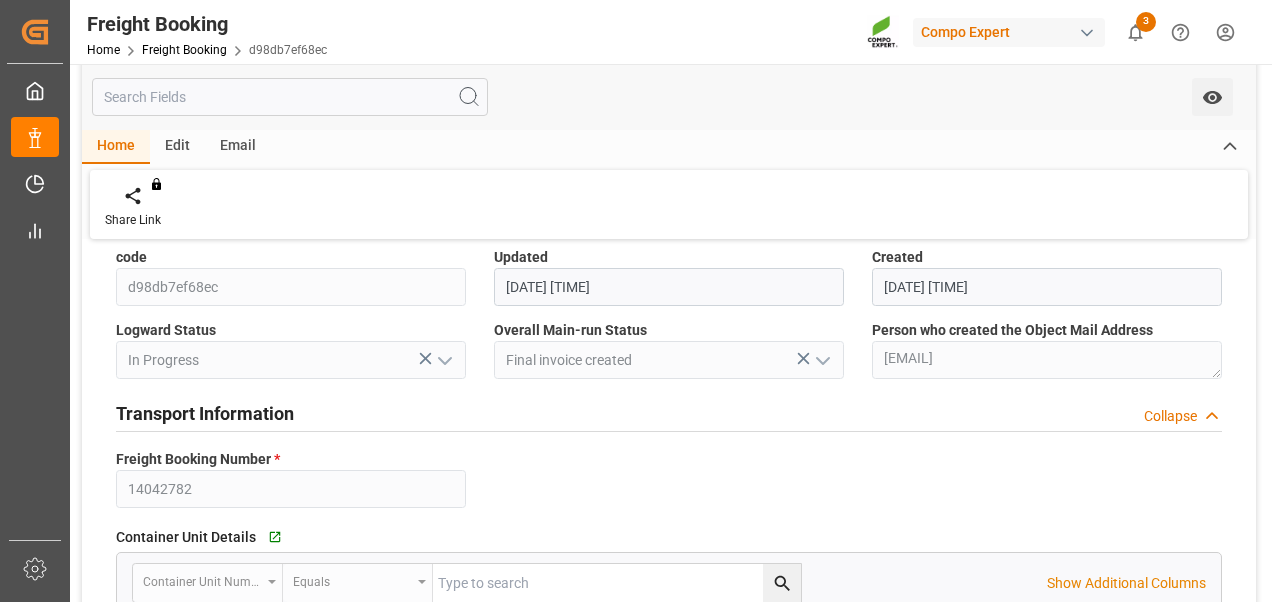 scroll, scrollTop: 200, scrollLeft: 0, axis: vertical 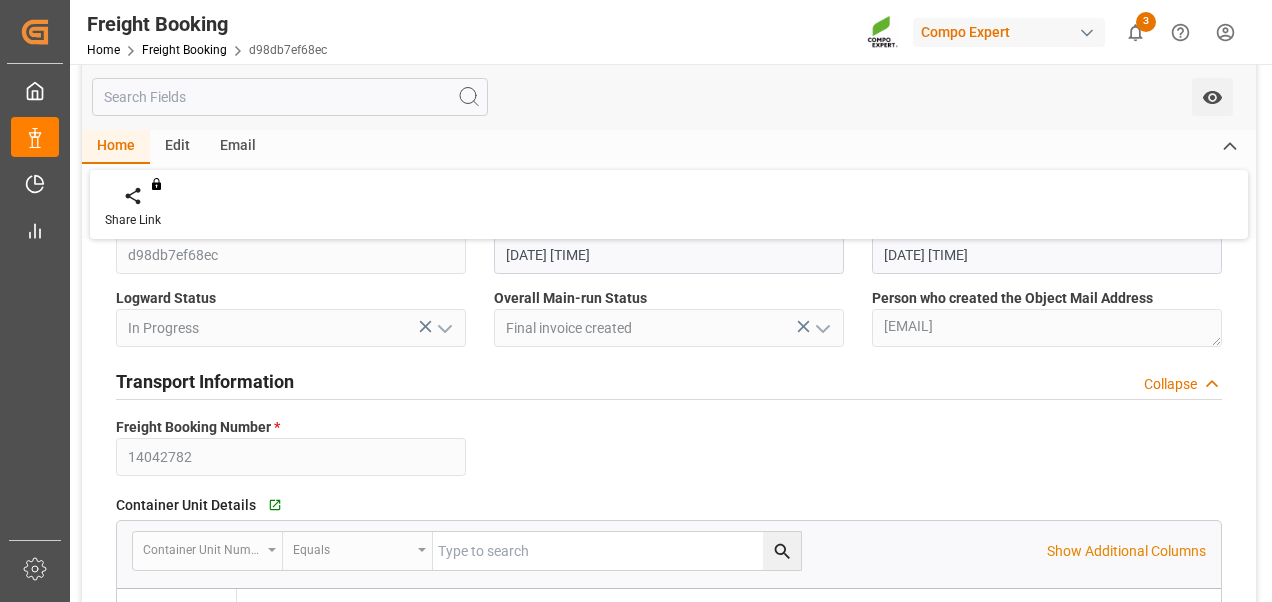 click 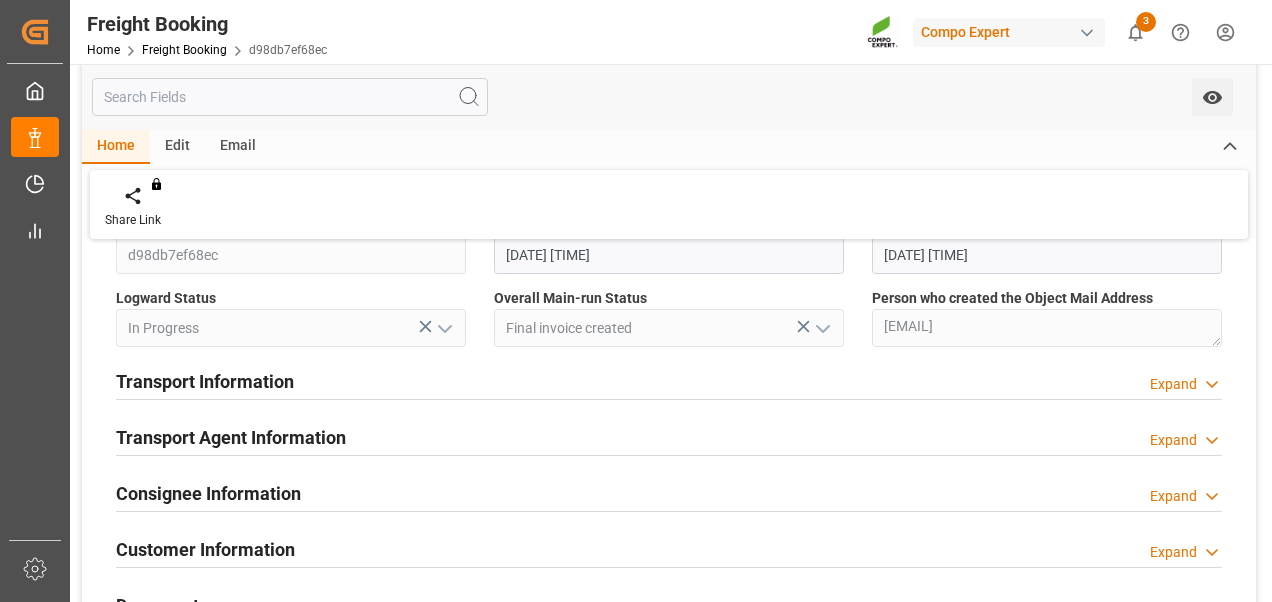 click 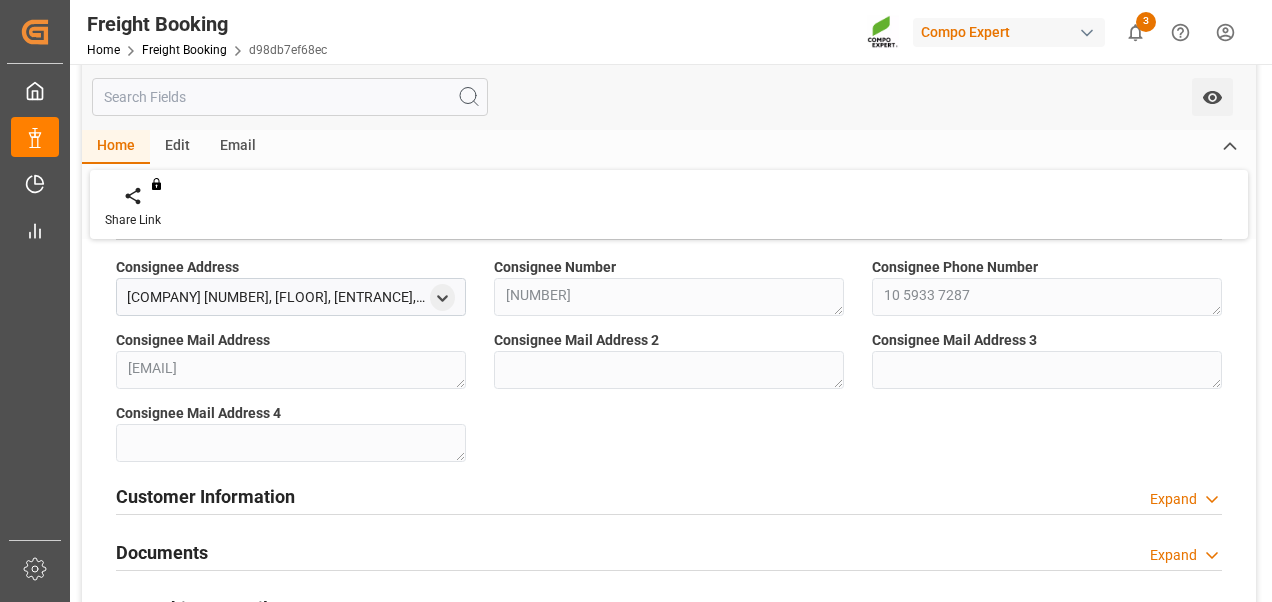scroll, scrollTop: 500, scrollLeft: 0, axis: vertical 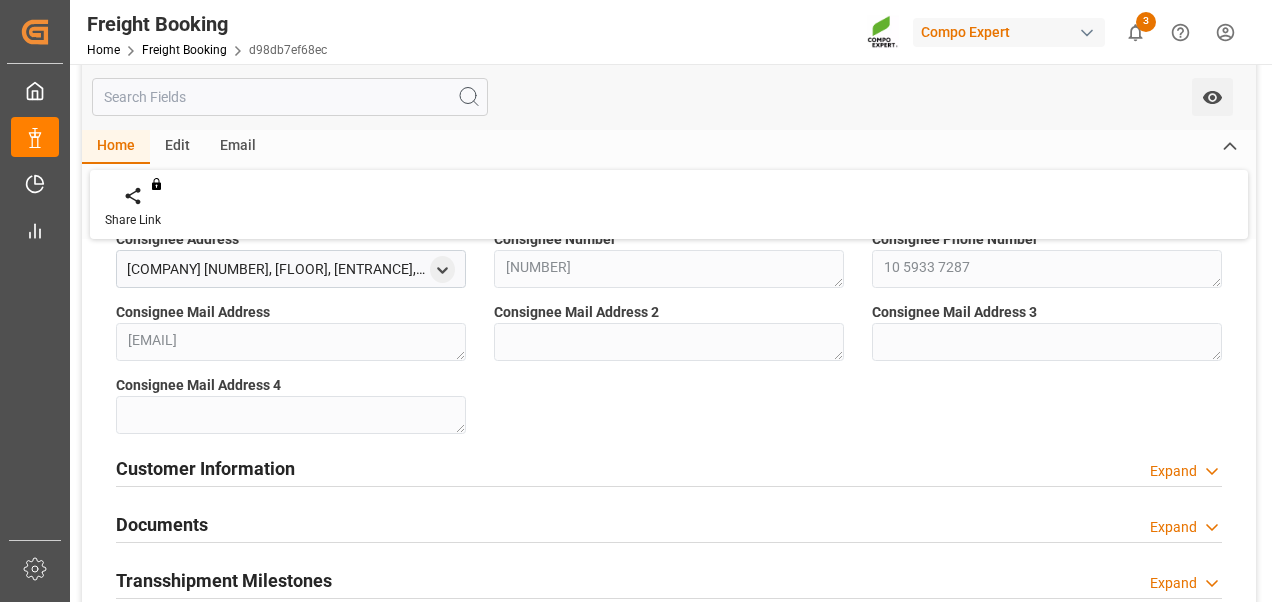 click 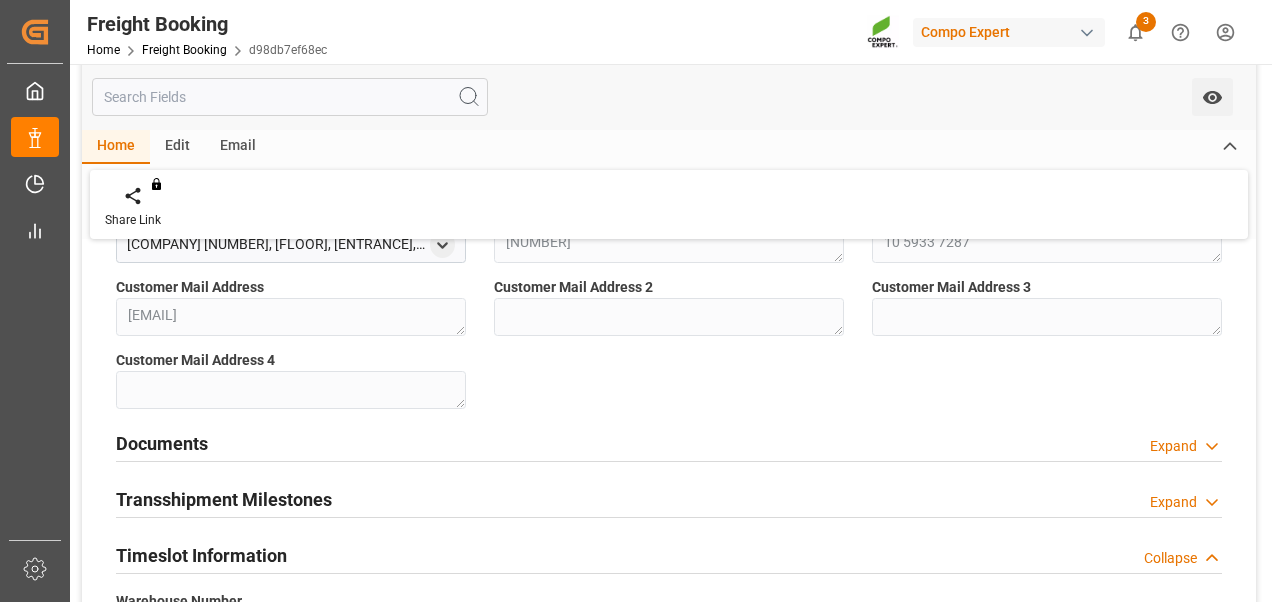 scroll, scrollTop: 900, scrollLeft: 0, axis: vertical 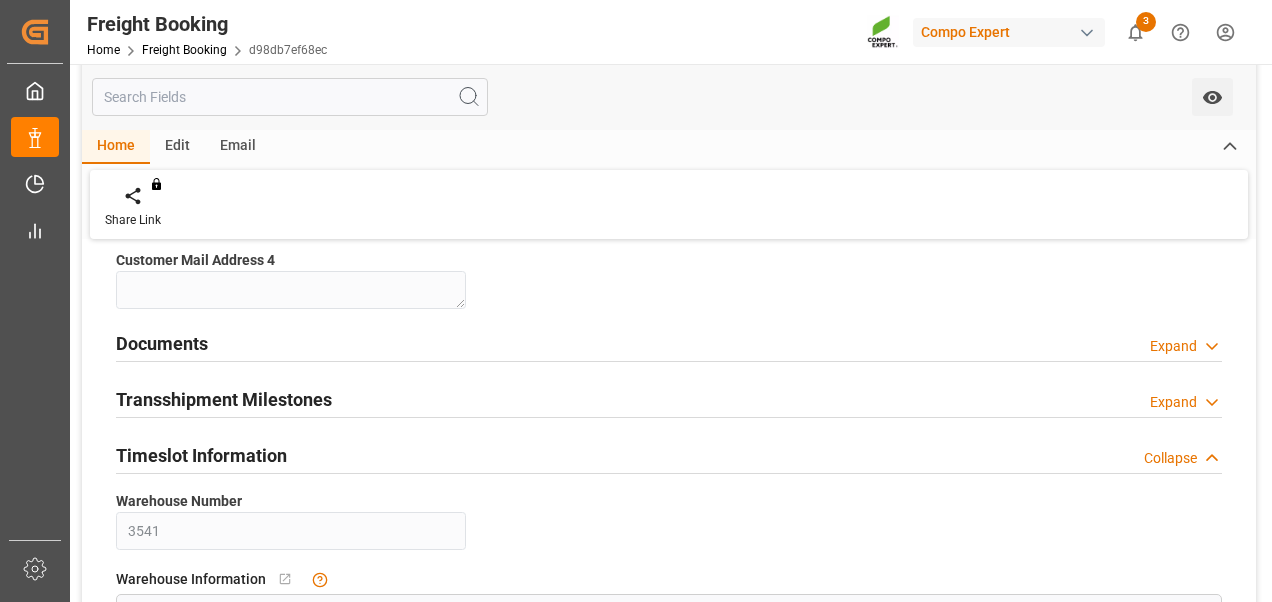 click 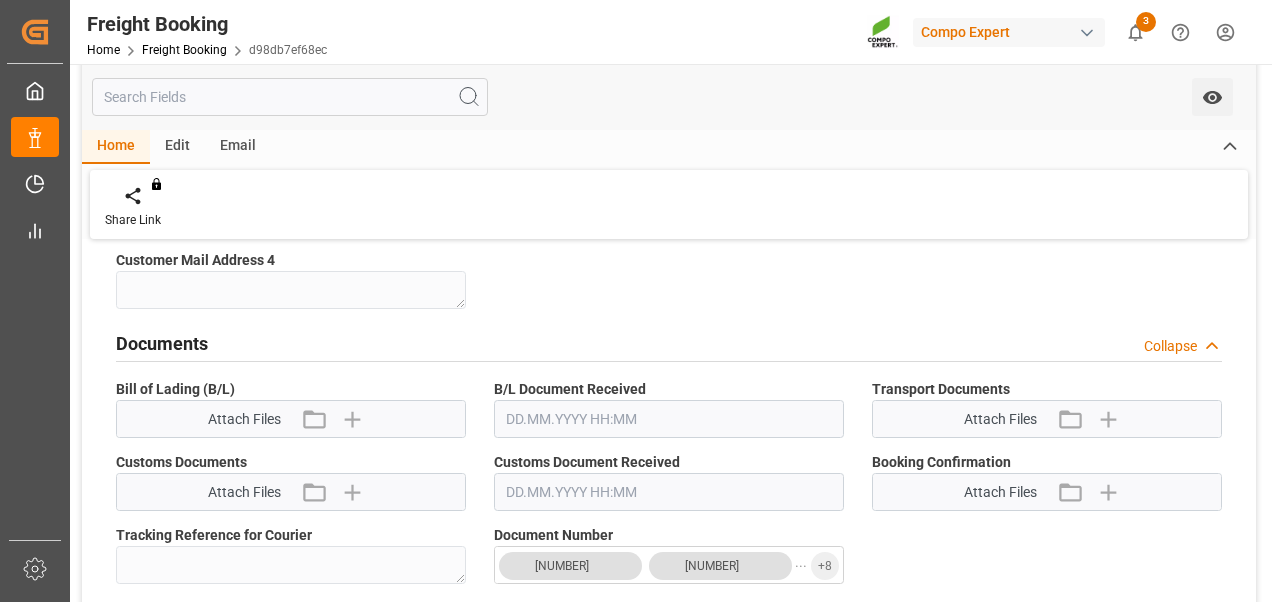 click 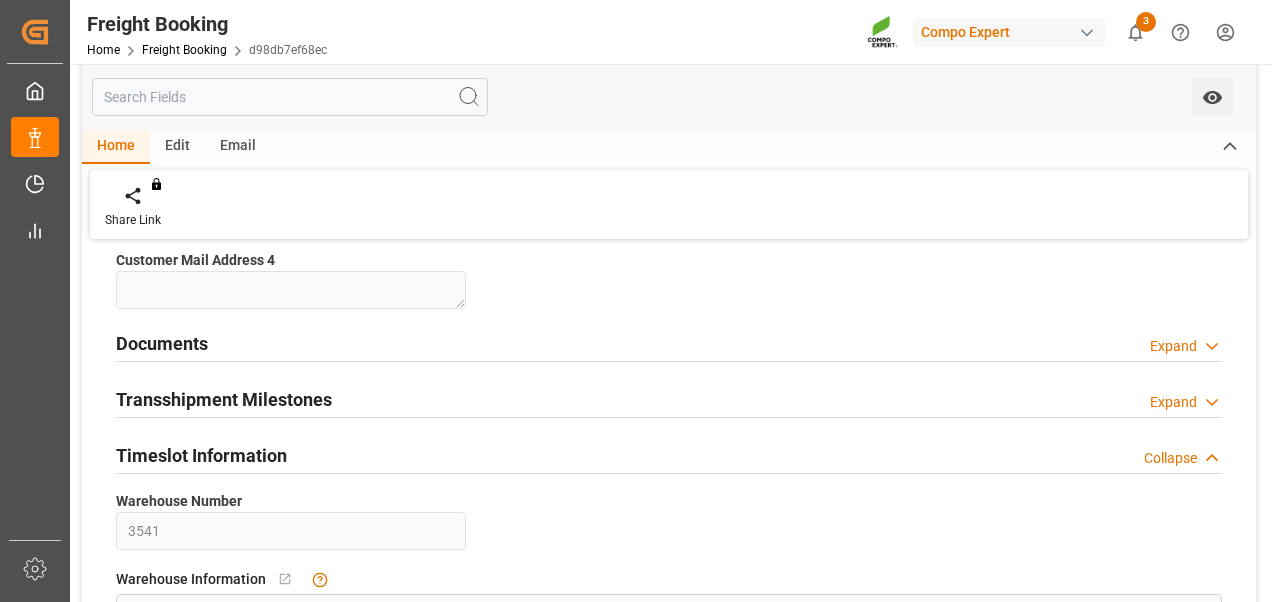 click 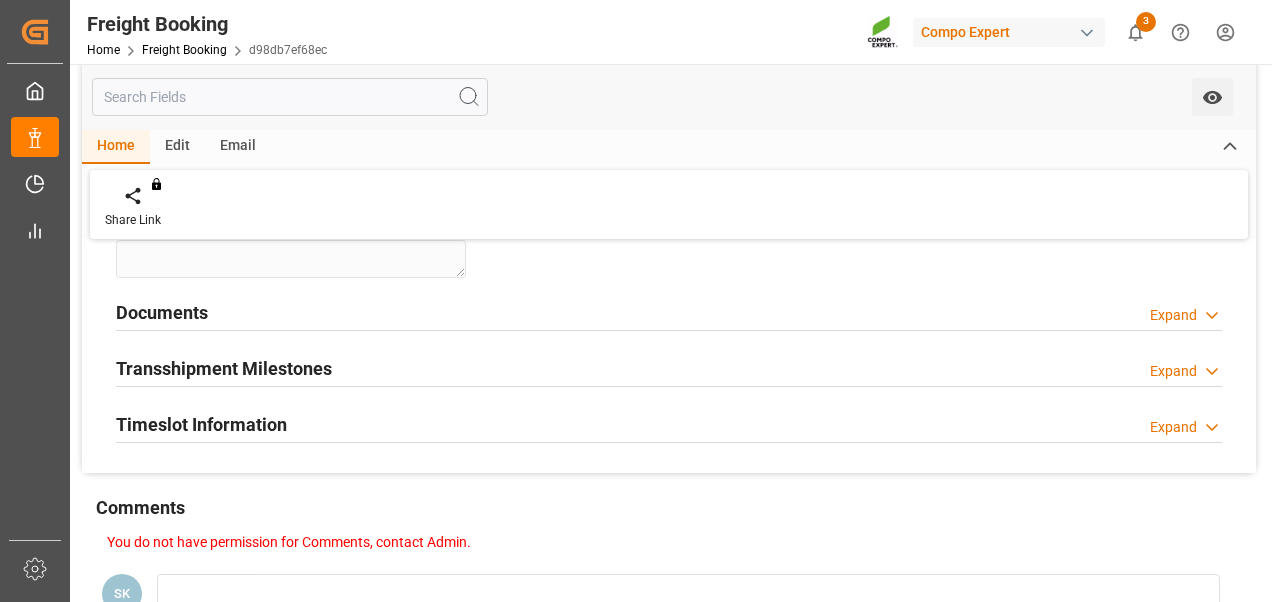 scroll, scrollTop: 900, scrollLeft: 0, axis: vertical 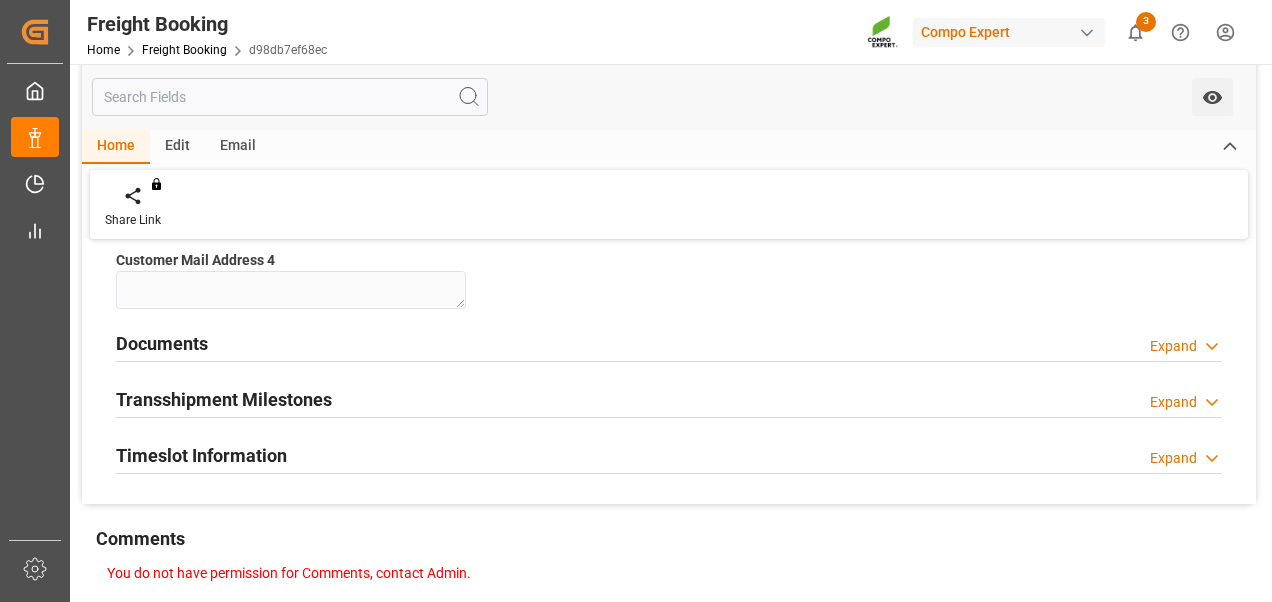 click 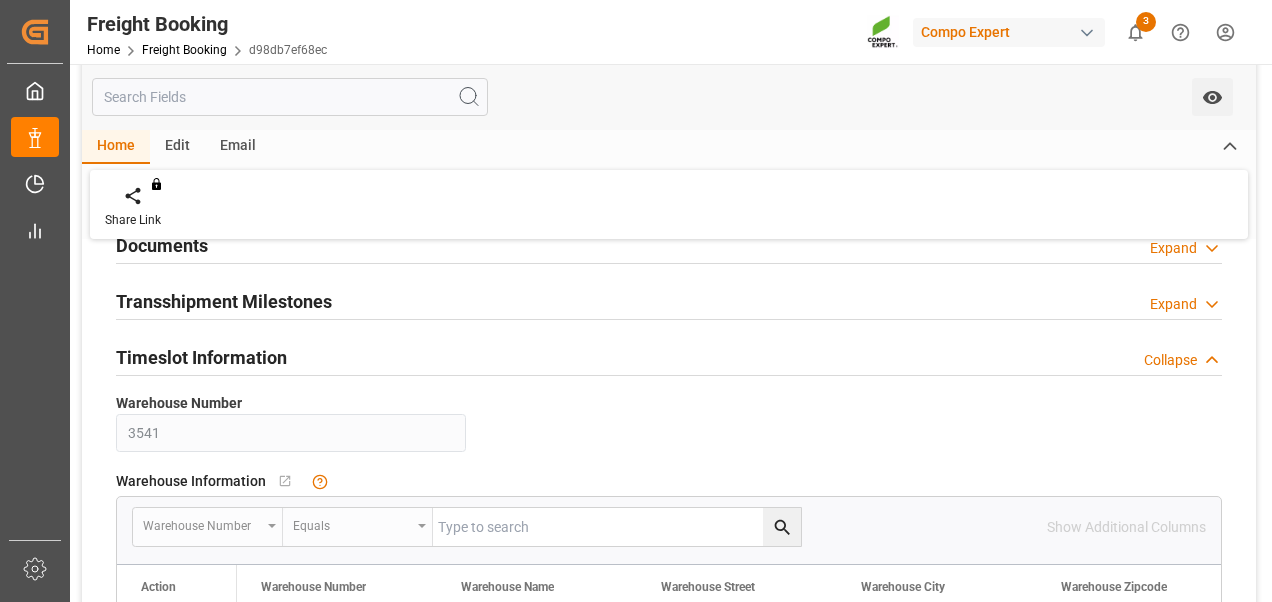scroll, scrollTop: 900, scrollLeft: 0, axis: vertical 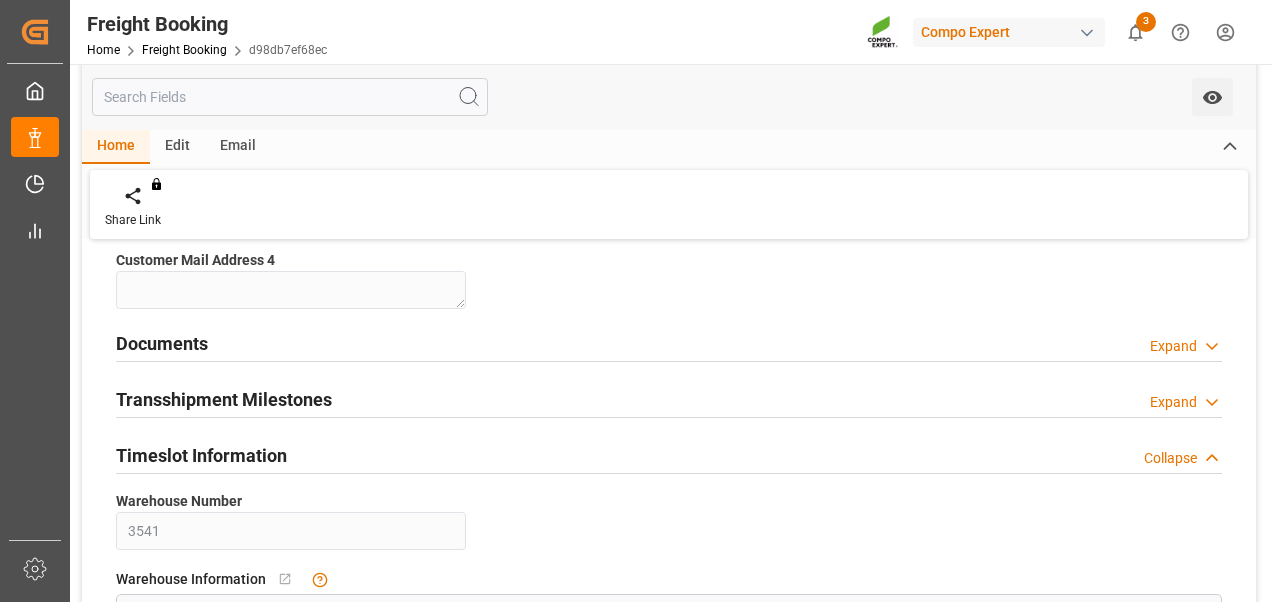 click 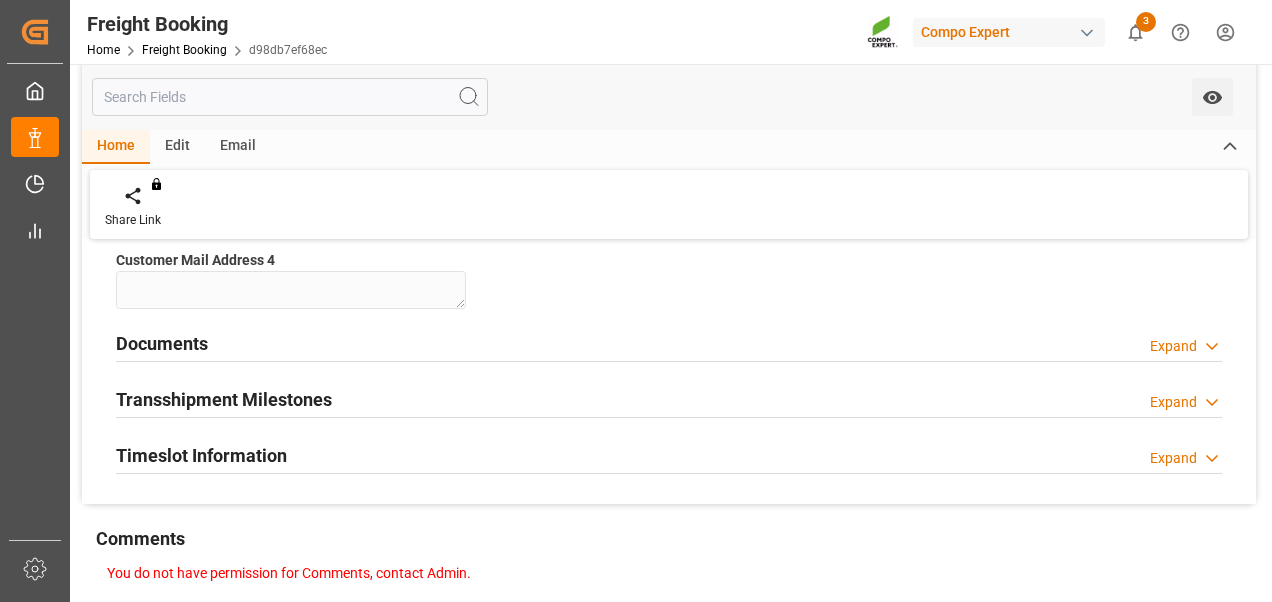 click 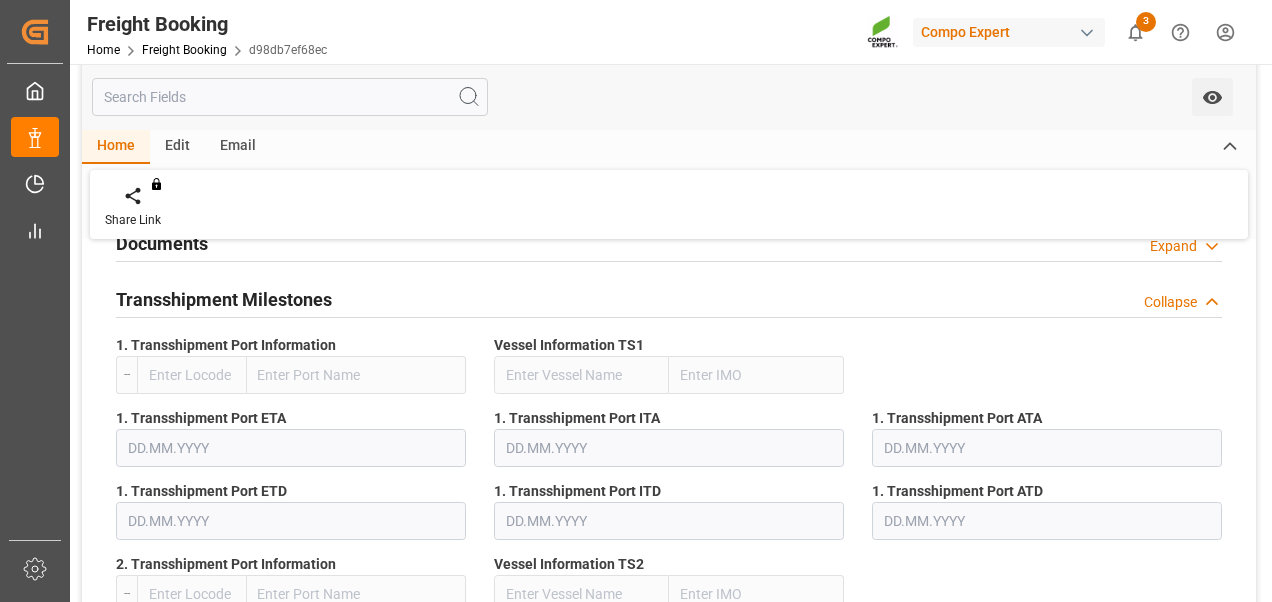 scroll, scrollTop: 600, scrollLeft: 0, axis: vertical 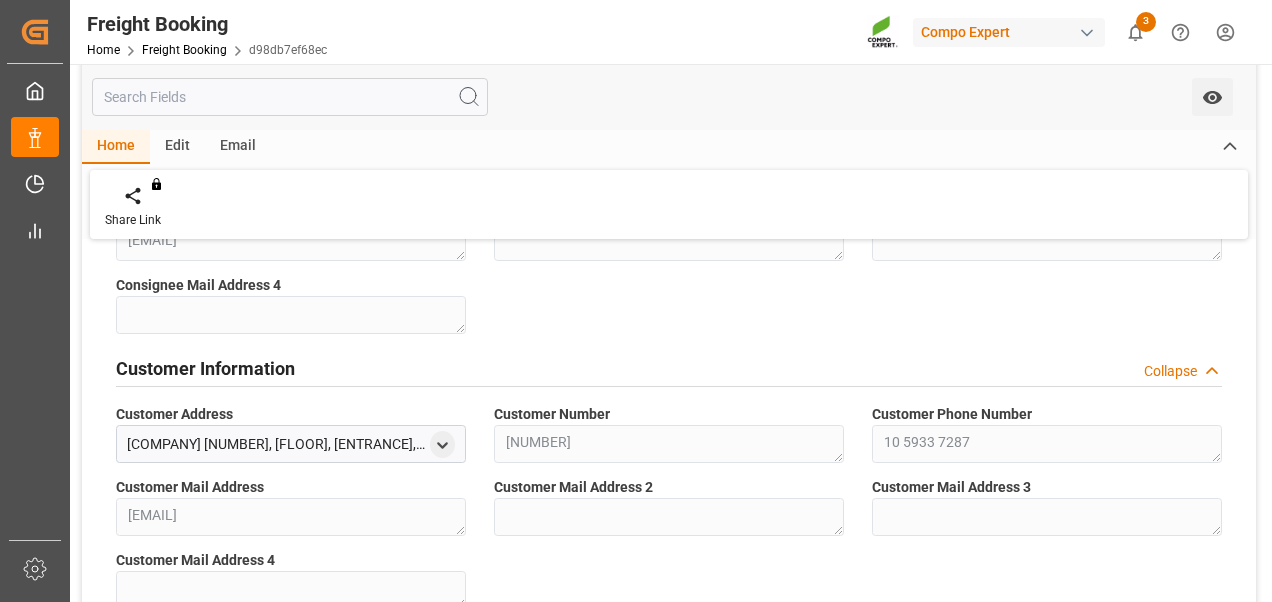 click 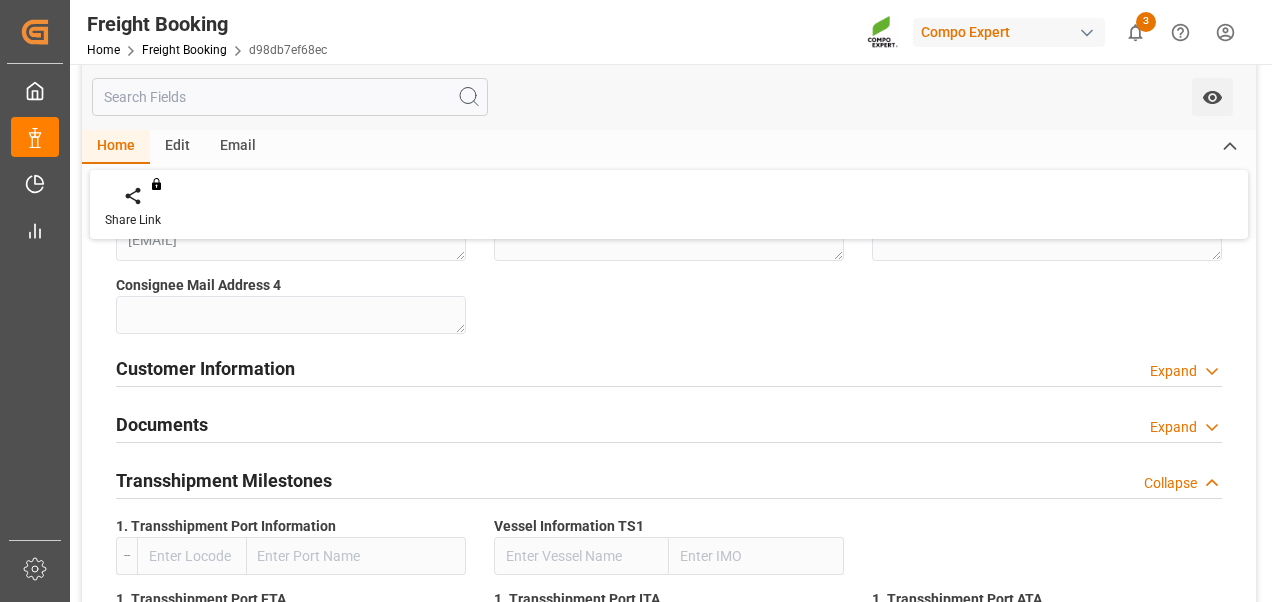 scroll, scrollTop: 500, scrollLeft: 0, axis: vertical 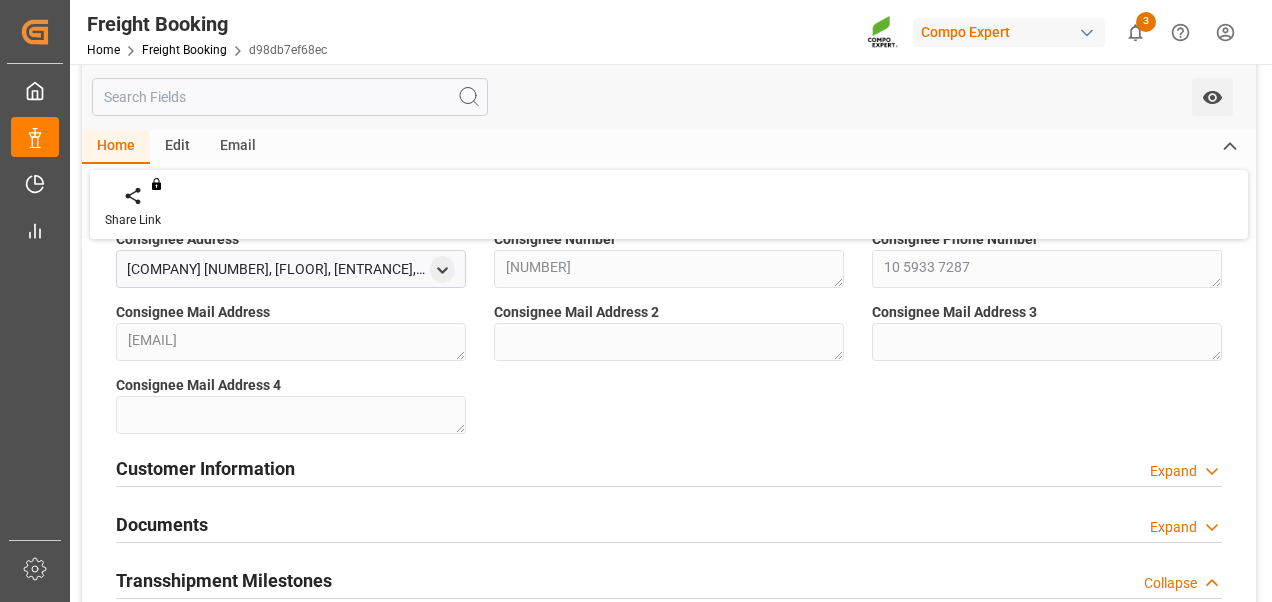 click 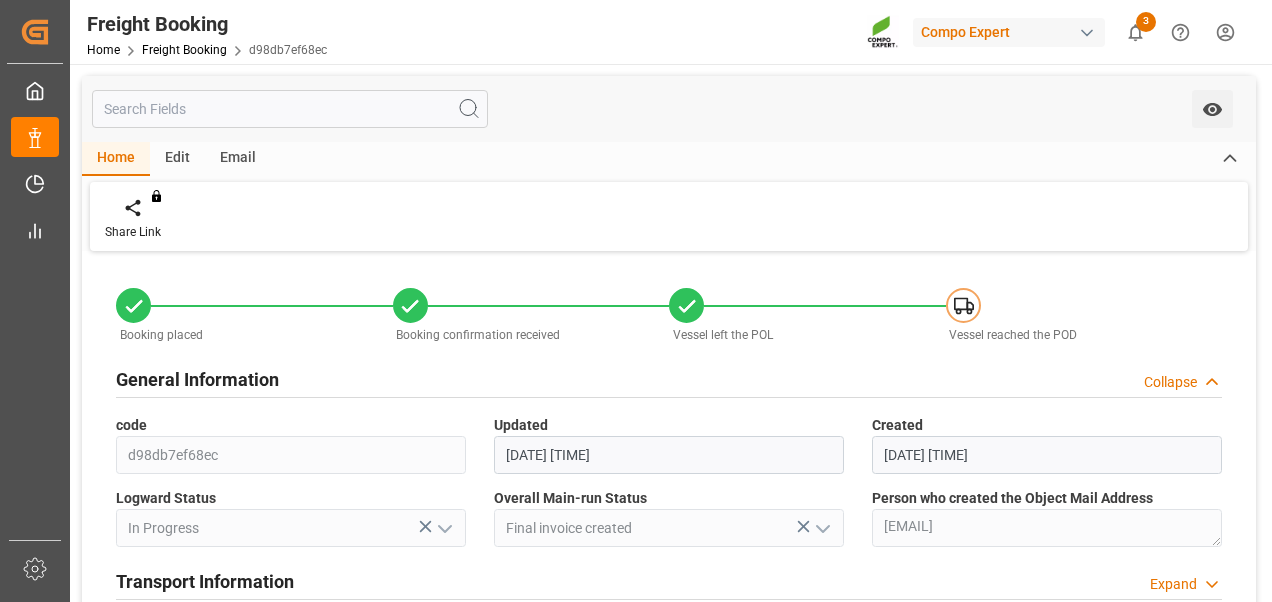 scroll, scrollTop: 100, scrollLeft: 0, axis: vertical 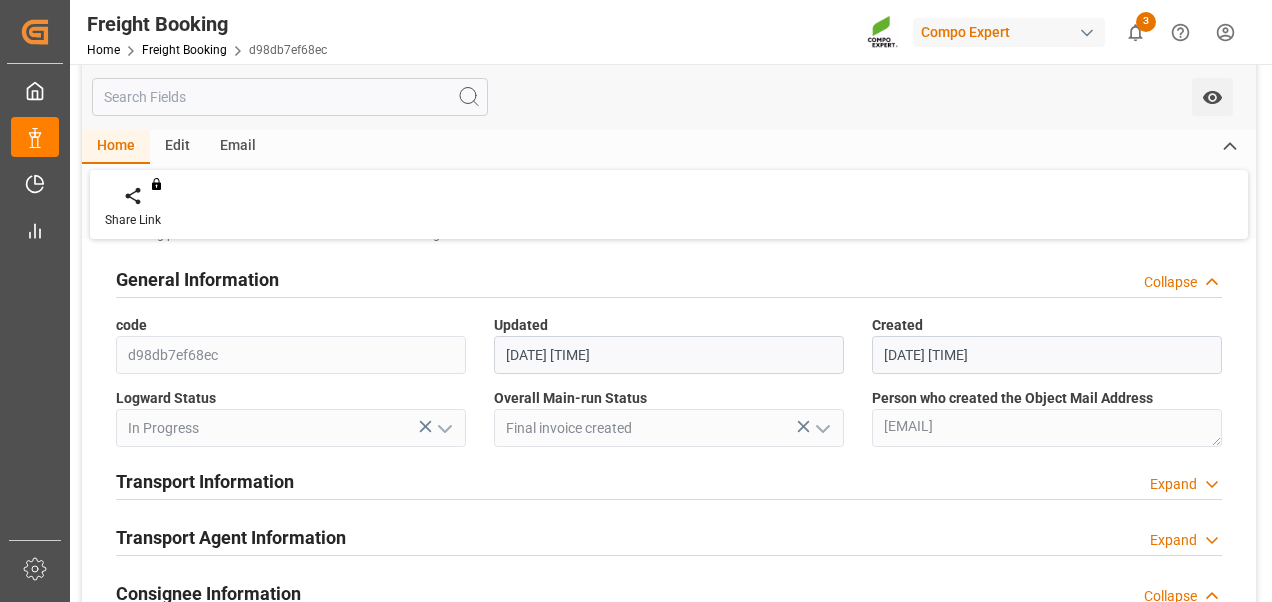 click 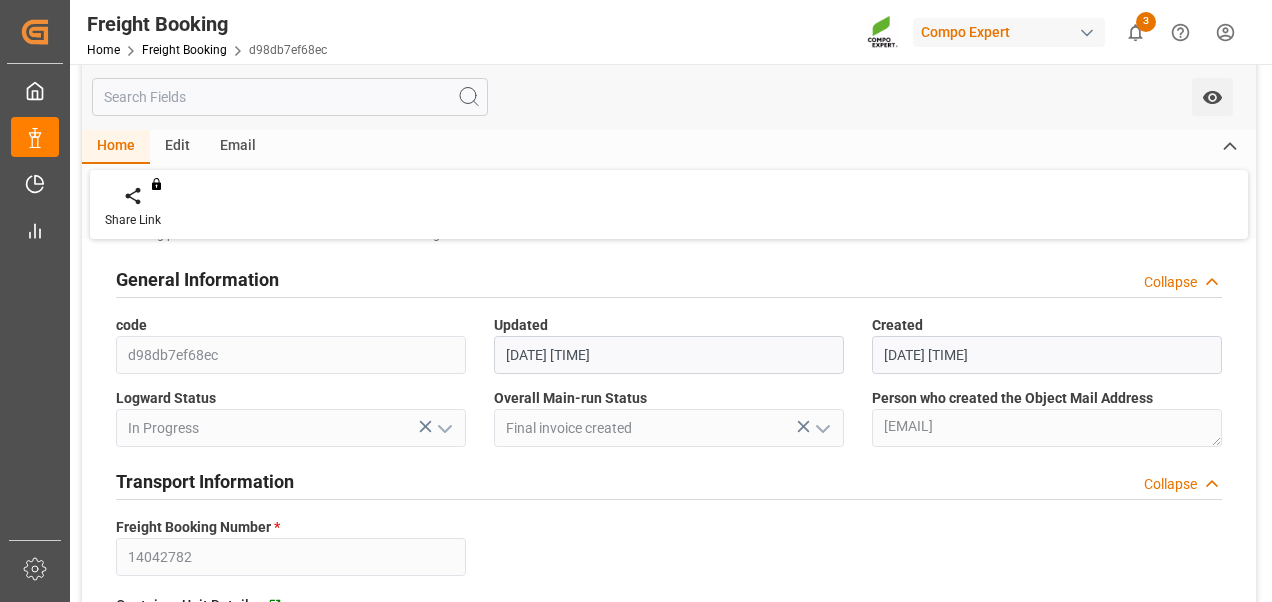 click on "d98db7ef68ec" at bounding box center [288, 50] 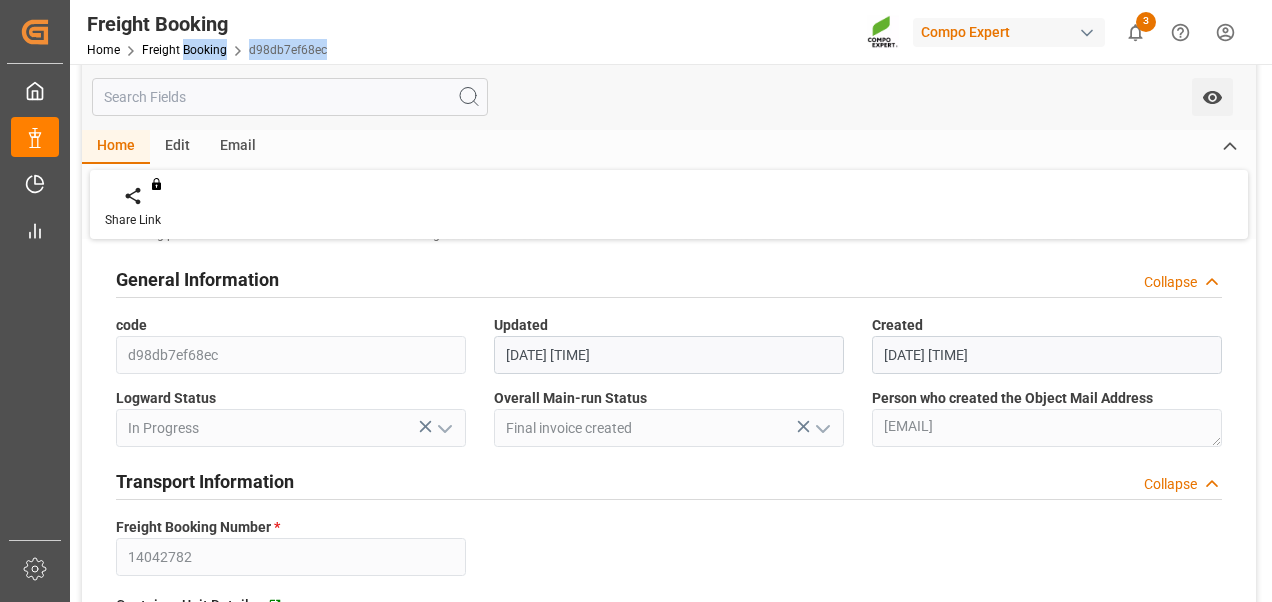 click on "d98db7ef68ec" at bounding box center [288, 50] 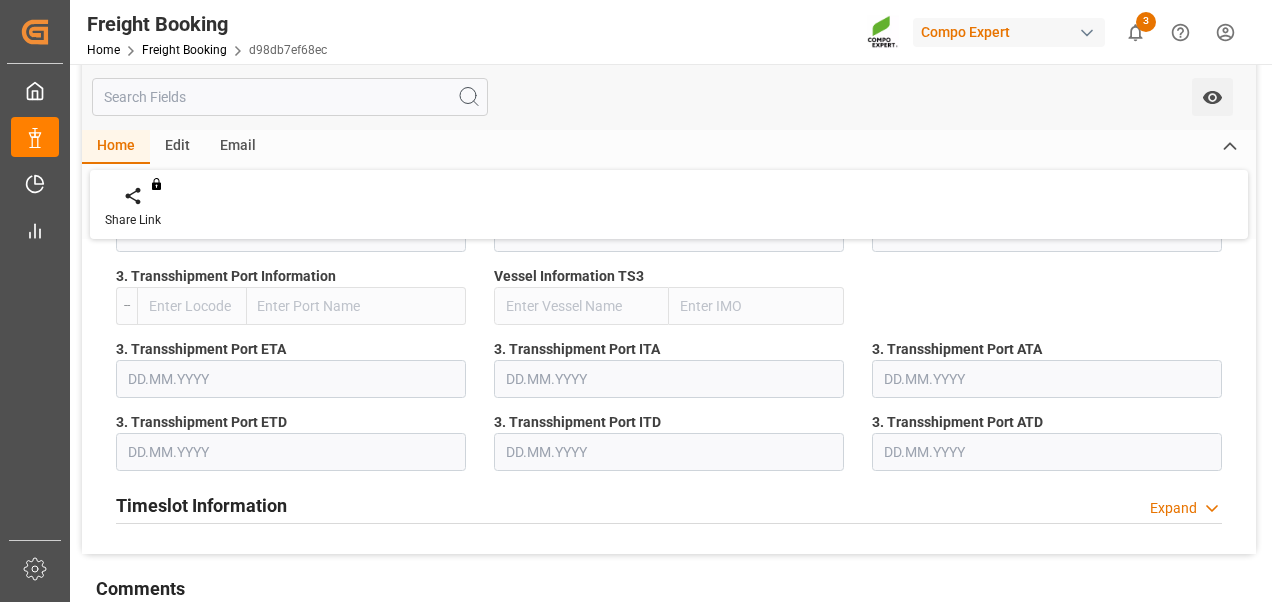 scroll, scrollTop: 3256, scrollLeft: 0, axis: vertical 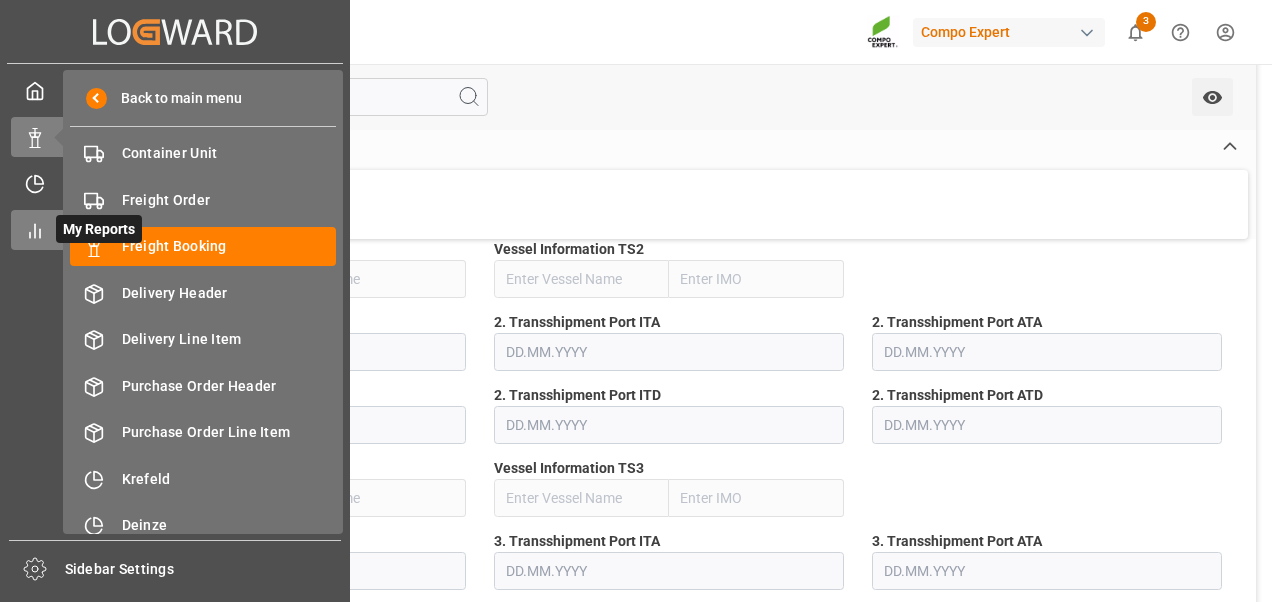 click 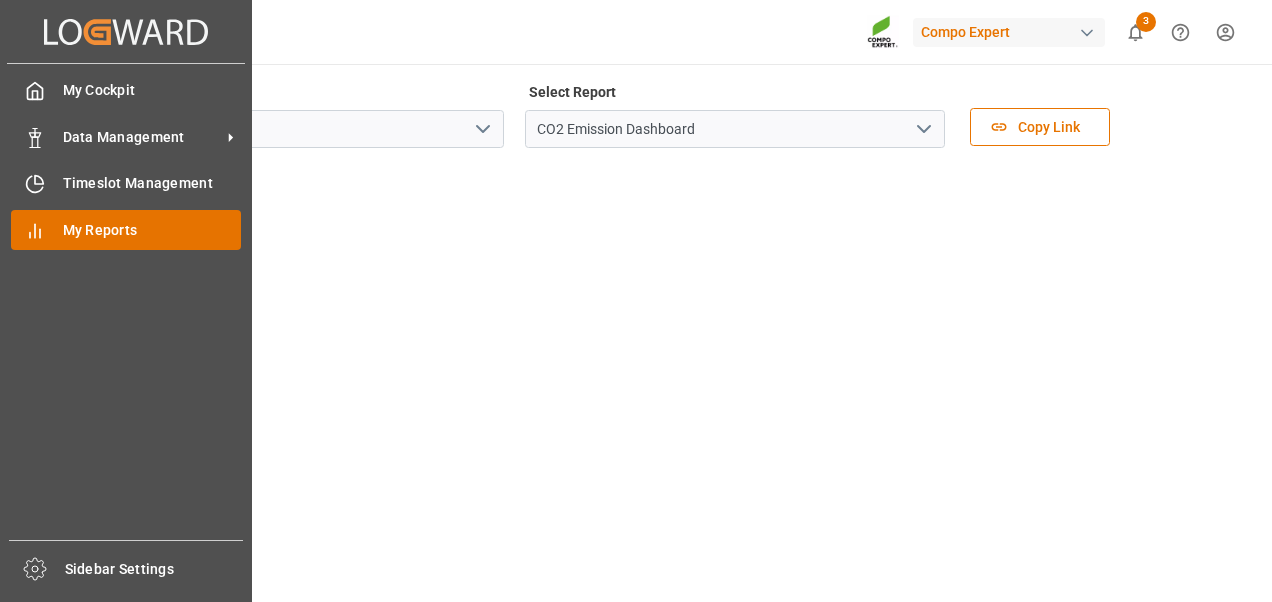 click on "My Reports" at bounding box center (152, 230) 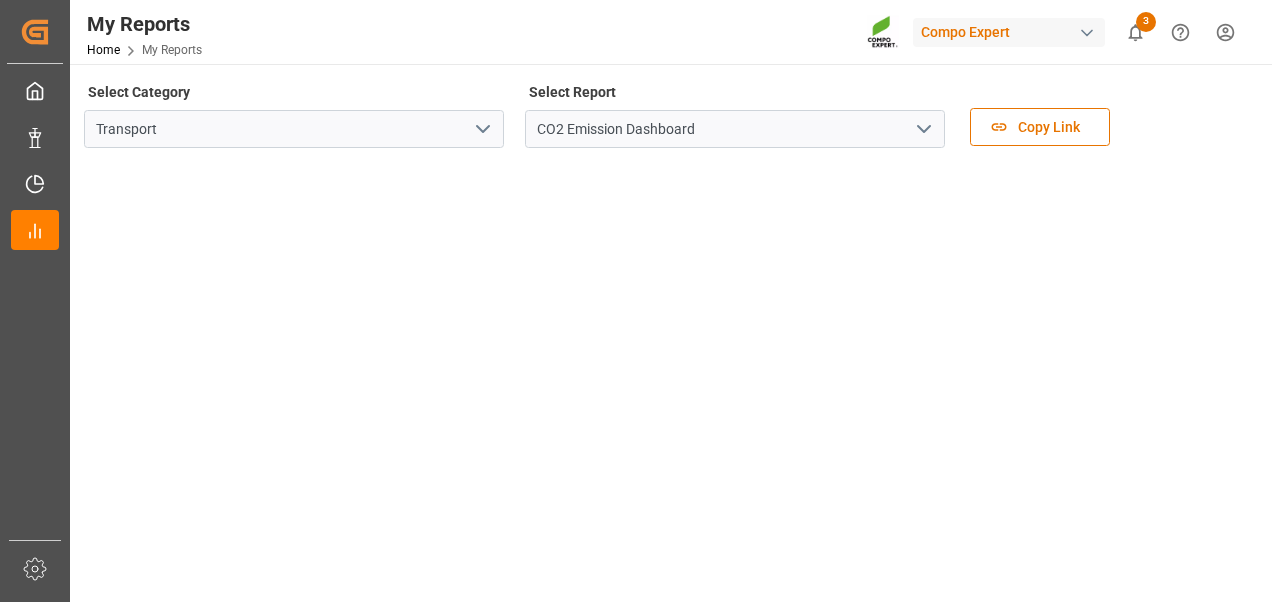 click 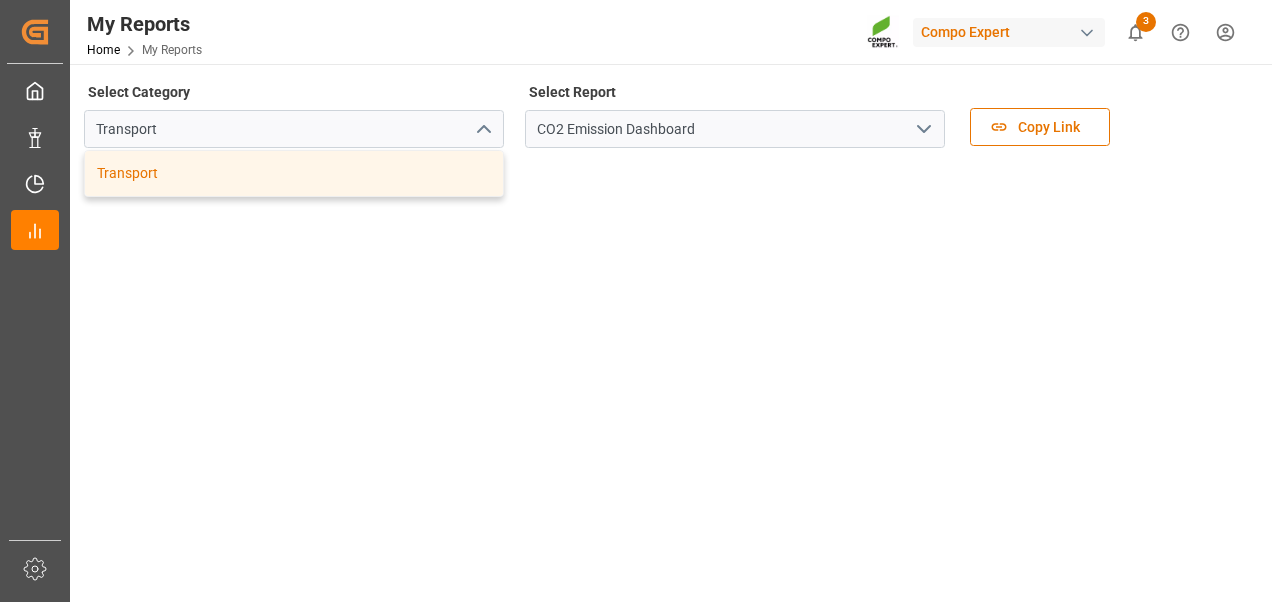 click 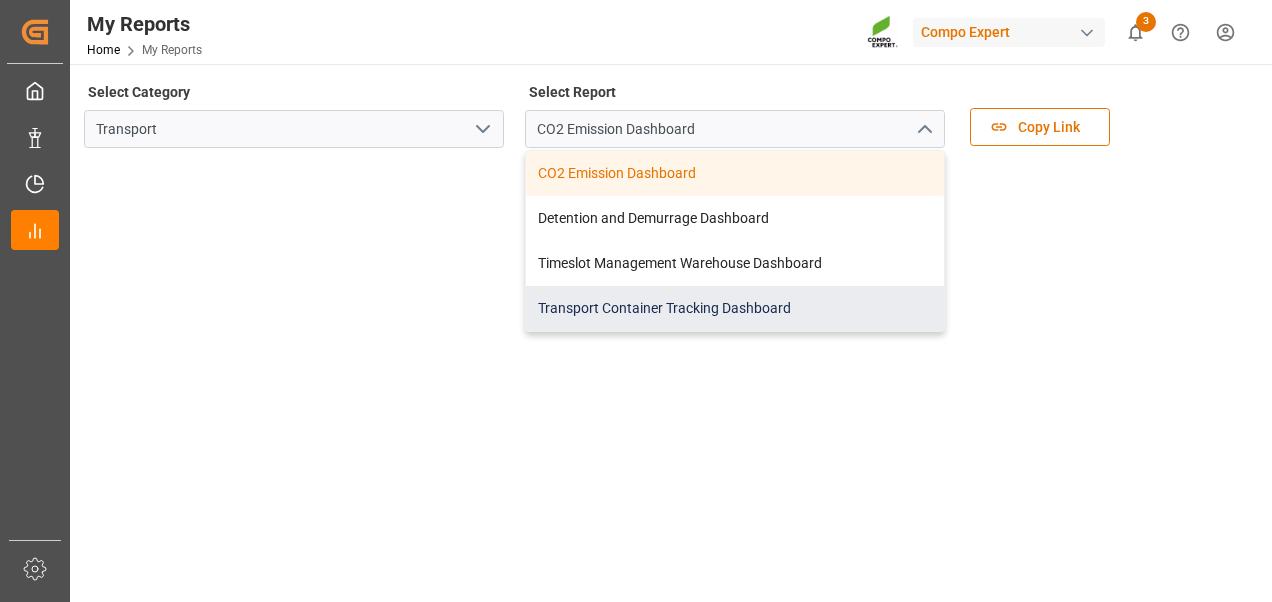 click on "Transport Container Tracking Dashboard" at bounding box center (735, 308) 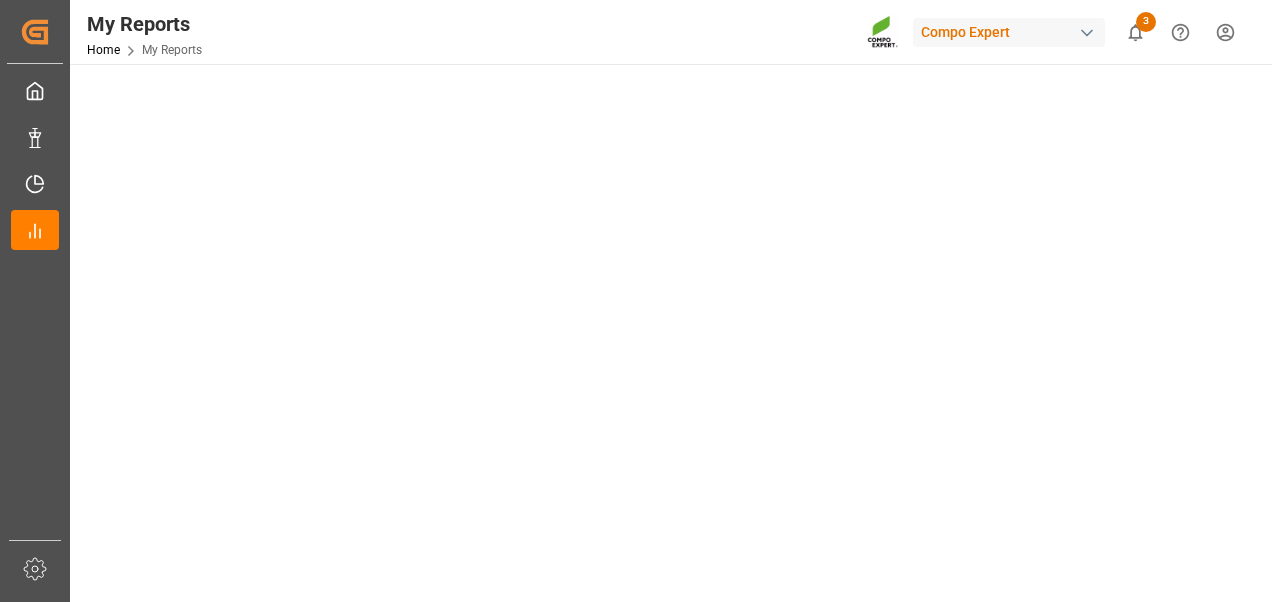 scroll, scrollTop: 0, scrollLeft: 0, axis: both 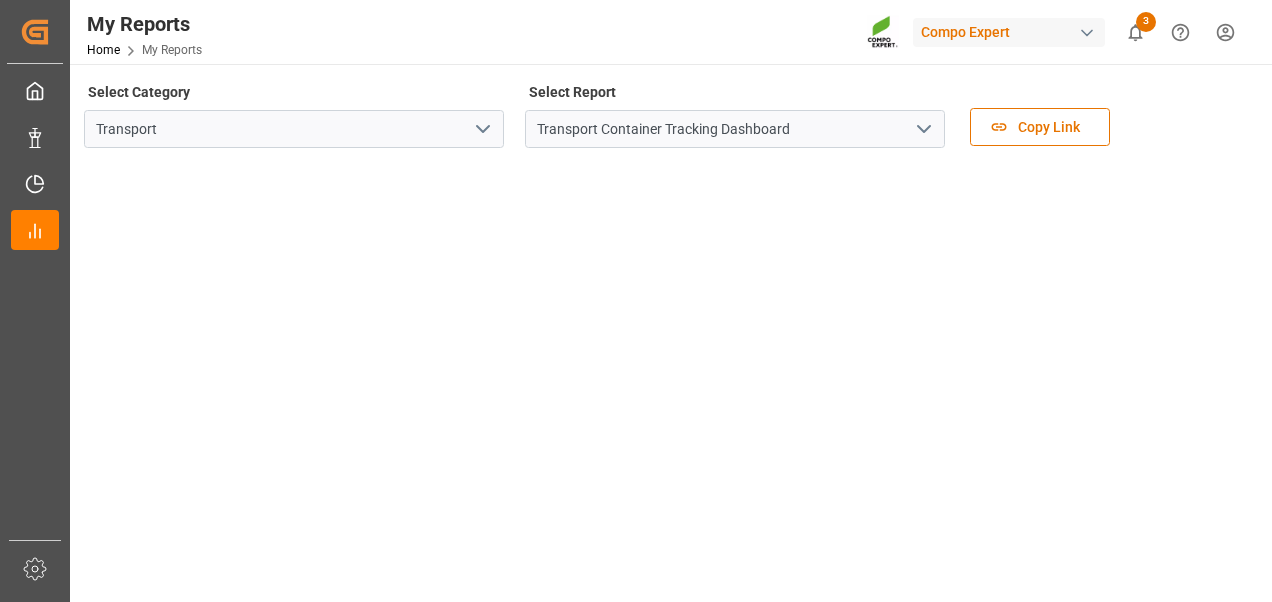click 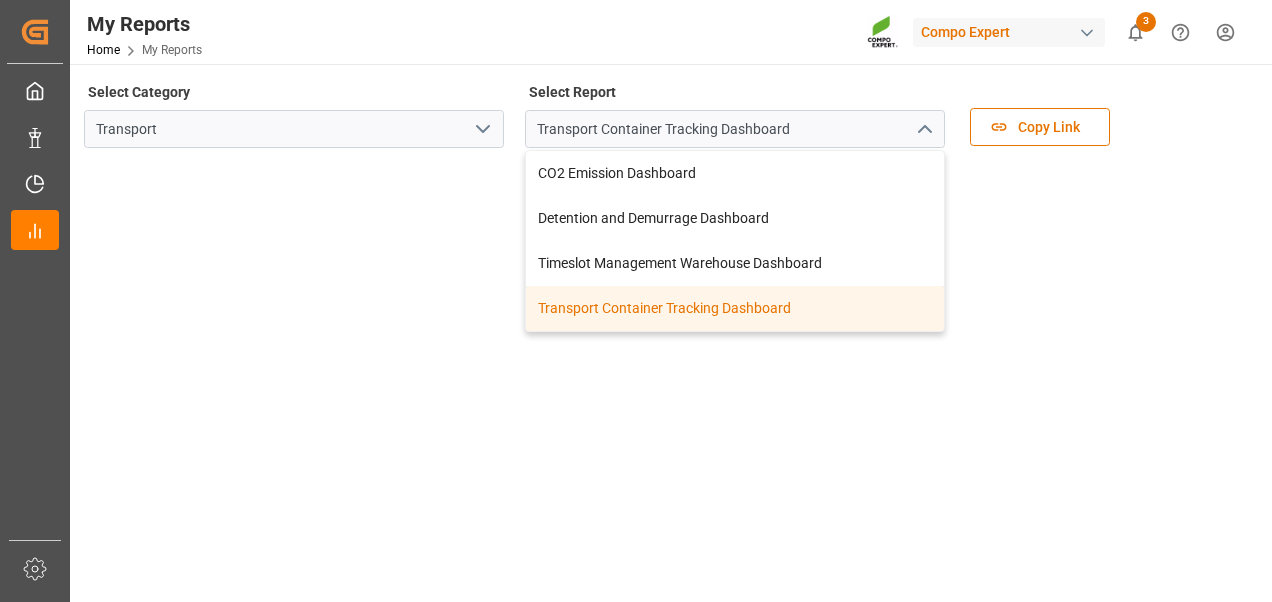 click on "Transport Container Tracking Dashboard" at bounding box center (735, 308) 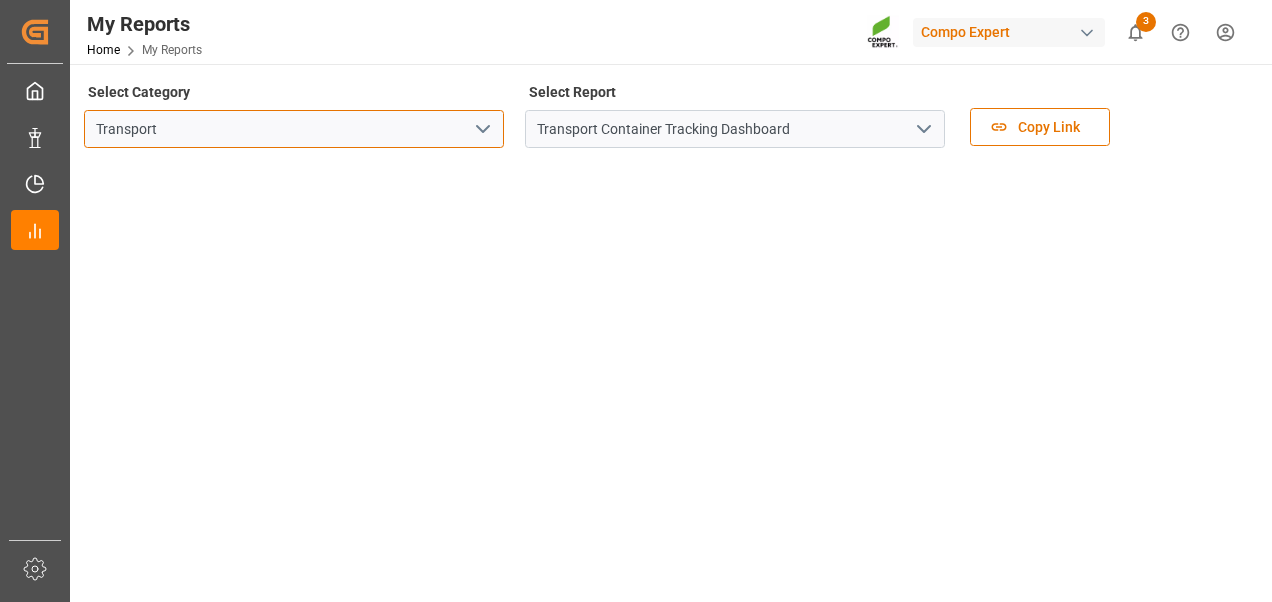 click on "Transport" at bounding box center (294, 129) 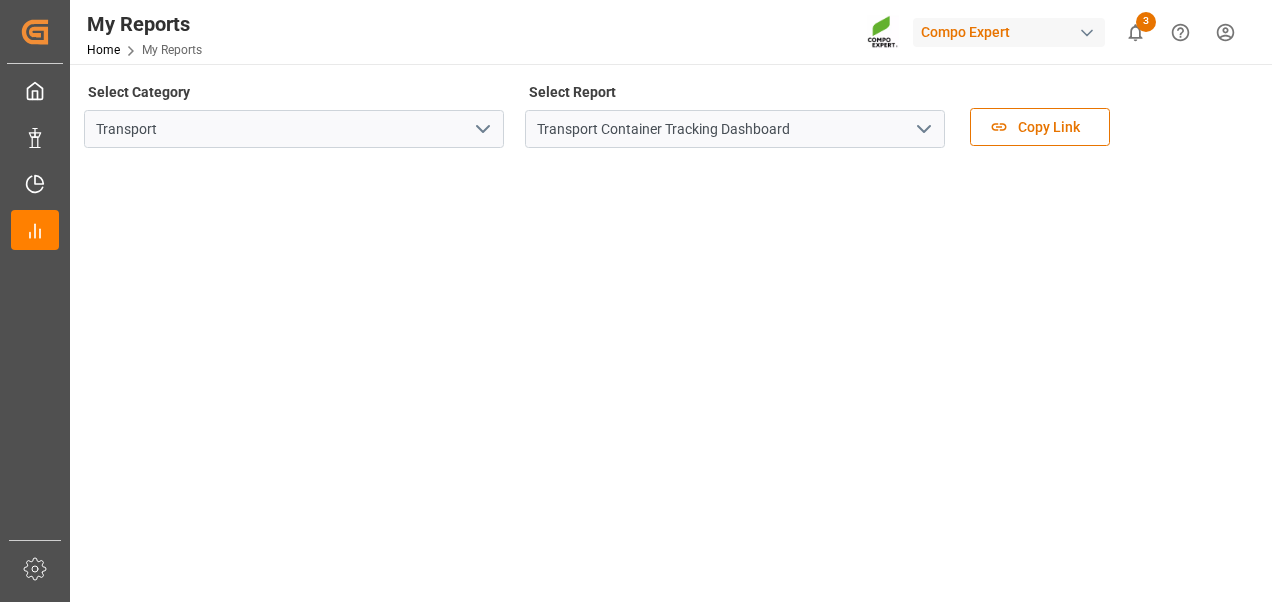 click 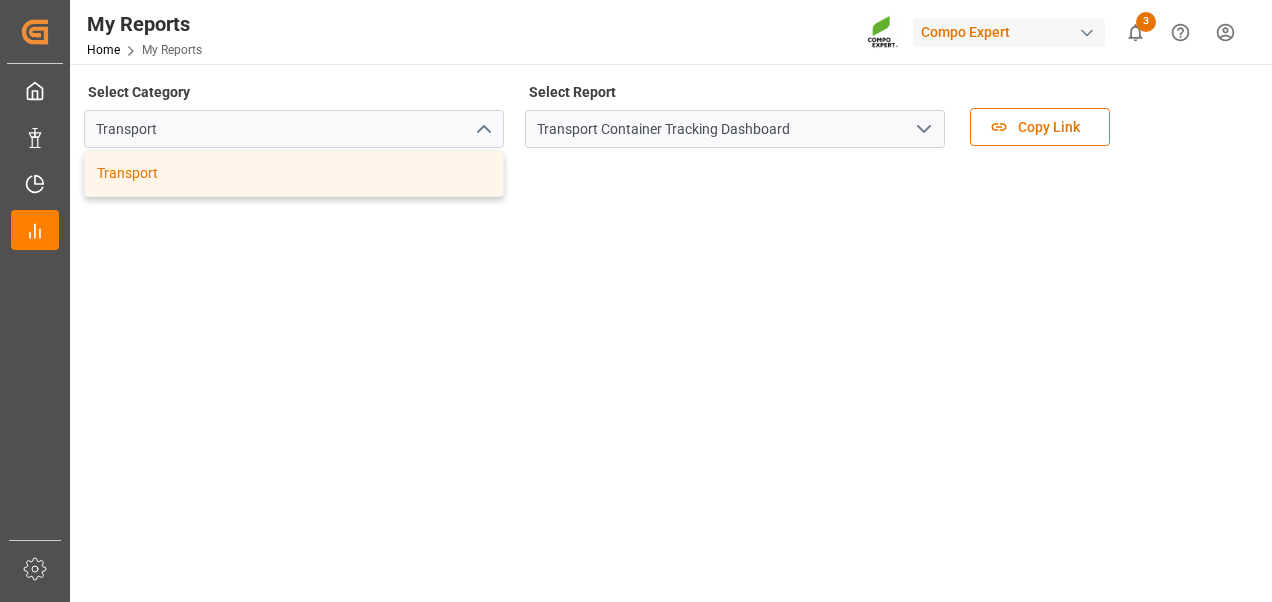 click 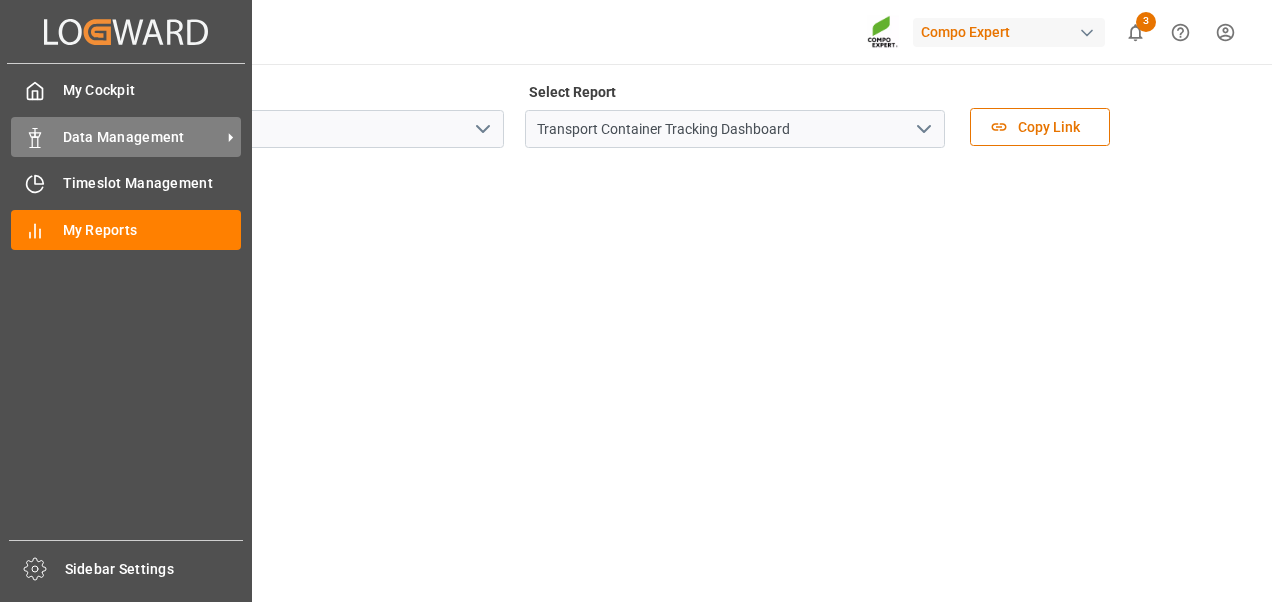 click on "Data Management" at bounding box center (142, 137) 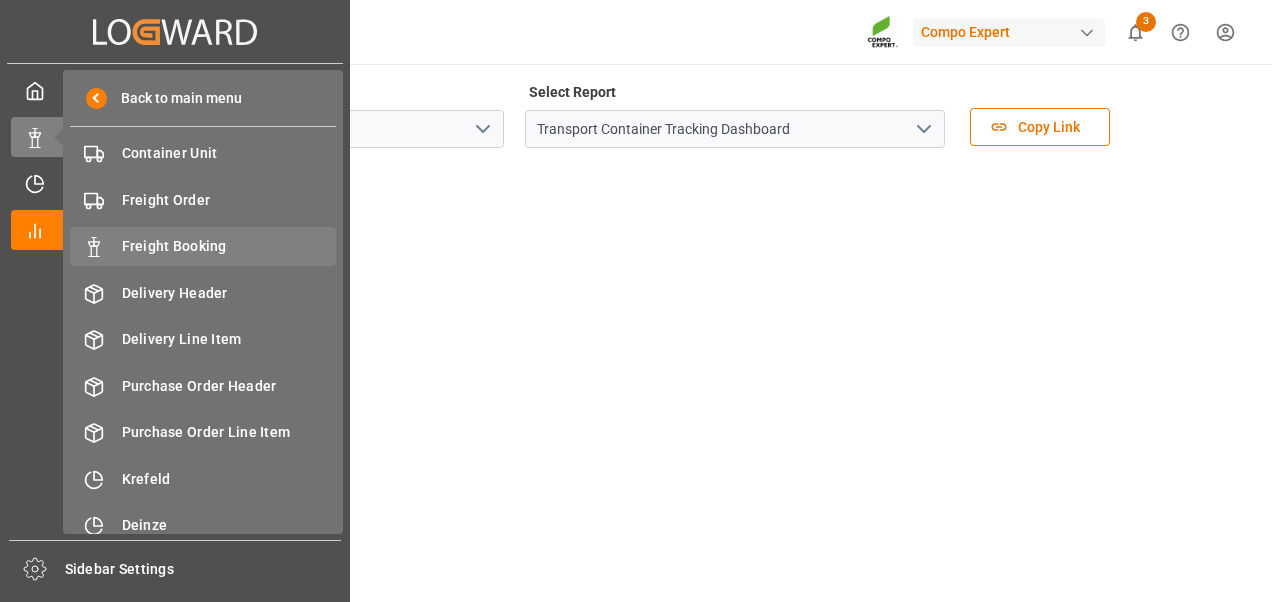 click on "Freight Booking" at bounding box center (229, 246) 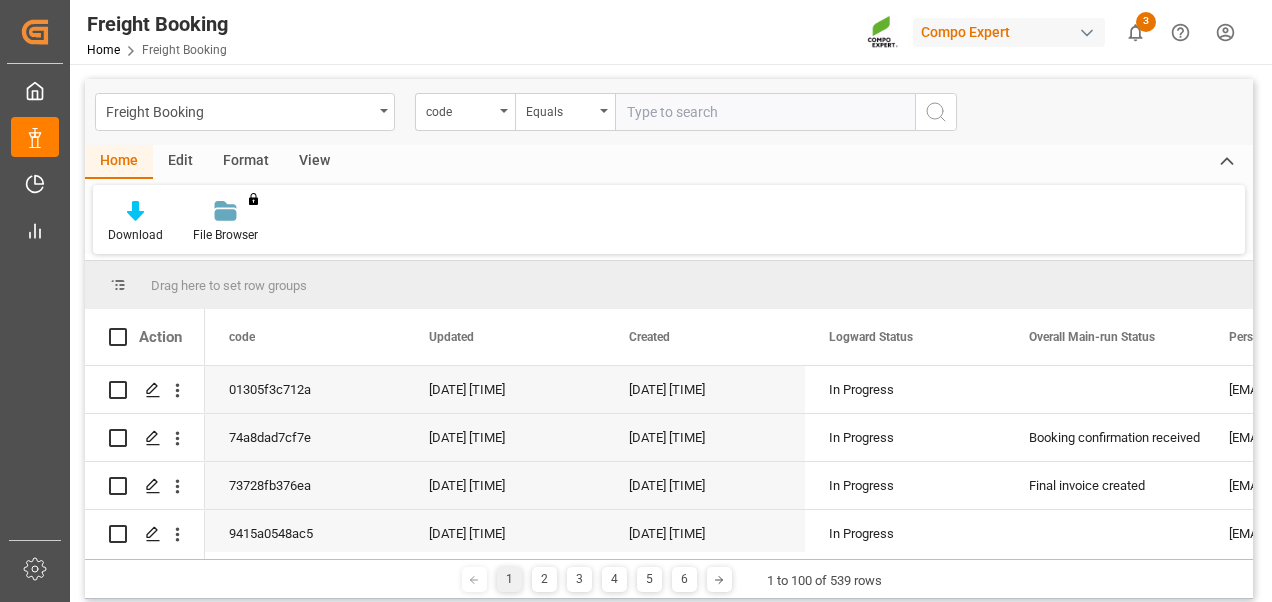 click on "Drag here to set row groups" at bounding box center [229, 285] 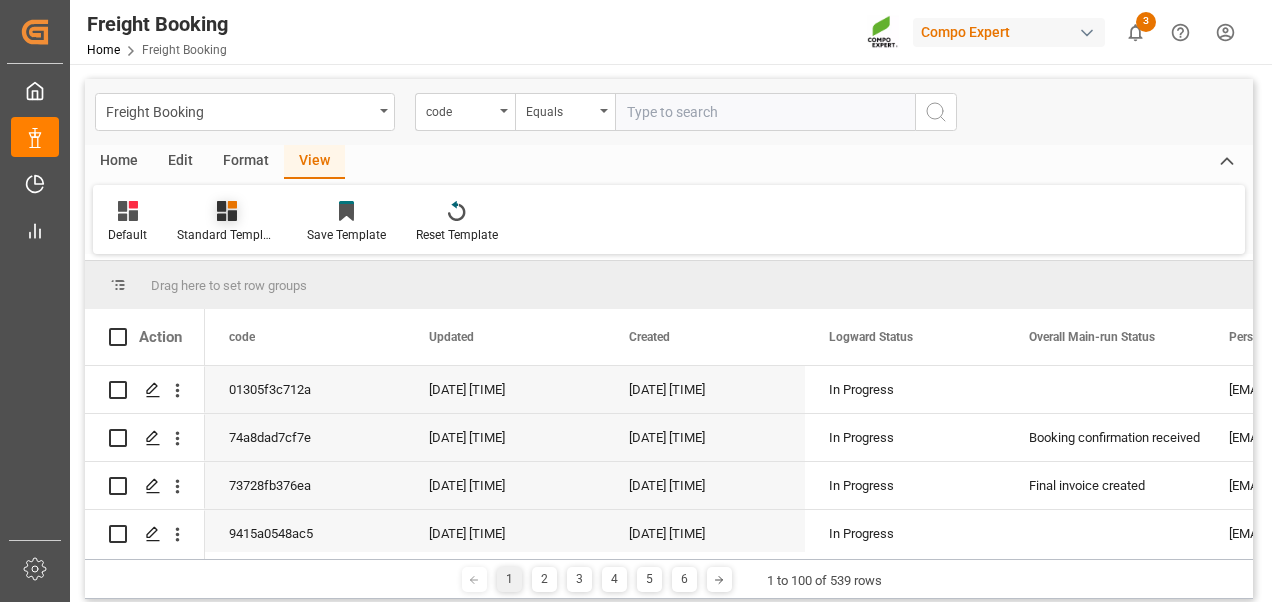 click 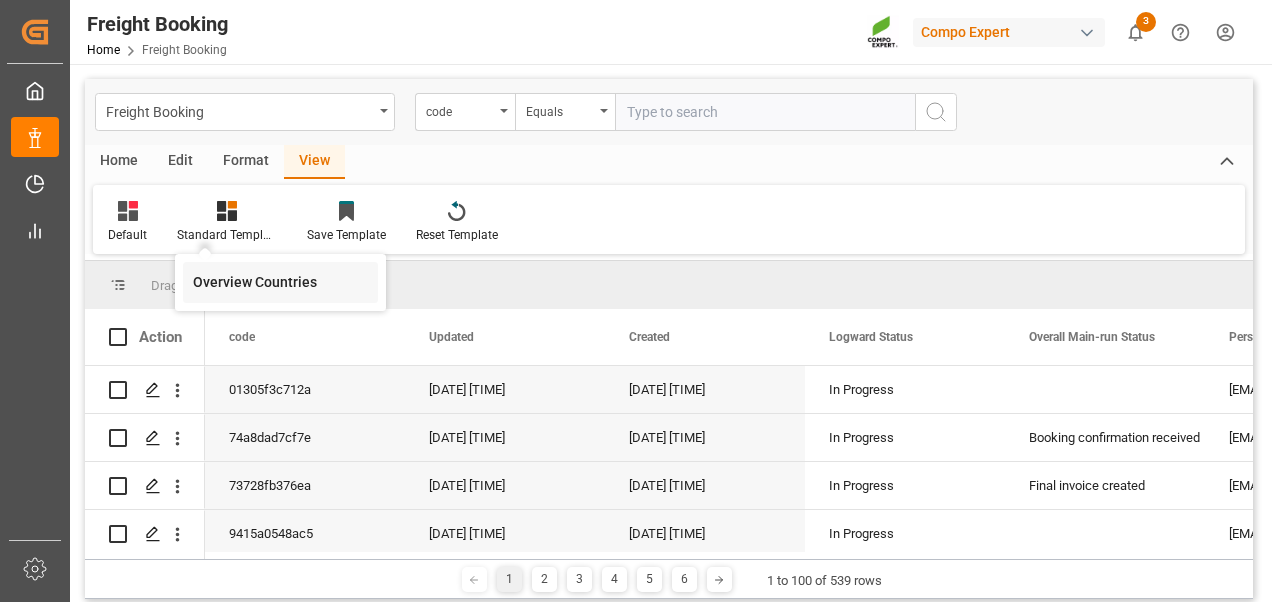 click on "Overview Countries" at bounding box center (280, 282) 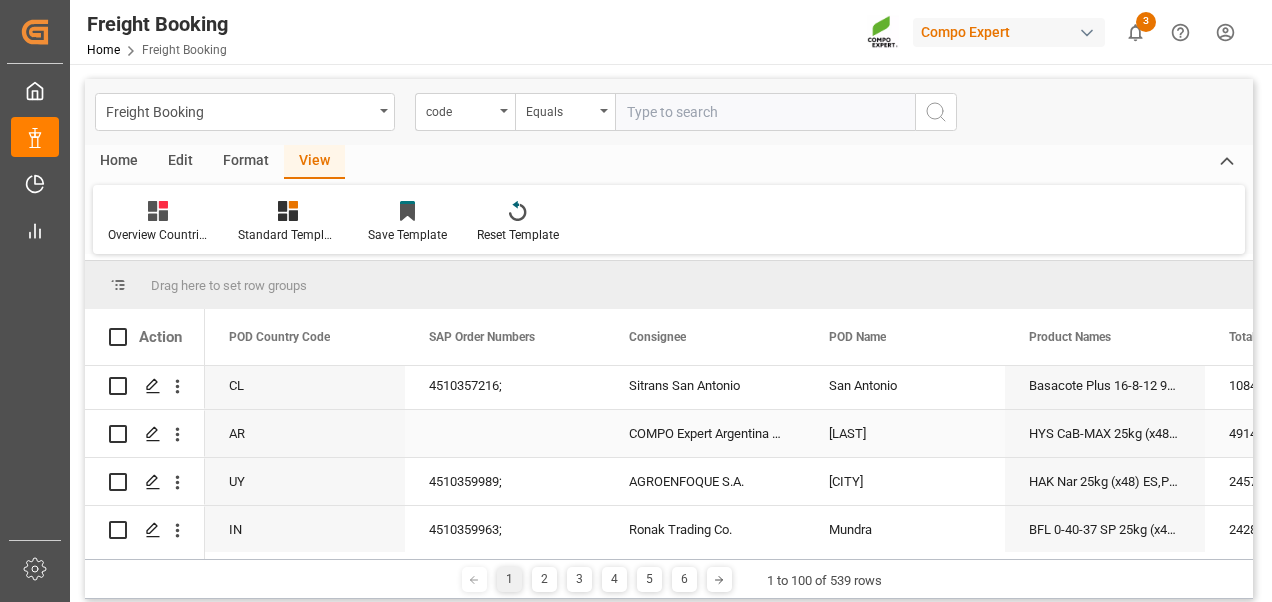 scroll, scrollTop: 0, scrollLeft: 0, axis: both 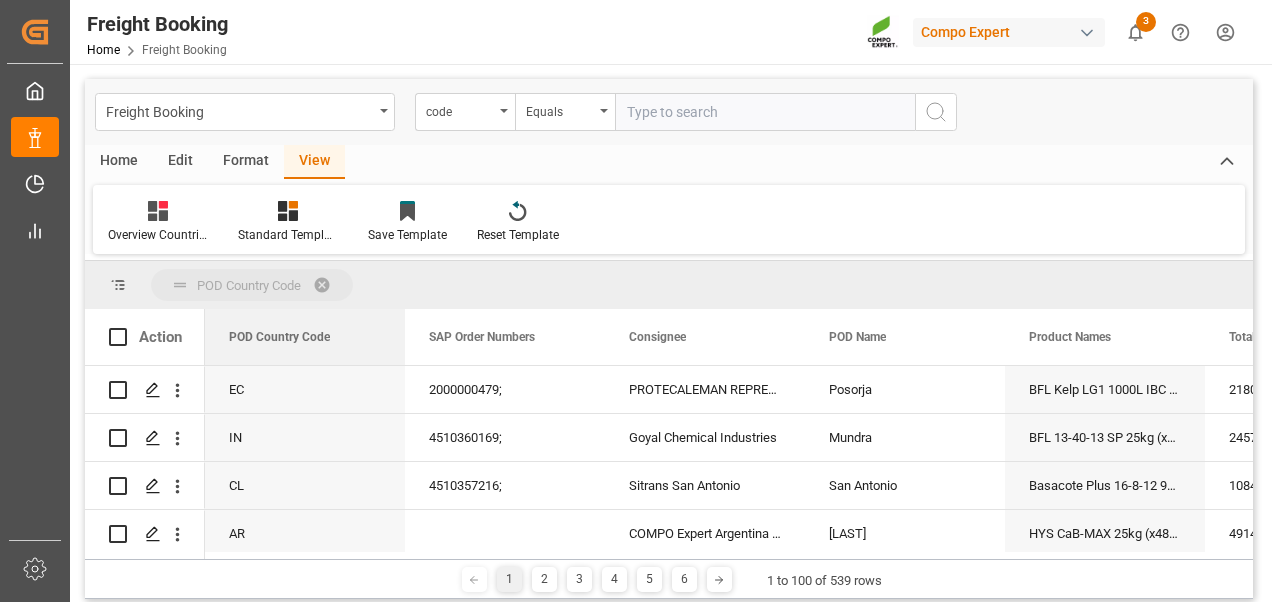 drag, startPoint x: 282, startPoint y: 328, endPoint x: 284, endPoint y: 288, distance: 40.04997 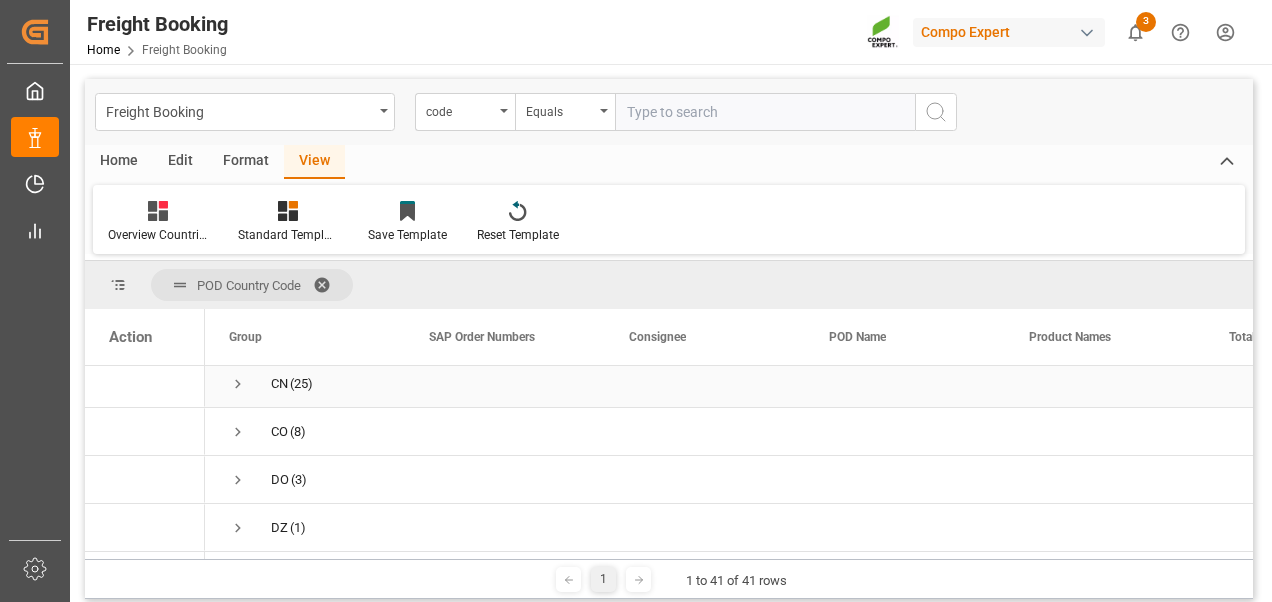 scroll, scrollTop: 300, scrollLeft: 0, axis: vertical 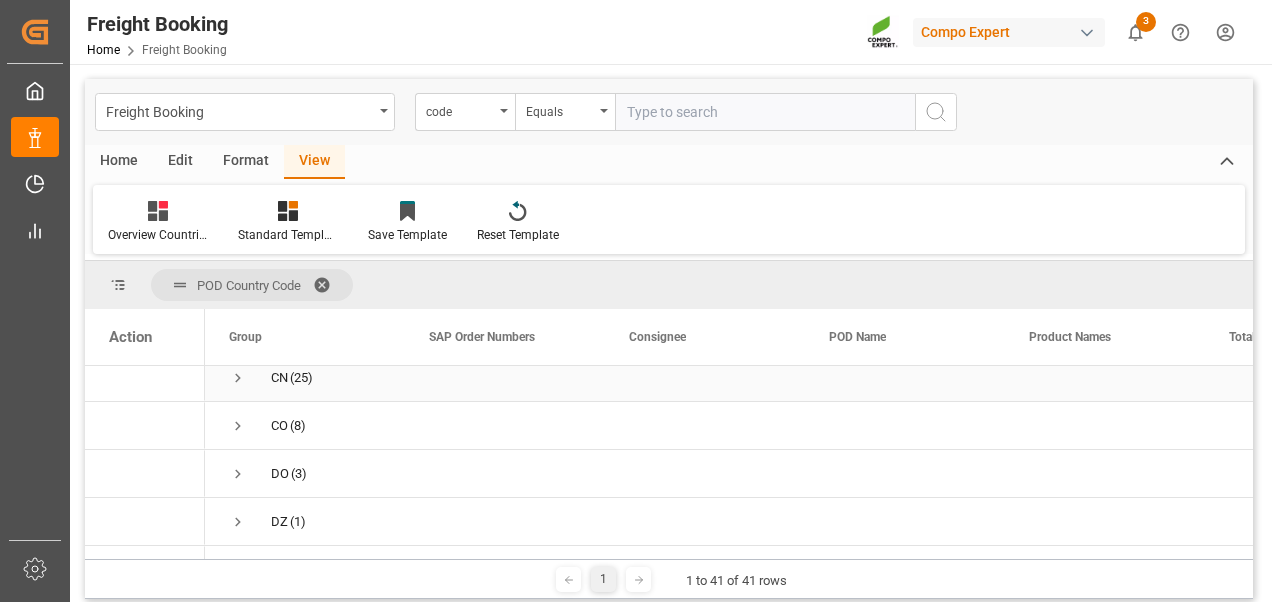 click at bounding box center [238, 378] 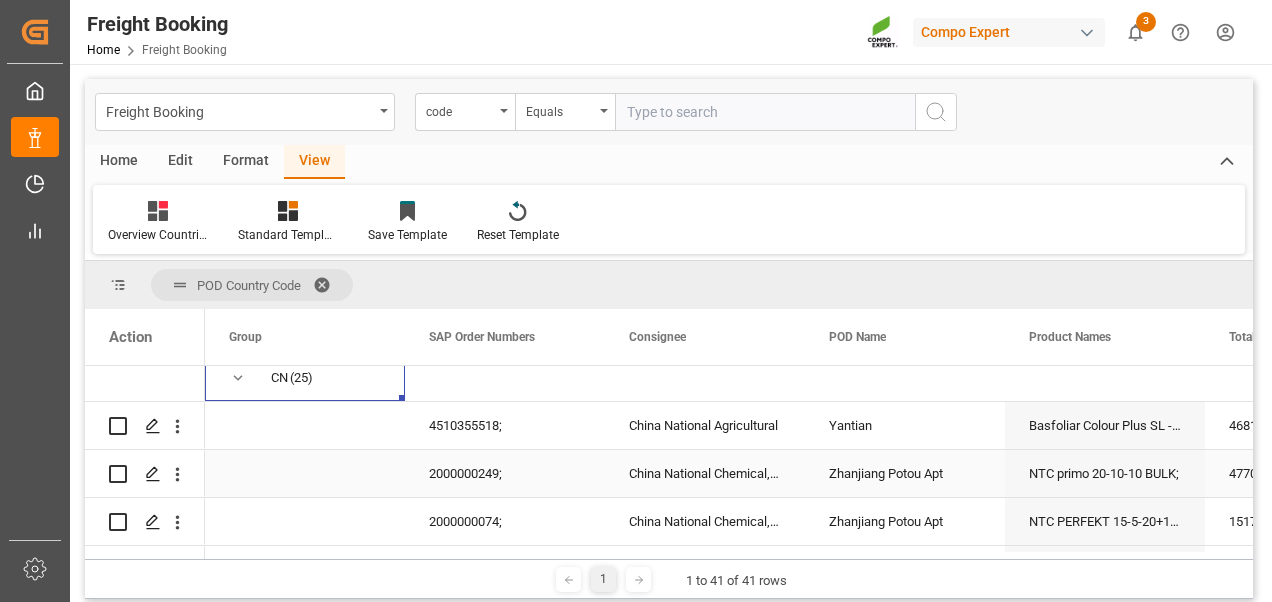 scroll, scrollTop: 400, scrollLeft: 0, axis: vertical 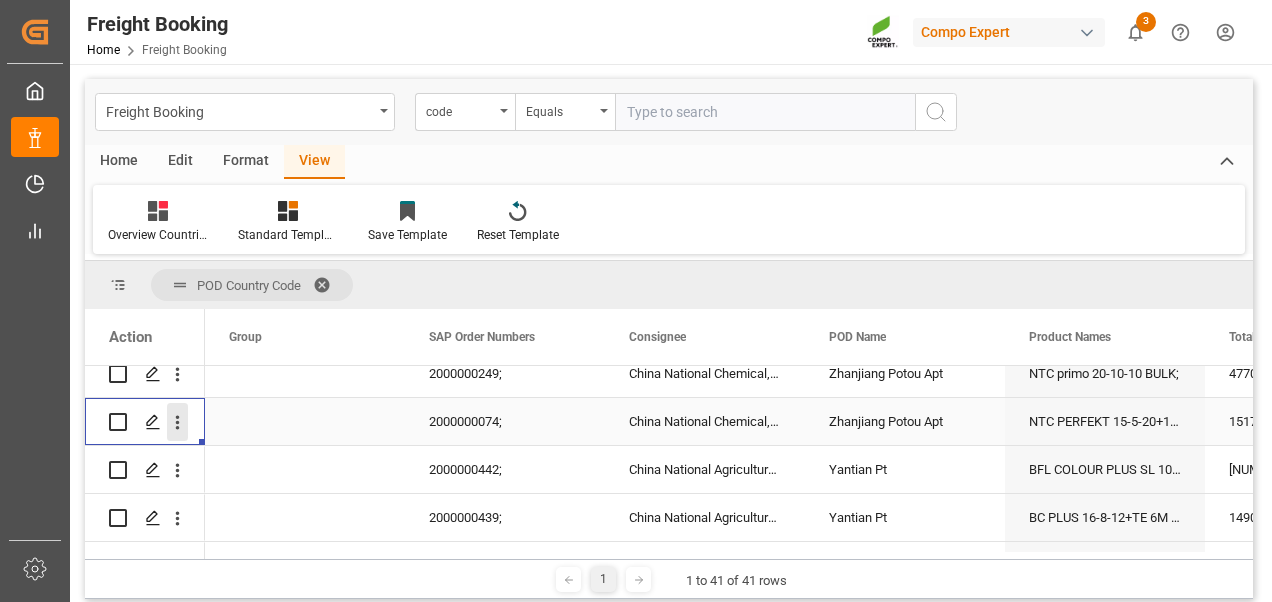 click 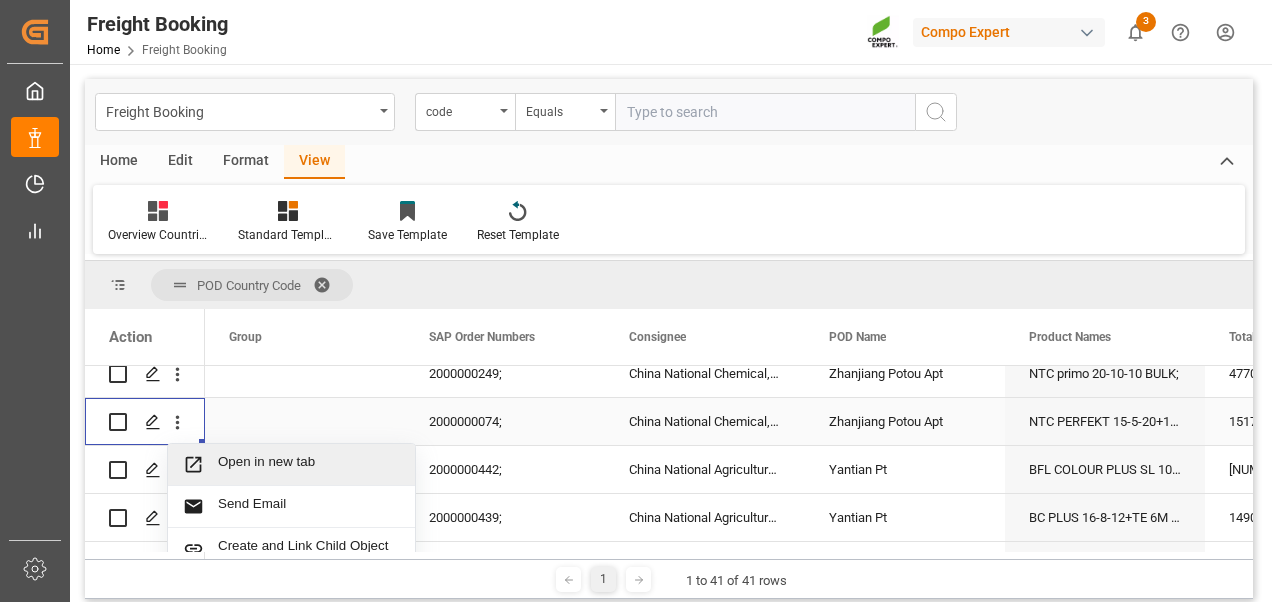 click 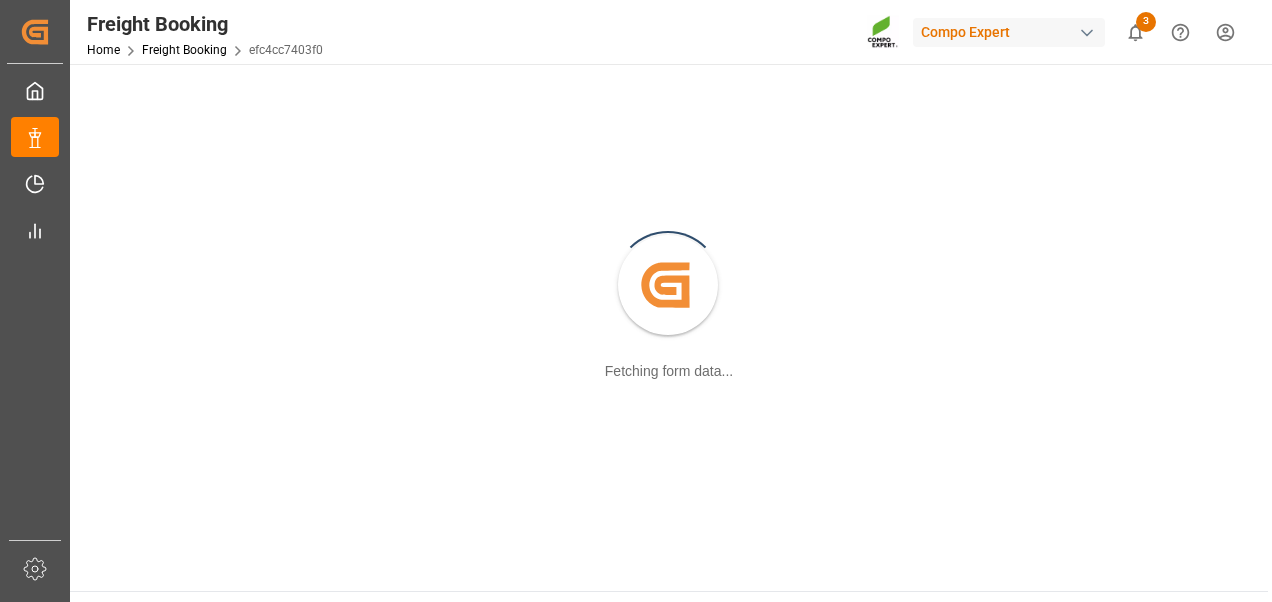 scroll, scrollTop: 0, scrollLeft: 0, axis: both 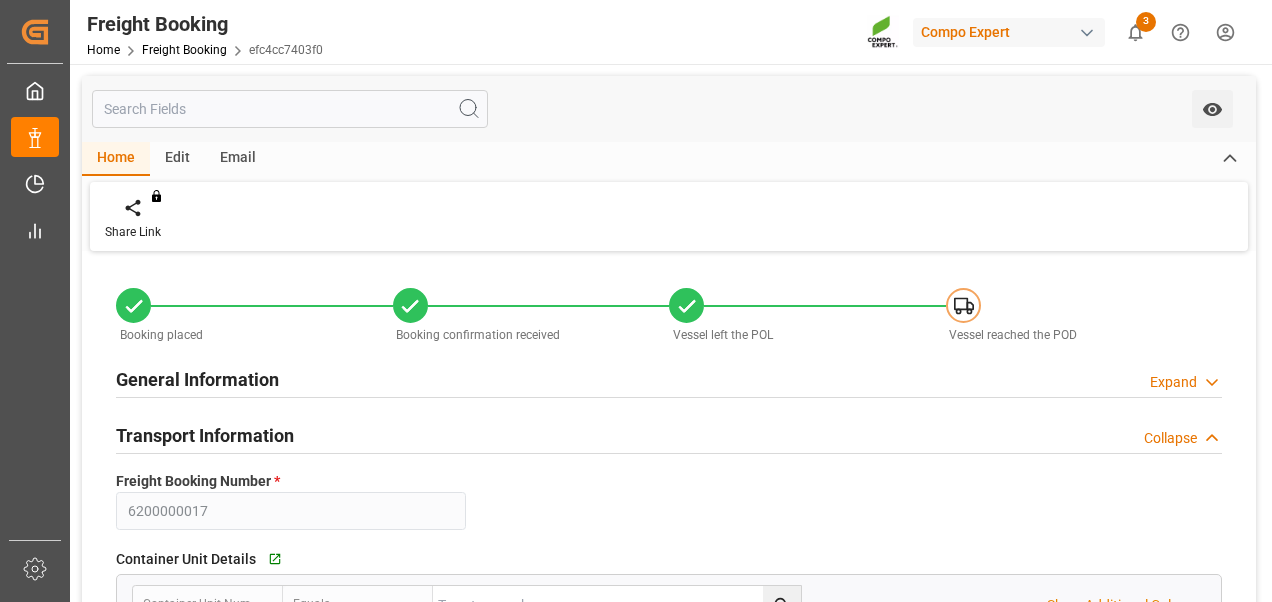 type on "Maersk" 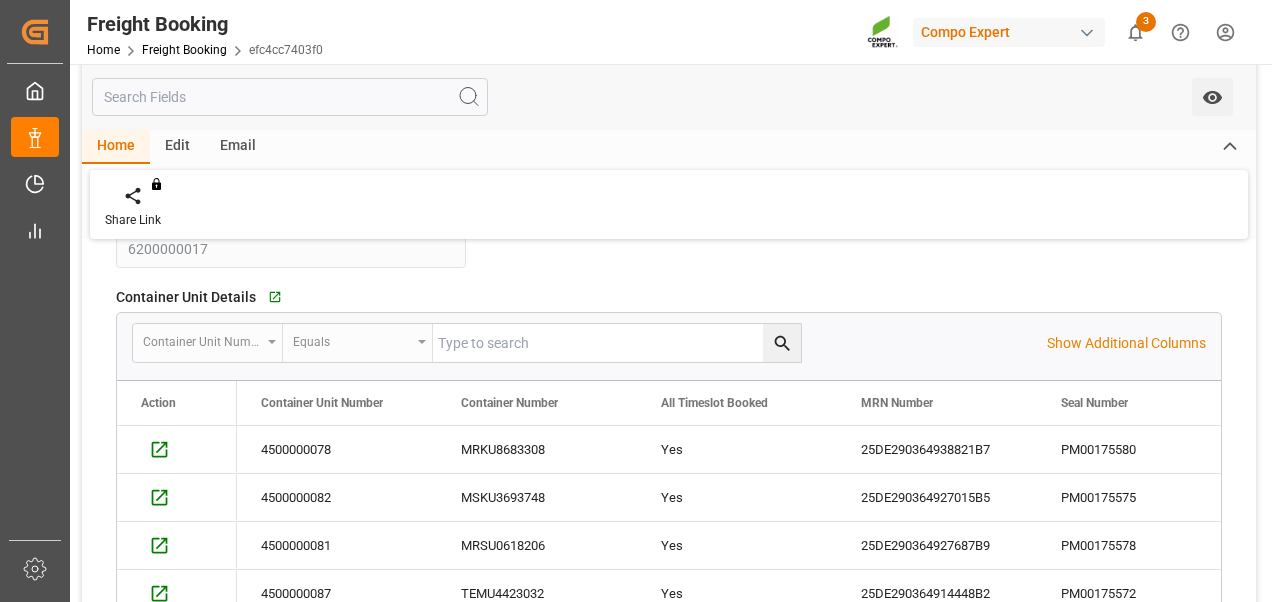 scroll, scrollTop: 600, scrollLeft: 0, axis: vertical 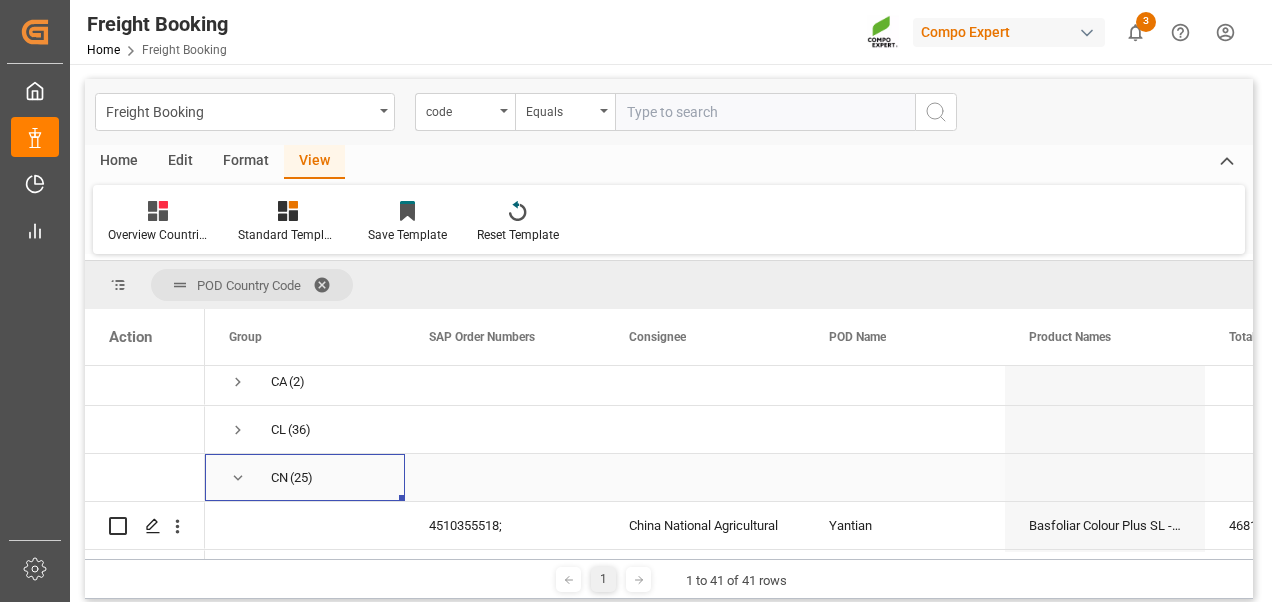 click at bounding box center (238, 478) 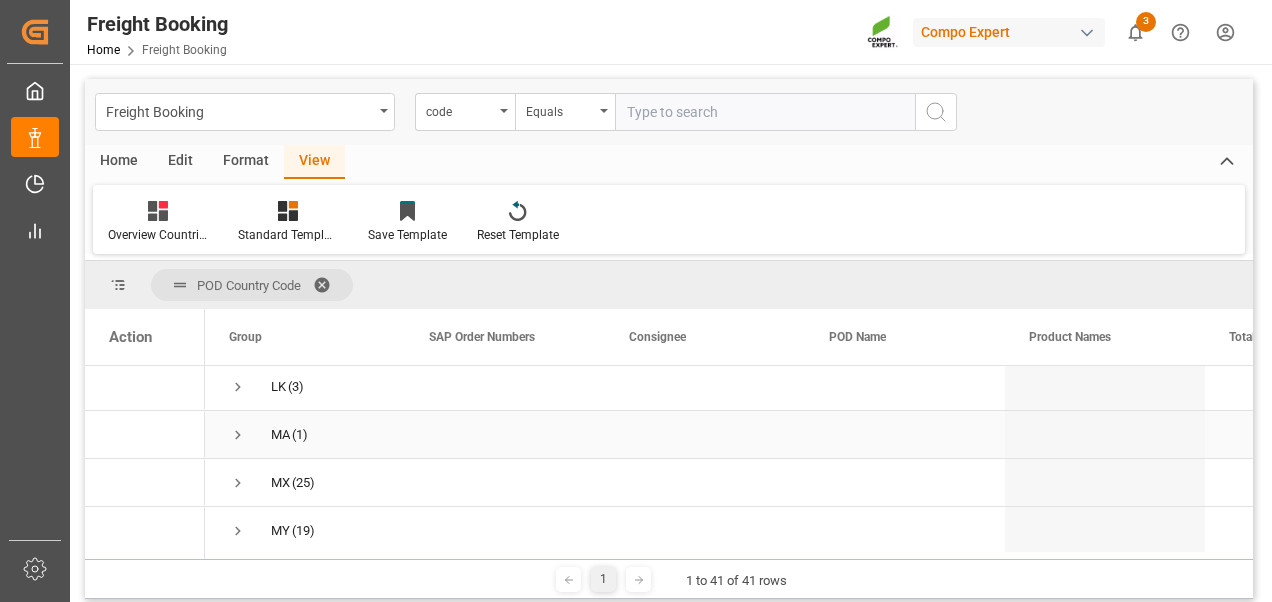 scroll, scrollTop: 1100, scrollLeft: 0, axis: vertical 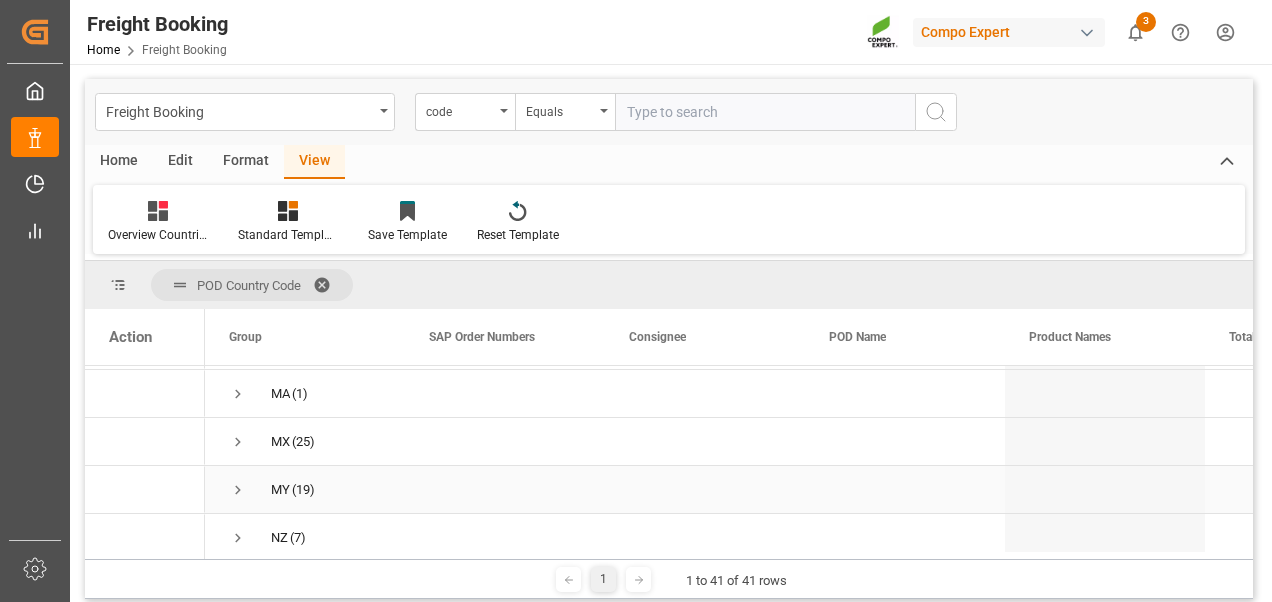 click at bounding box center (238, 490) 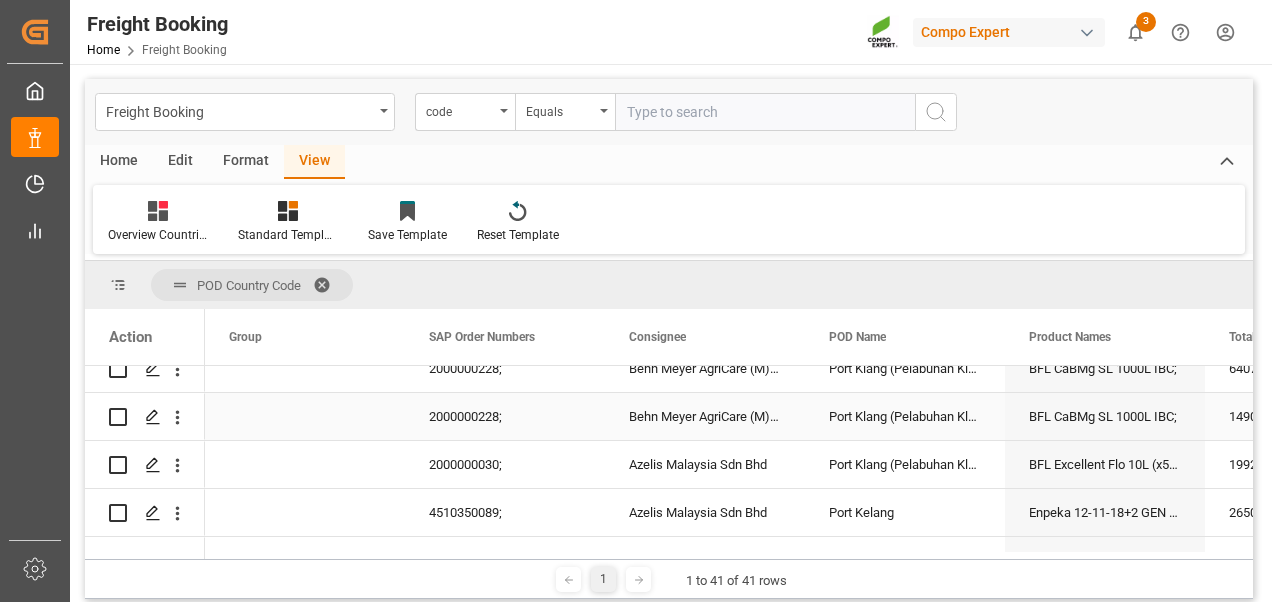 scroll, scrollTop: 1300, scrollLeft: 0, axis: vertical 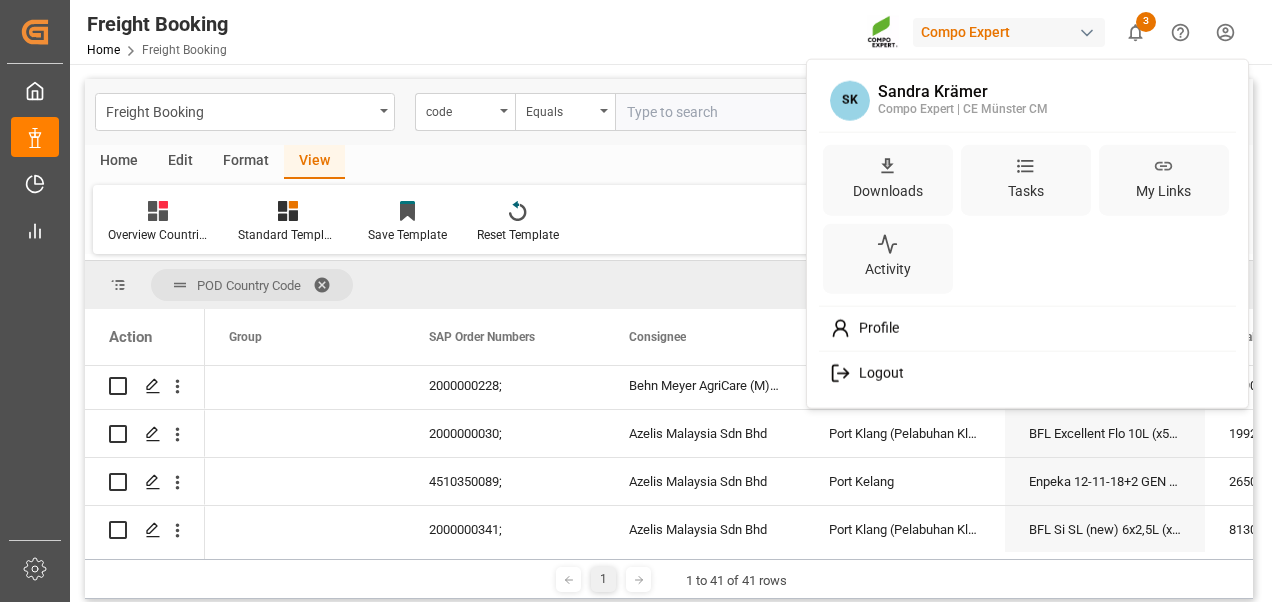 click on "Created by potrace 1.15, written by Peter Selinger 2001-2017 Created by potrace 1.15, written by Peter Selinger 2001-2017 My Cockpit My Cockpit Data Management Data Management Timeslot Management Timeslot Management My Reports My Reports Sidebar Settings Back to main menu Container Unit Container Unit Freight Order Freight Order Freight Booking Freight Booking Delivery Header Delivery Header Delivery Line Item Delivery Line Item Purchase Order Header Purchase Order Header Purchase Order Line Item Purchase Order Line Item Krefeld Krefeld Deinze Deinze La Vall d Uixo La Vall d Uixo Freight Booking Home Freight Booking Compo Expert 3 Notifications Only show unread All Watching Mark all categories read Downloads Mark all as read Freight Booking 4 days ago 490 number of rows downloaded Freight Booking 8 days ago 446 number of rows downloaded Freight Booking 8 days ago 446 number of rows downloaded Freight Booking 12 days ago 419 number of rows downloaded Freight Booking 14 days ago 406 number of rows downloaded AR" at bounding box center [636, 301] 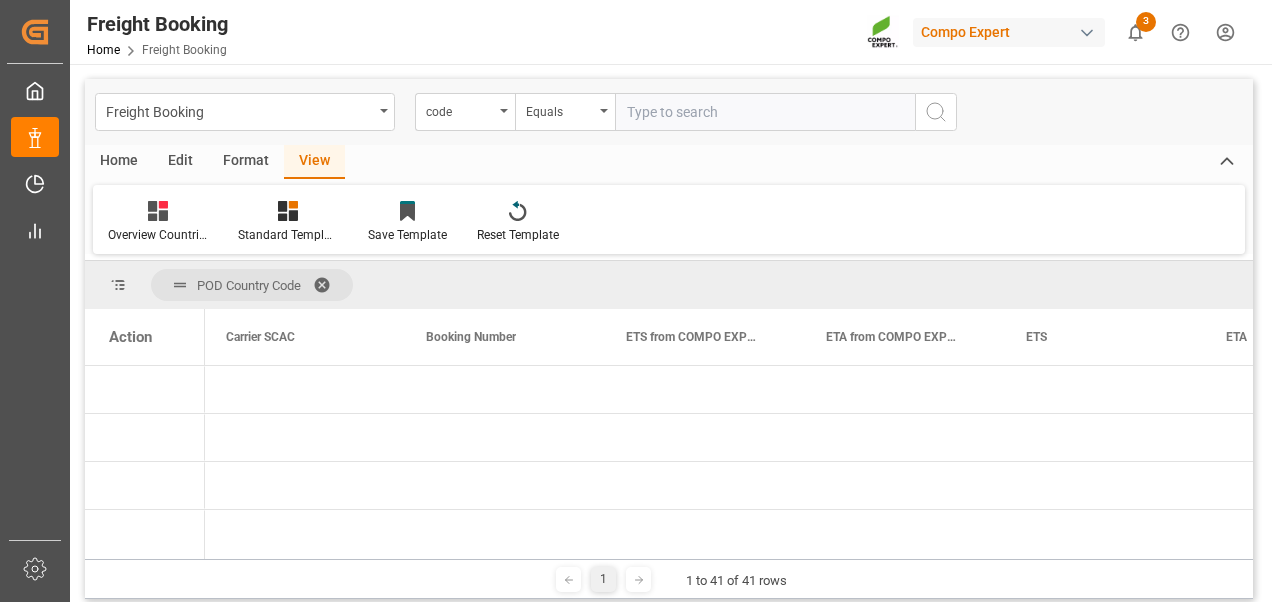 scroll, scrollTop: 0, scrollLeft: 0, axis: both 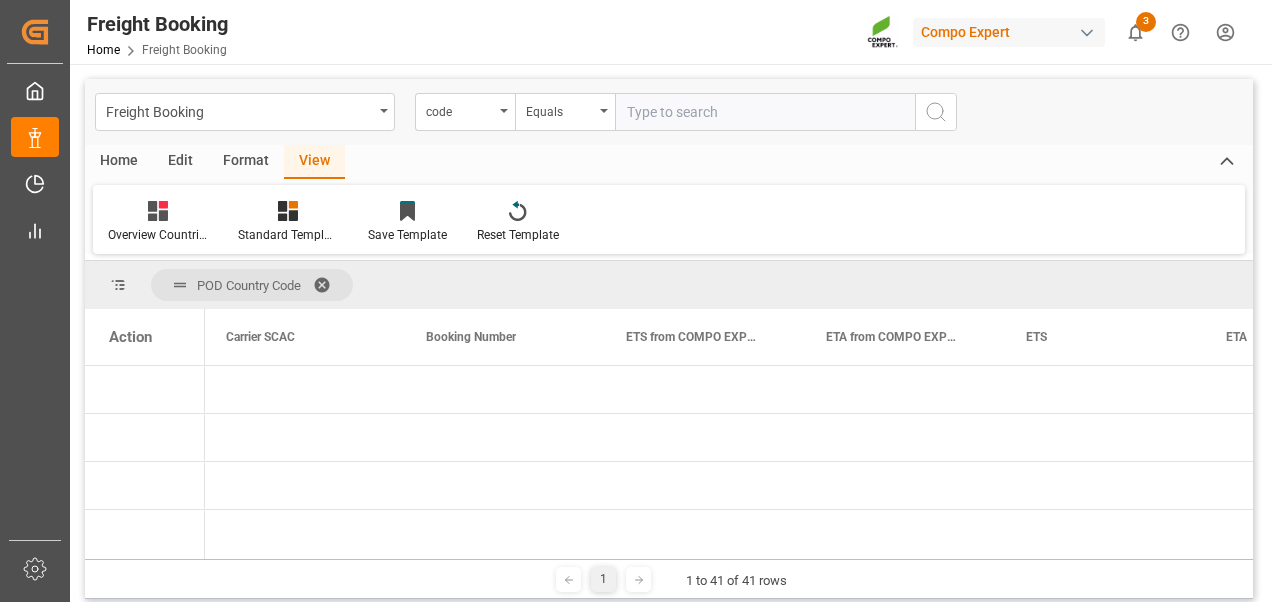 click on "Created by potrace 1.15, written by Peter Selinger 2001-2017 Created by potrace 1.15, written by Peter Selinger 2001-2017 My Cockpit My Cockpit Data Management Data Management Timeslot Management Timeslot Management My Reports My Reports Sidebar Settings Back to main menu Freight Booking Home Freight Booking Compo Expert 3 Notifications Only show unread All Watching Mark all categories read Downloads Mark all as read Freight Booking 4 days ago 490 number of rows downloaded Freight Booking 8 days ago 446 number of rows downloaded Freight Booking 8 days ago 446 number of rows downloaded Freight Booking 12 days ago 419 number of rows downloaded Freight Booking 14 days ago 406 number of rows downloaded Freight Booking code Equals Home Edit Format View Overview Countries Standard Templates Save Template Reset Template
POD Country Code
Drag here to set column labels" at bounding box center (636, 301) 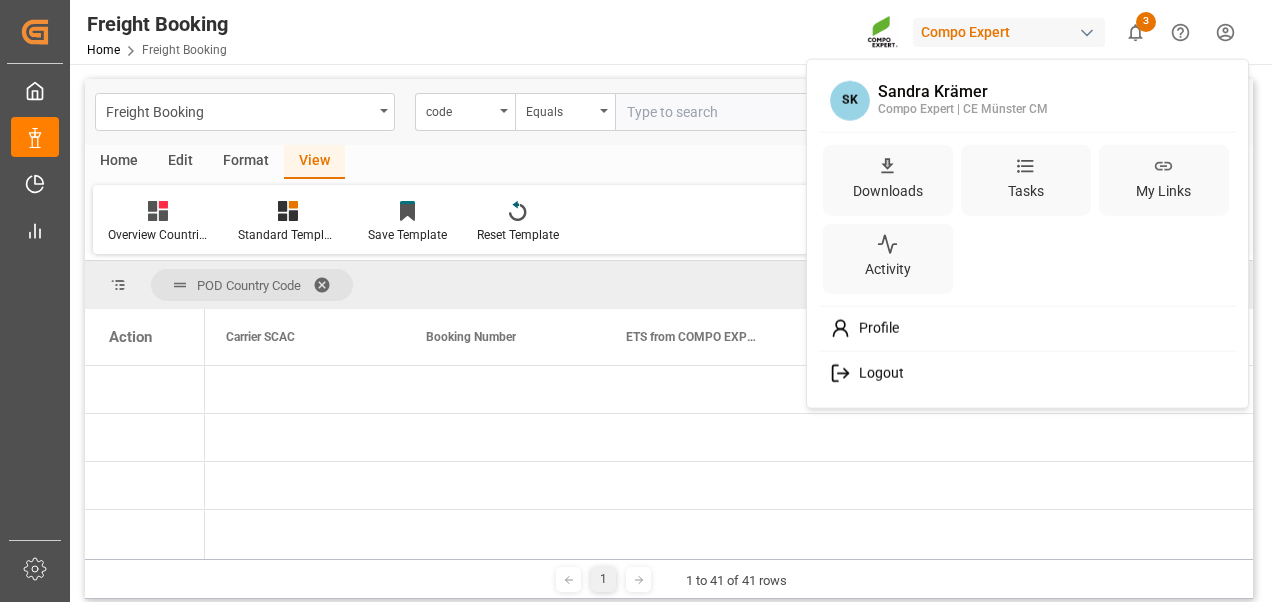 click on "Logout" at bounding box center [1028, 373] 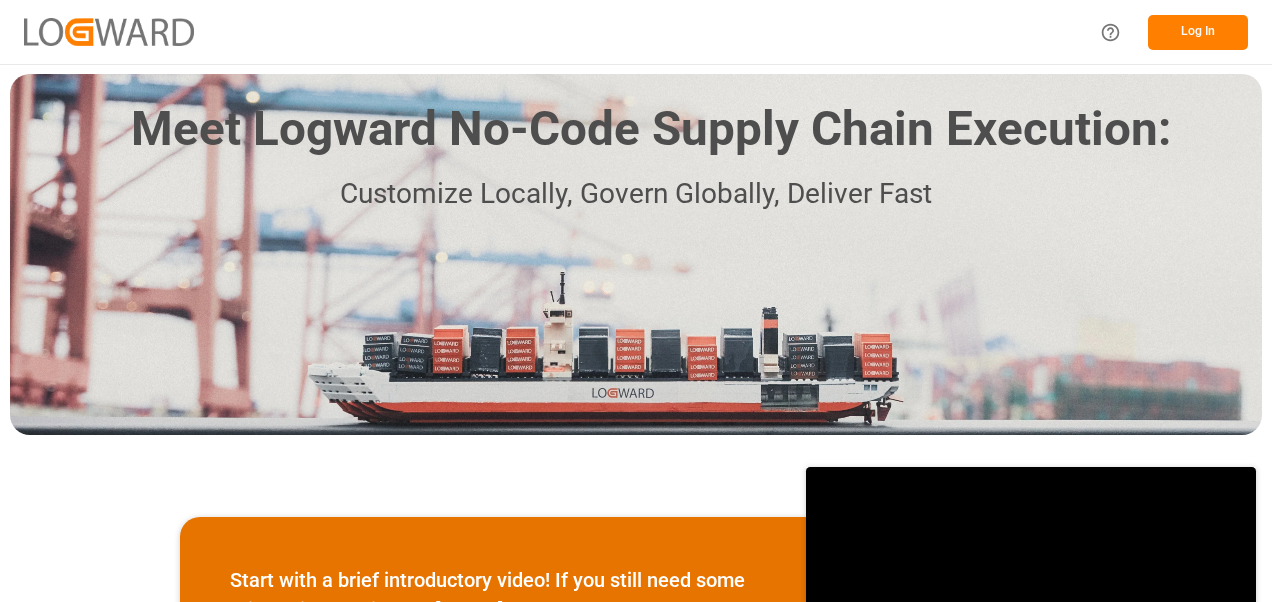 scroll, scrollTop: 0, scrollLeft: 0, axis: both 